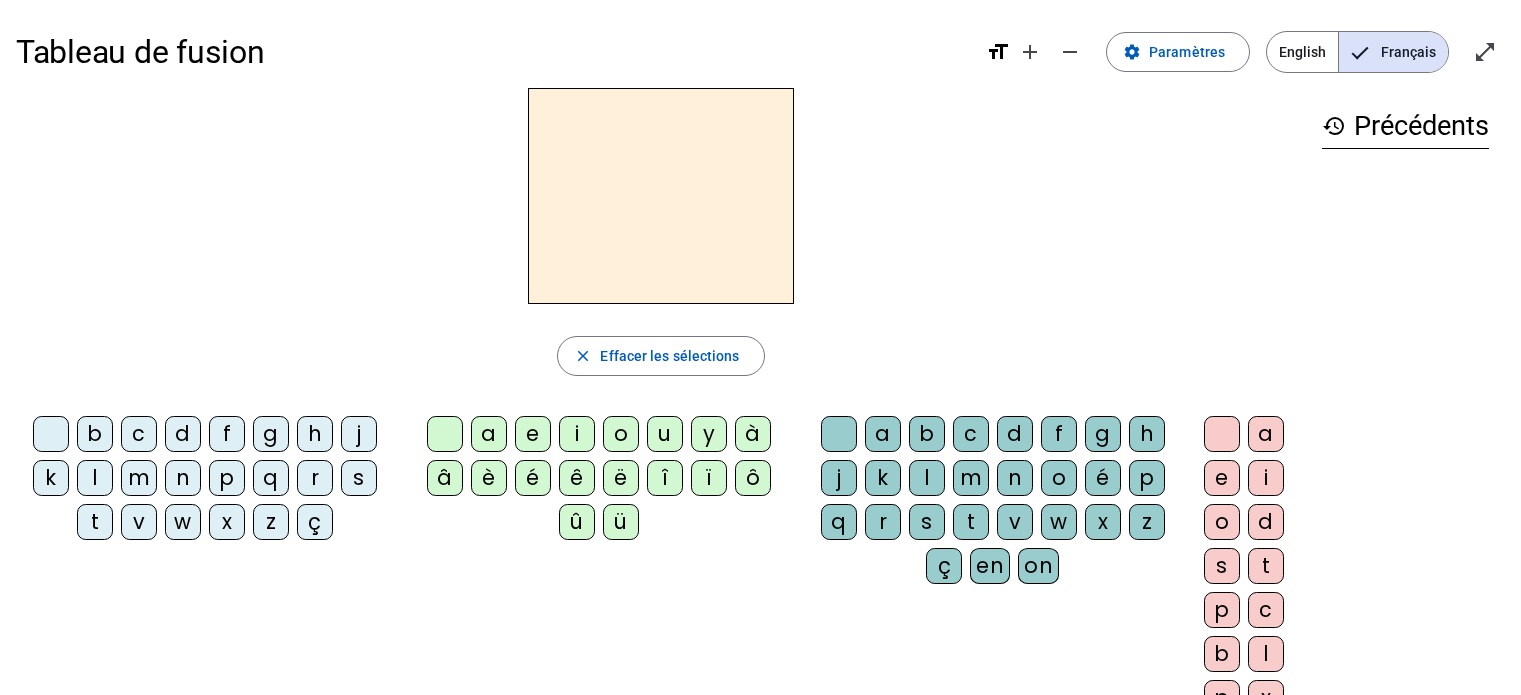 scroll, scrollTop: 0, scrollLeft: 0, axis: both 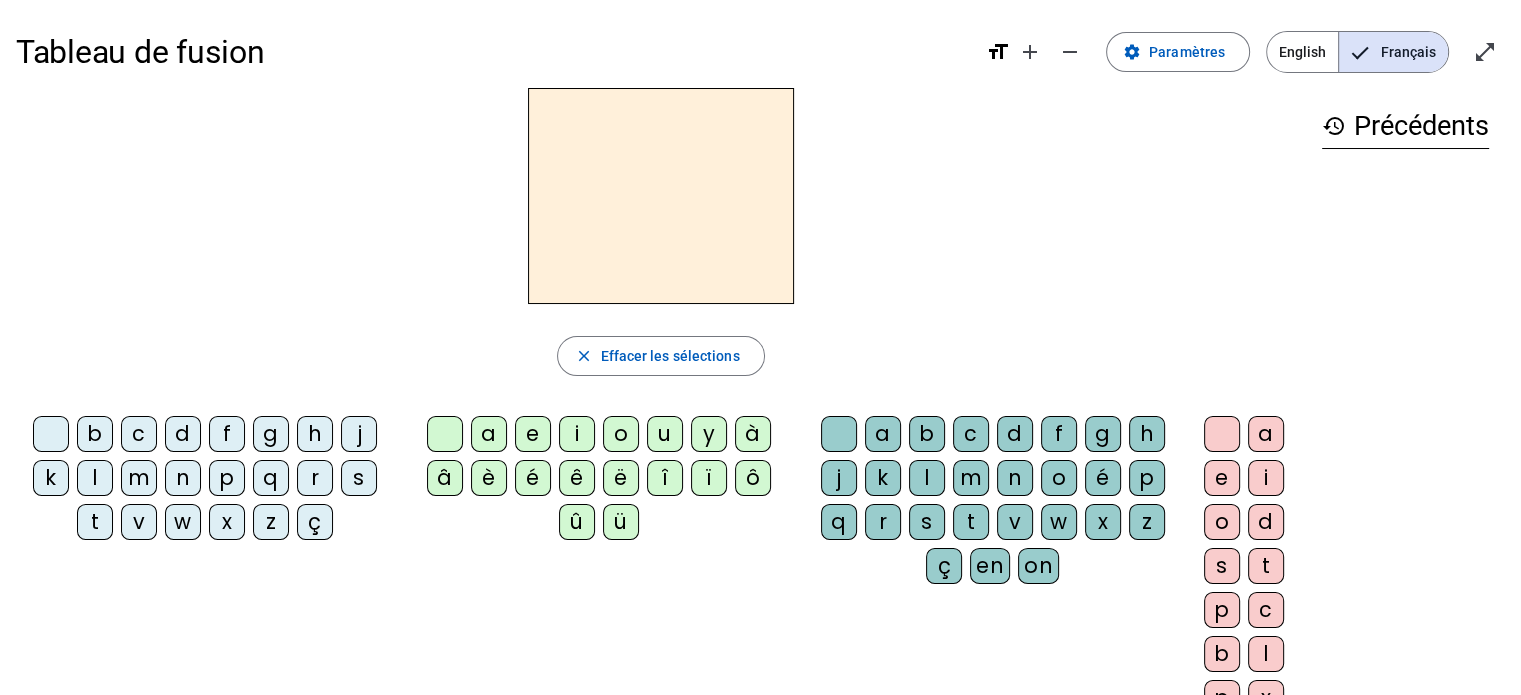 click on "Français" at bounding box center [1393, 52] 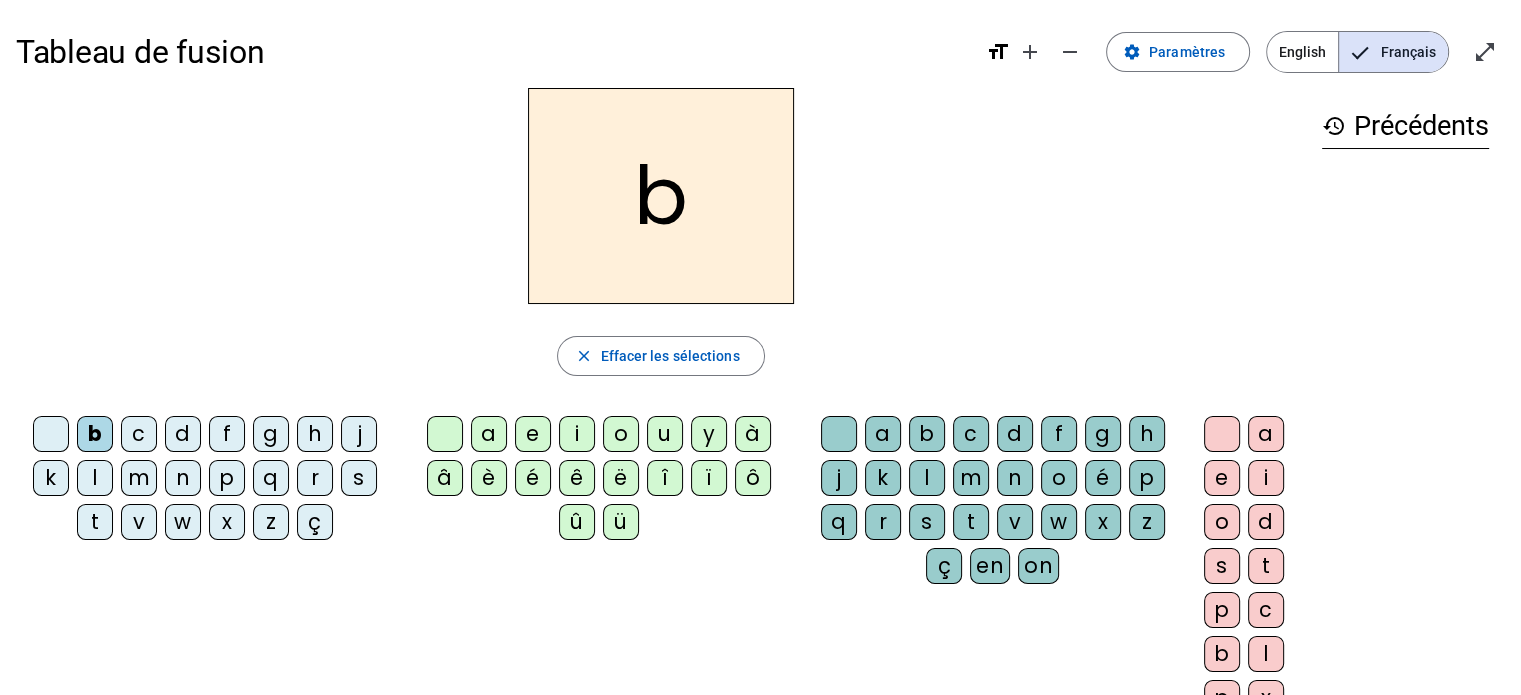 click on "a" at bounding box center [445, 434] 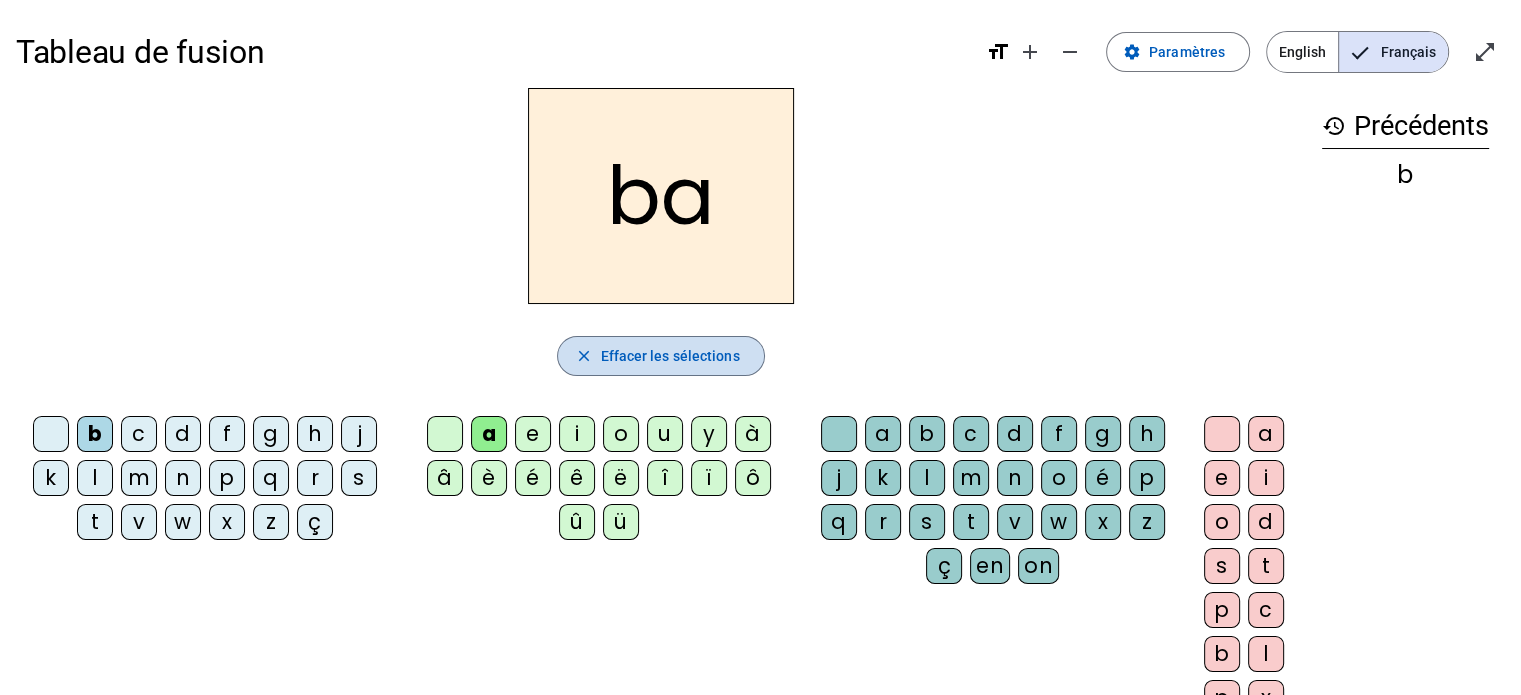 click on "Effacer les sélections" at bounding box center (669, 356) 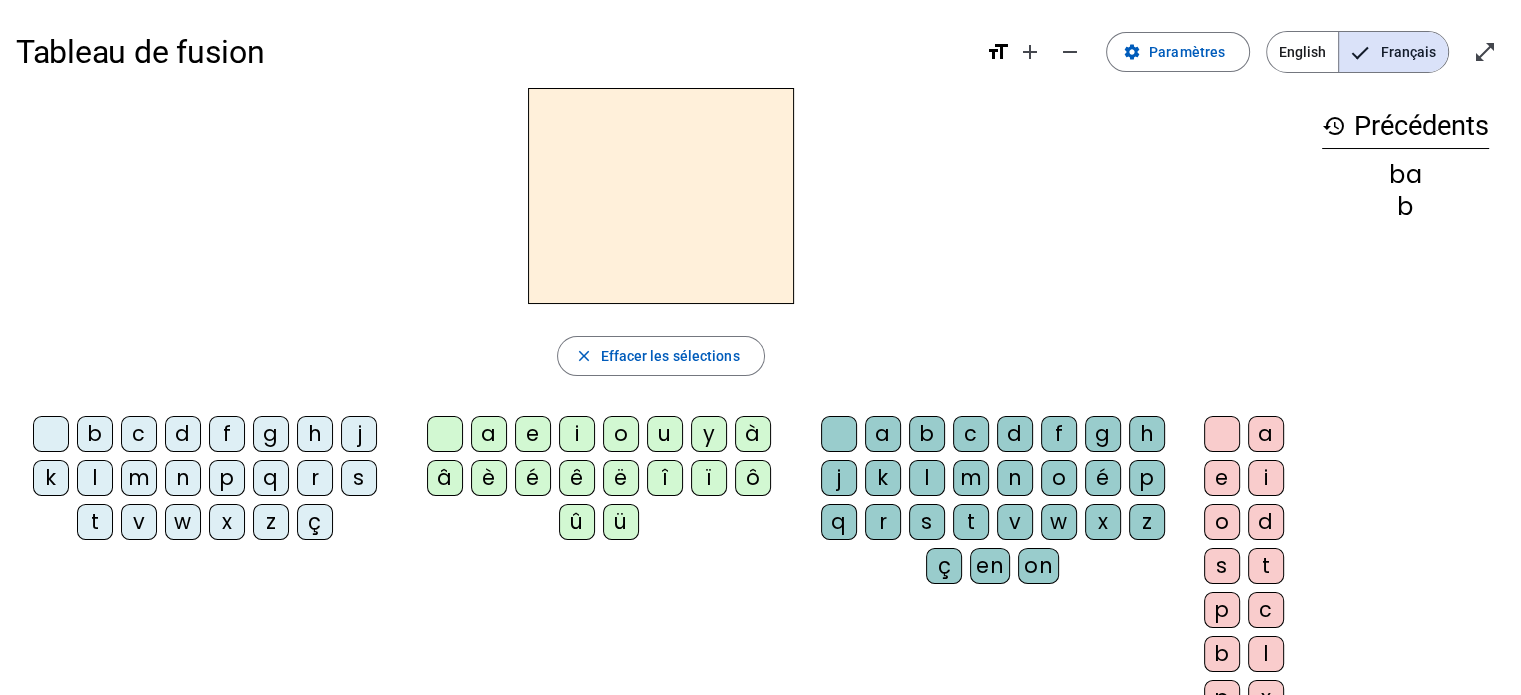 click on "ba" at bounding box center (1405, 175) 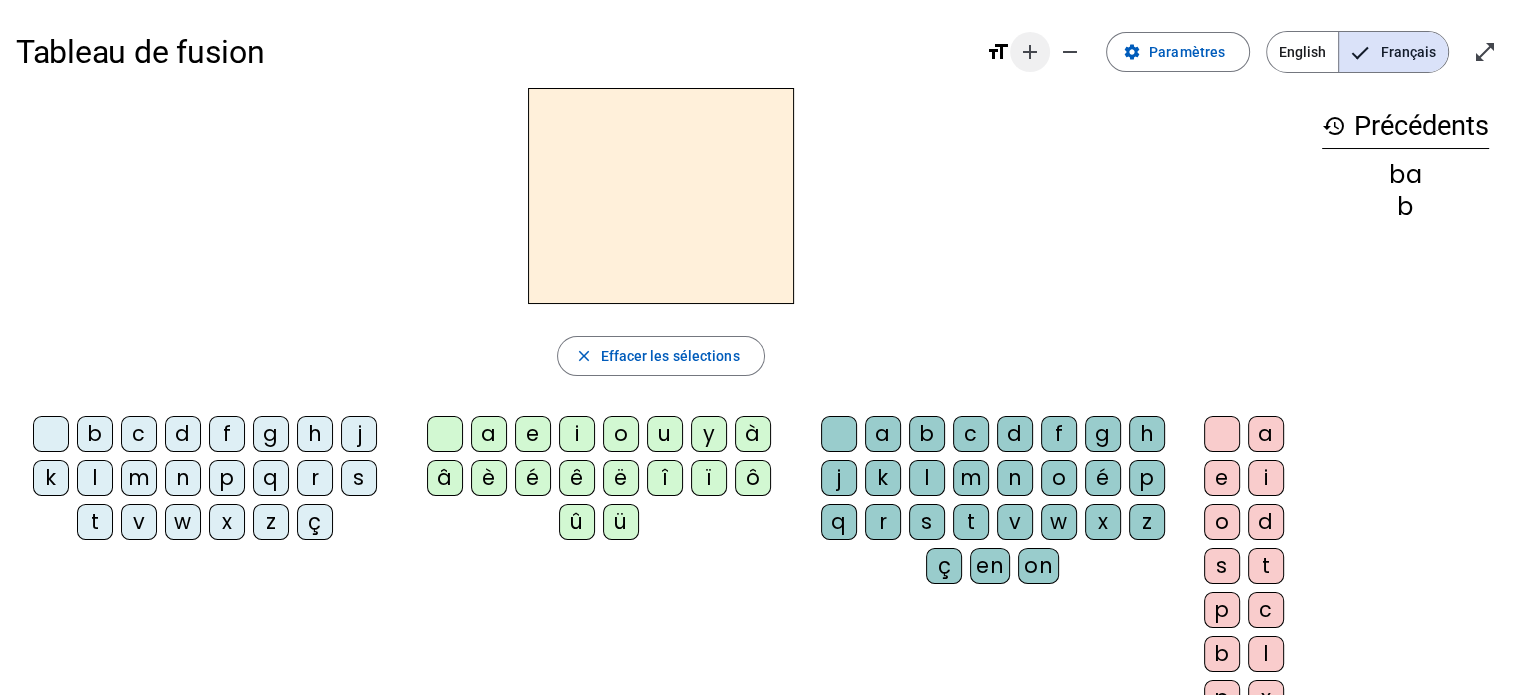 click at bounding box center [1030, 52] 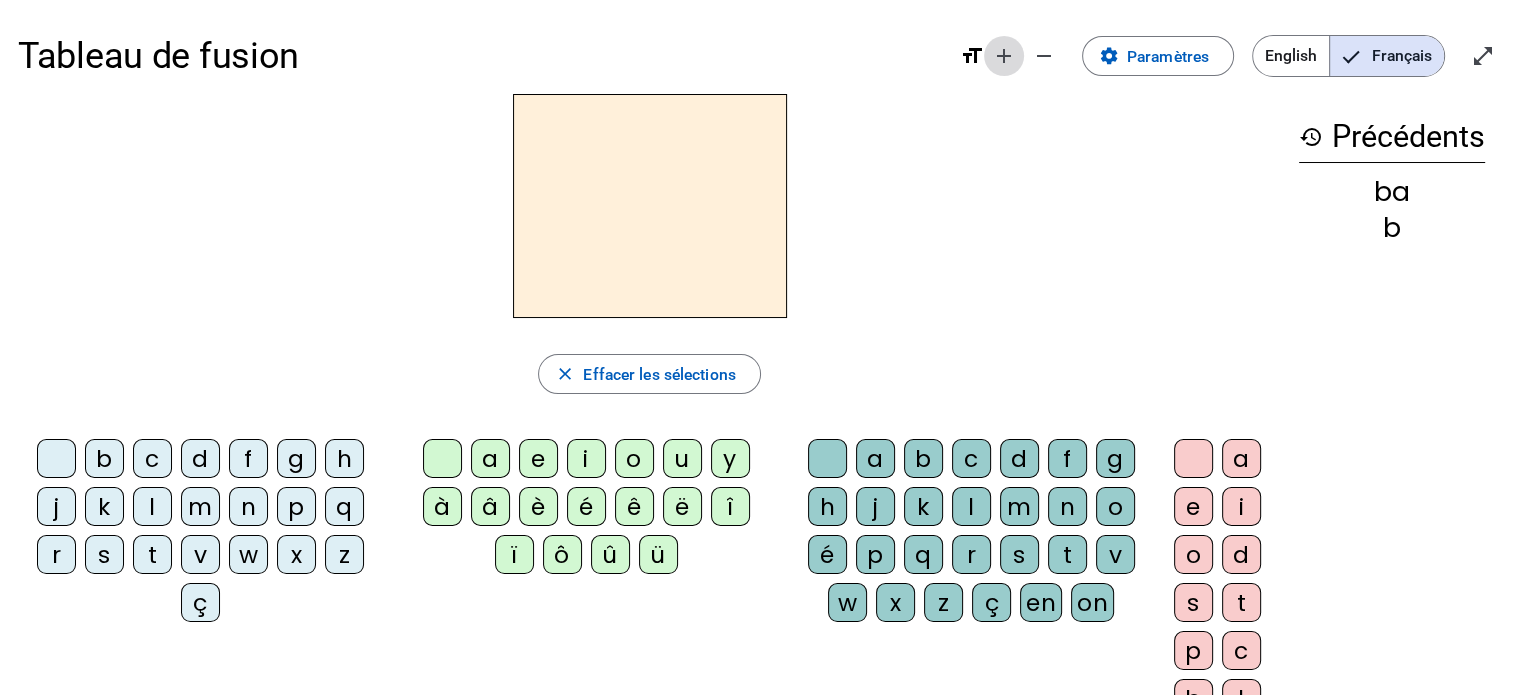 click on "add" at bounding box center [1004, 56] 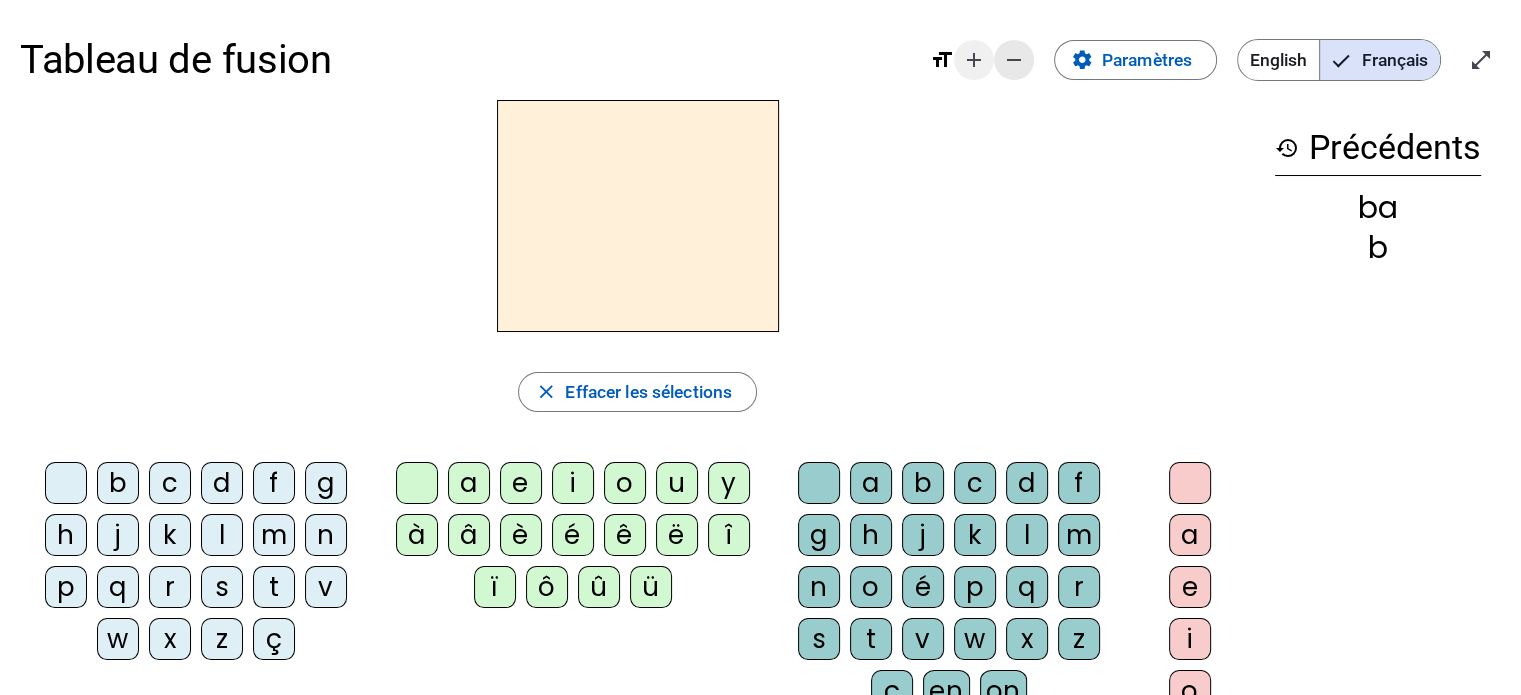 click at bounding box center (1014, 60) 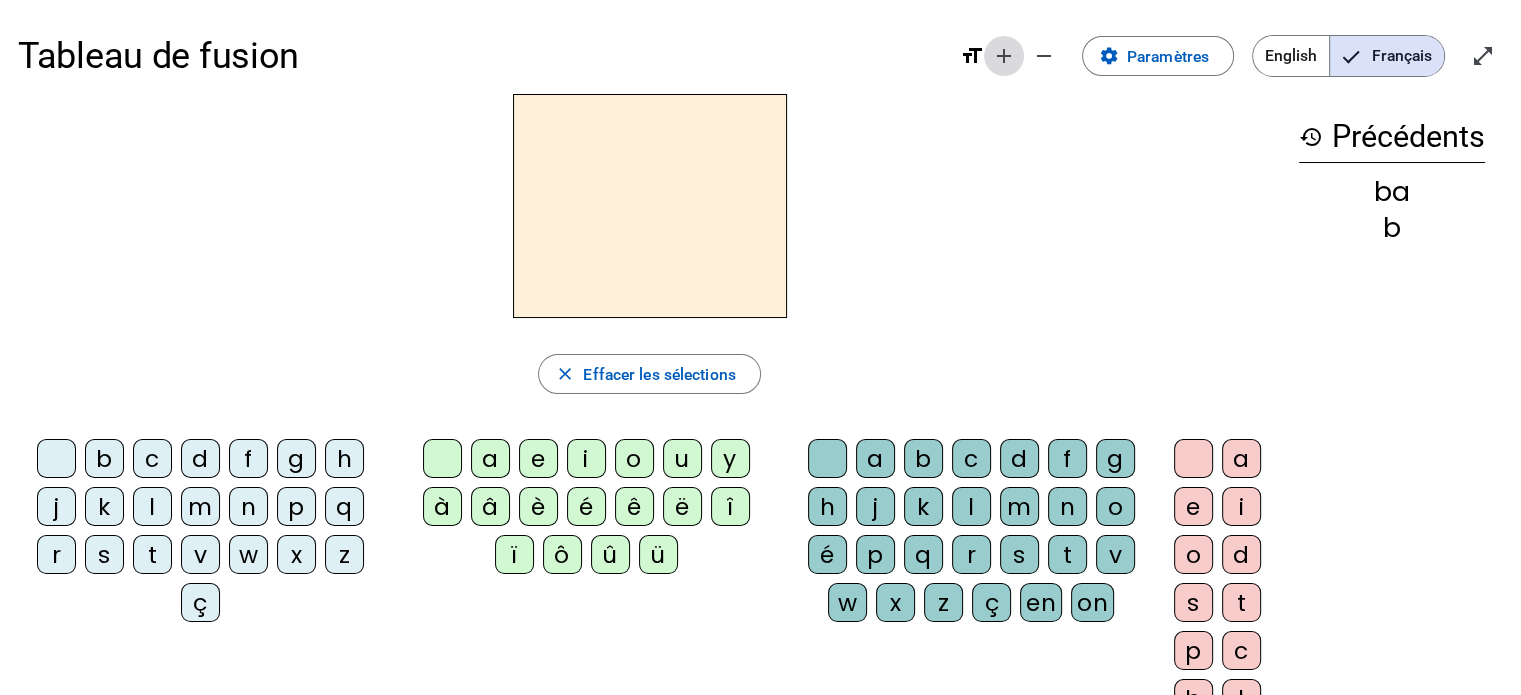 click on "add" at bounding box center [1004, 56] 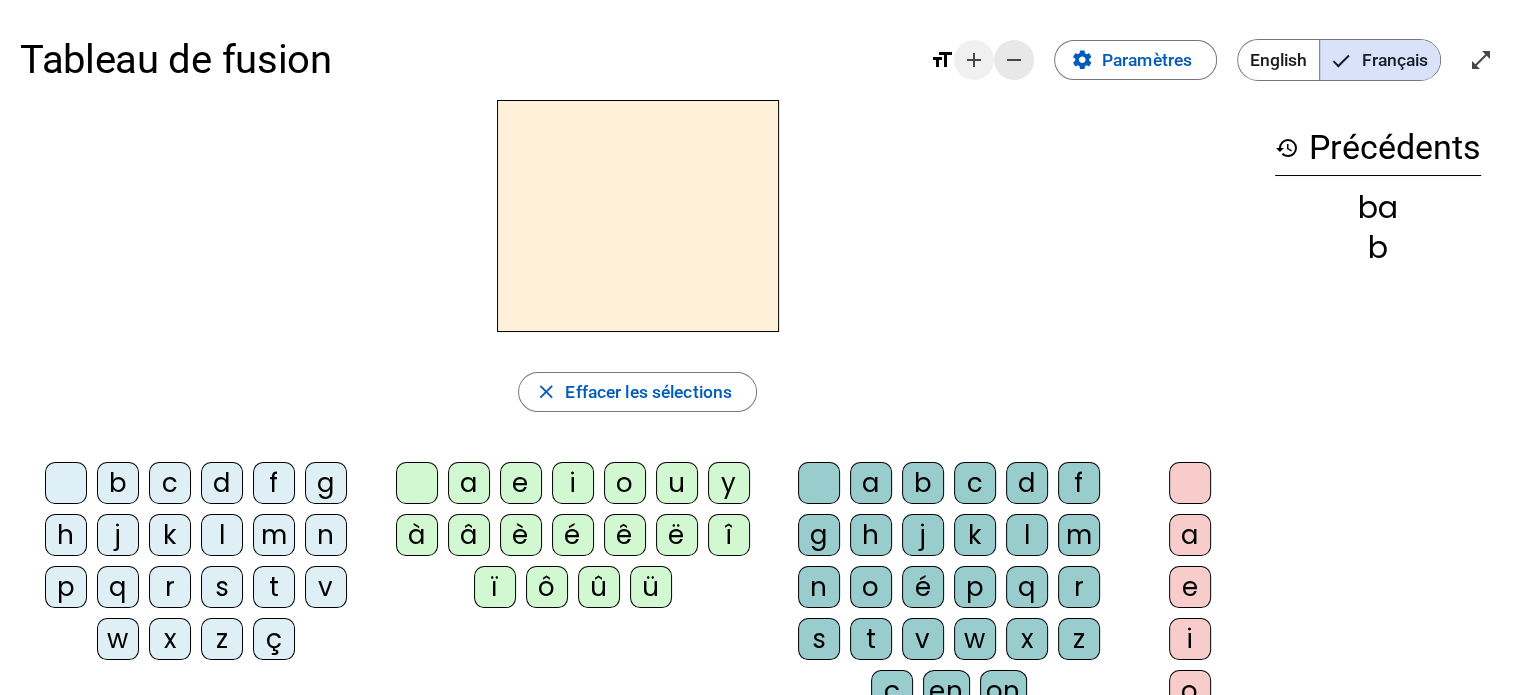 click at bounding box center (1014, 60) 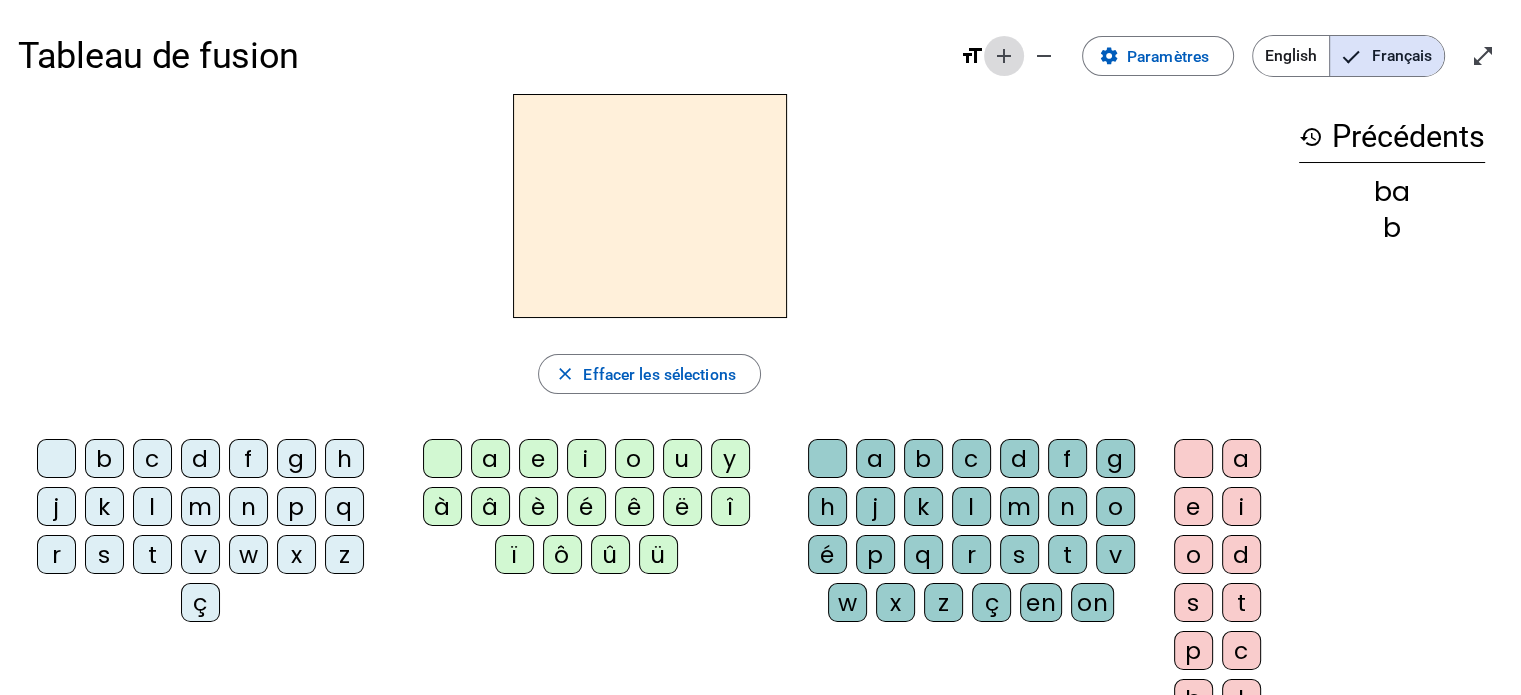 click on "add" at bounding box center [1004, 56] 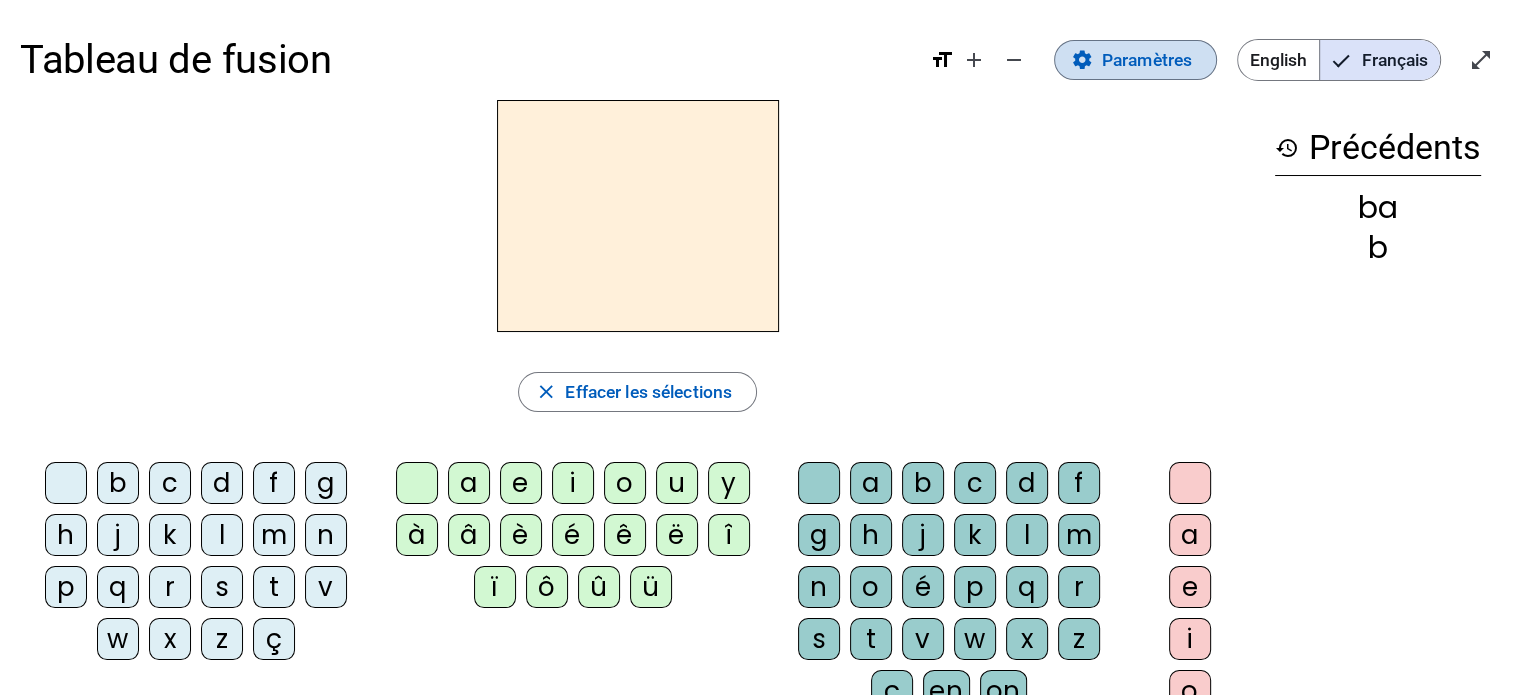click at bounding box center (1135, 60) 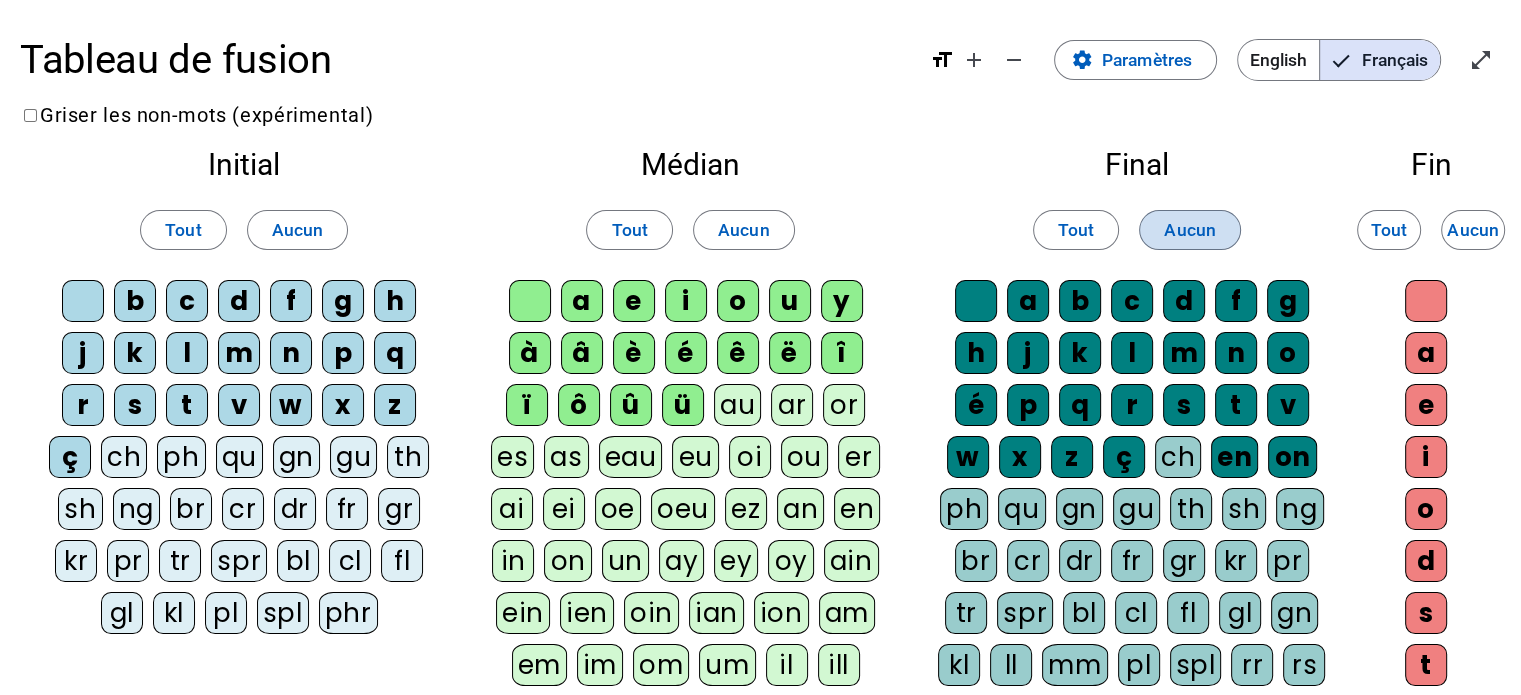 click on "Aucun" at bounding box center [1190, 230] 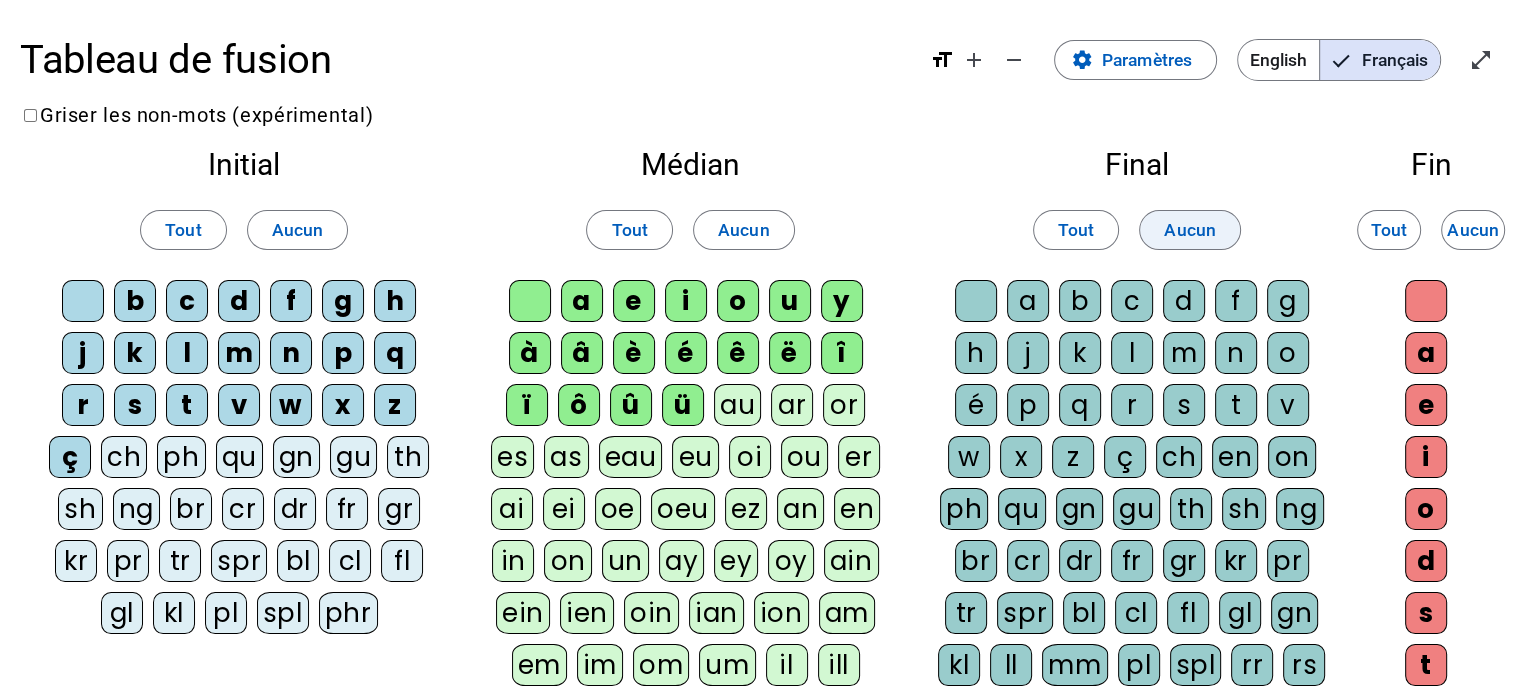 click on "Aucun" at bounding box center (1190, 230) 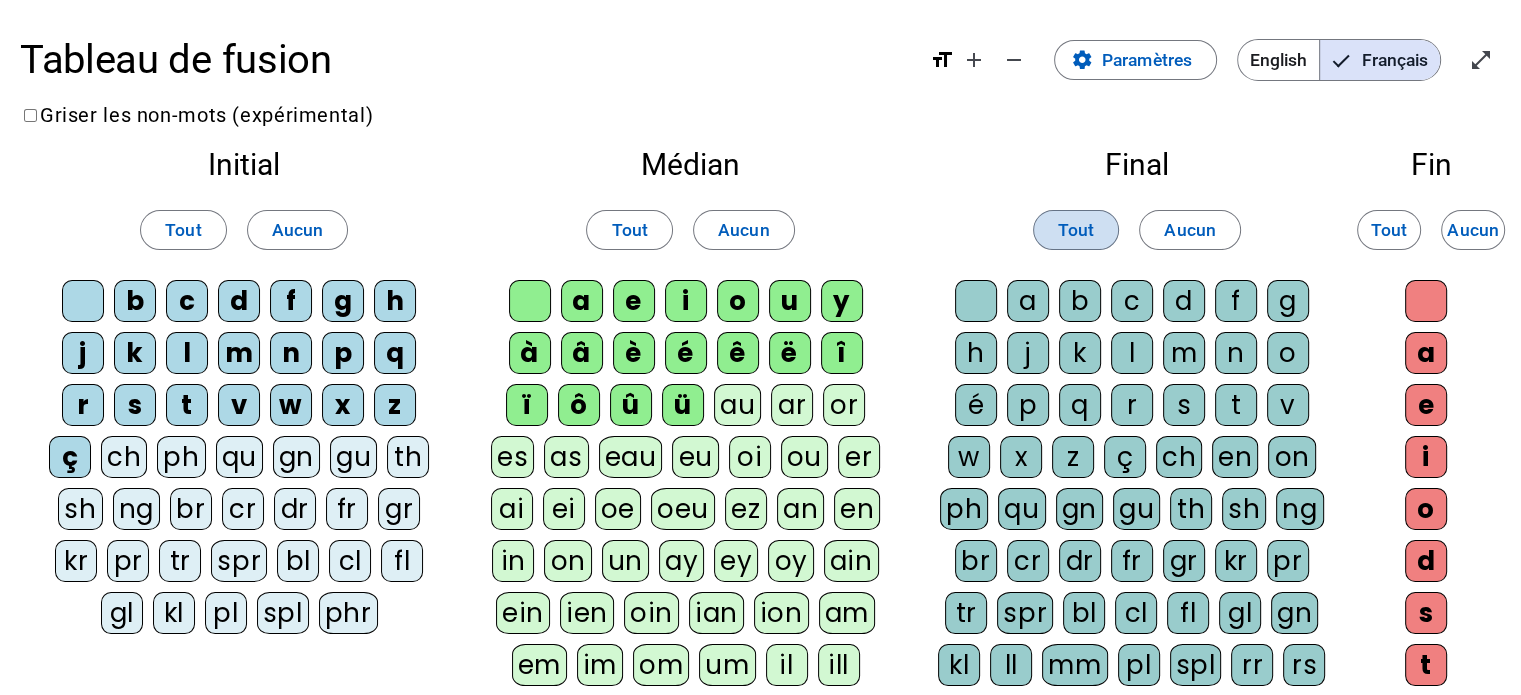 click on "Tout" at bounding box center [1076, 230] 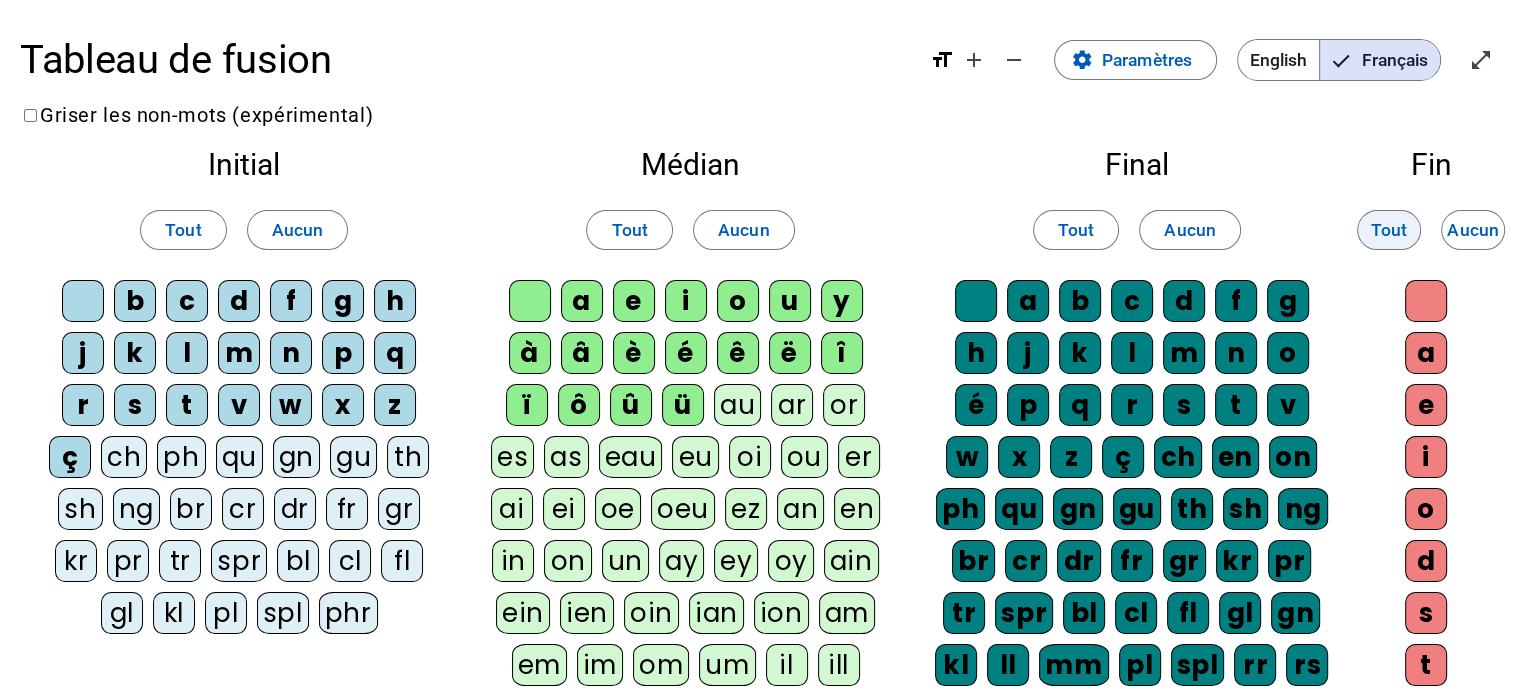 click on "Tout" at bounding box center [1389, 230] 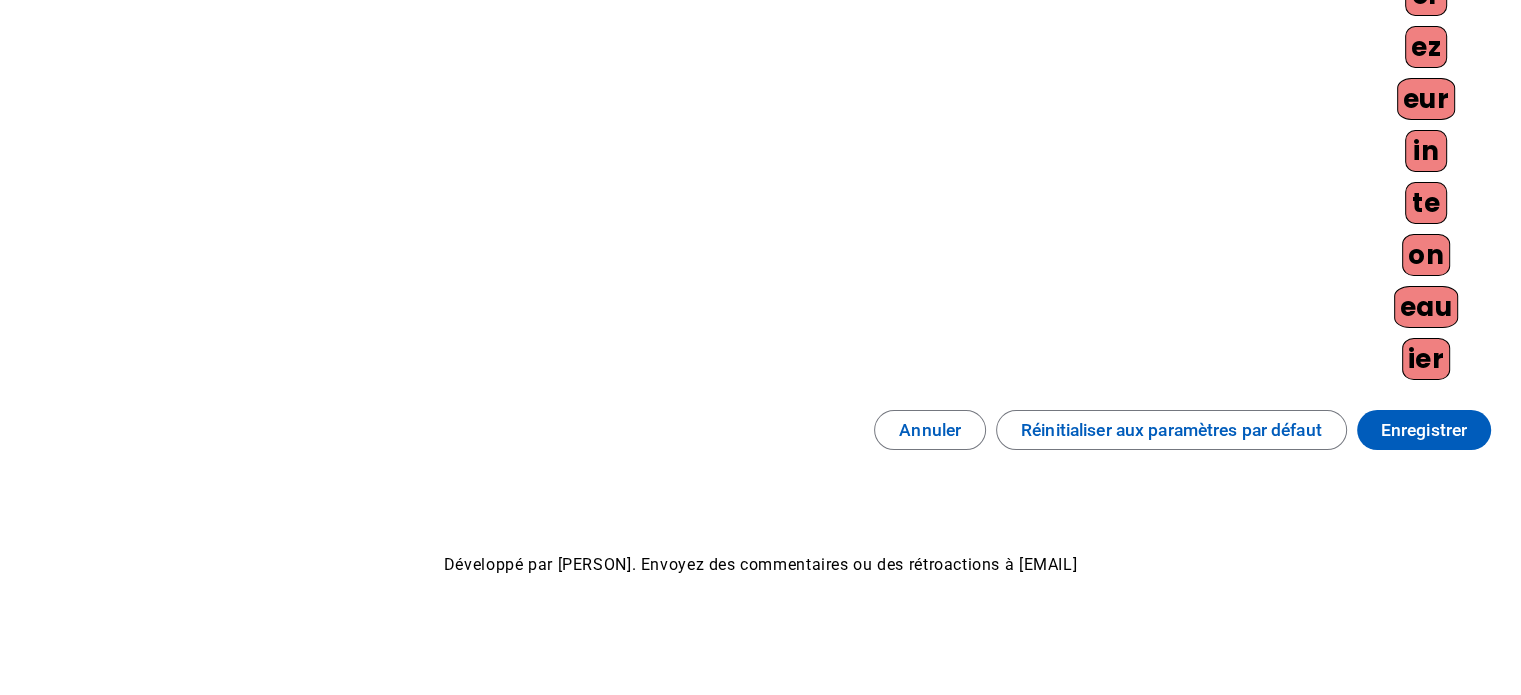 scroll, scrollTop: 1042, scrollLeft: 0, axis: vertical 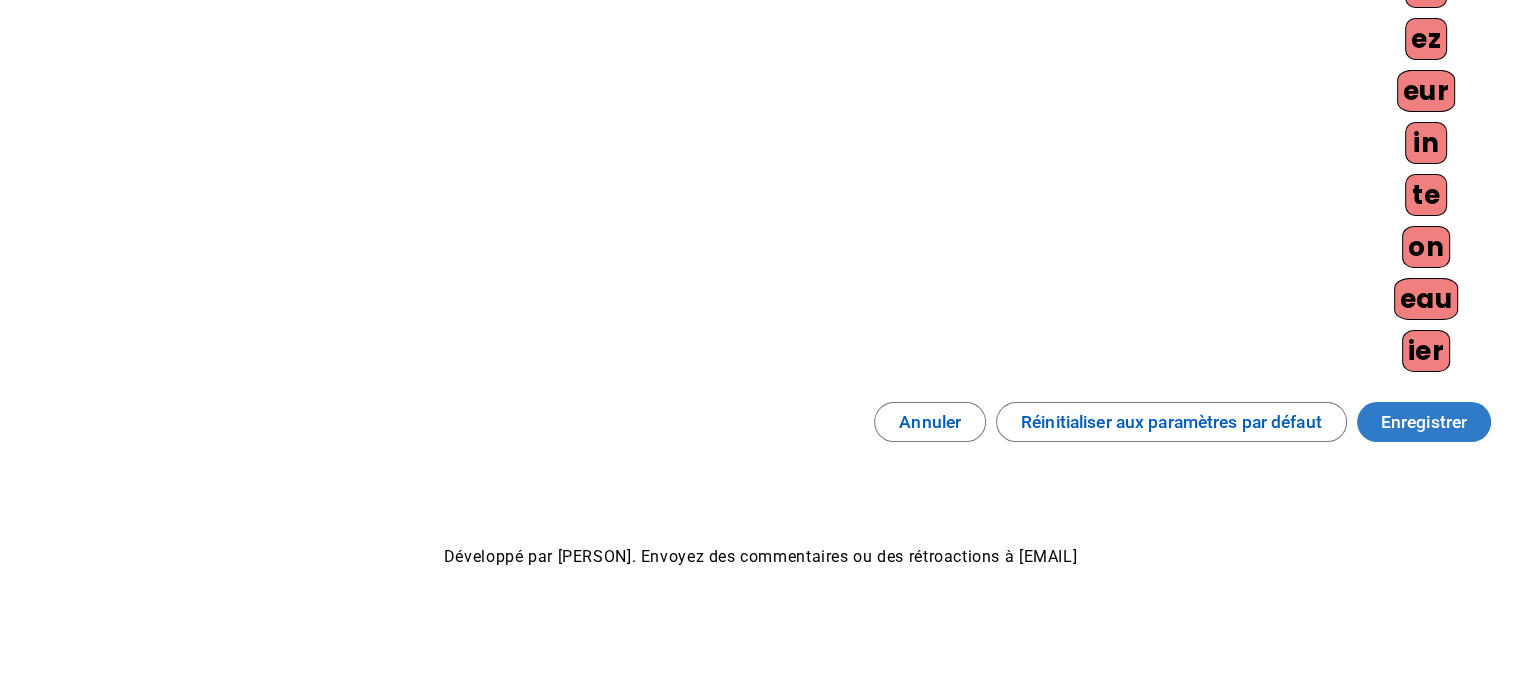 click on "Enregistrer" at bounding box center [1424, 422] 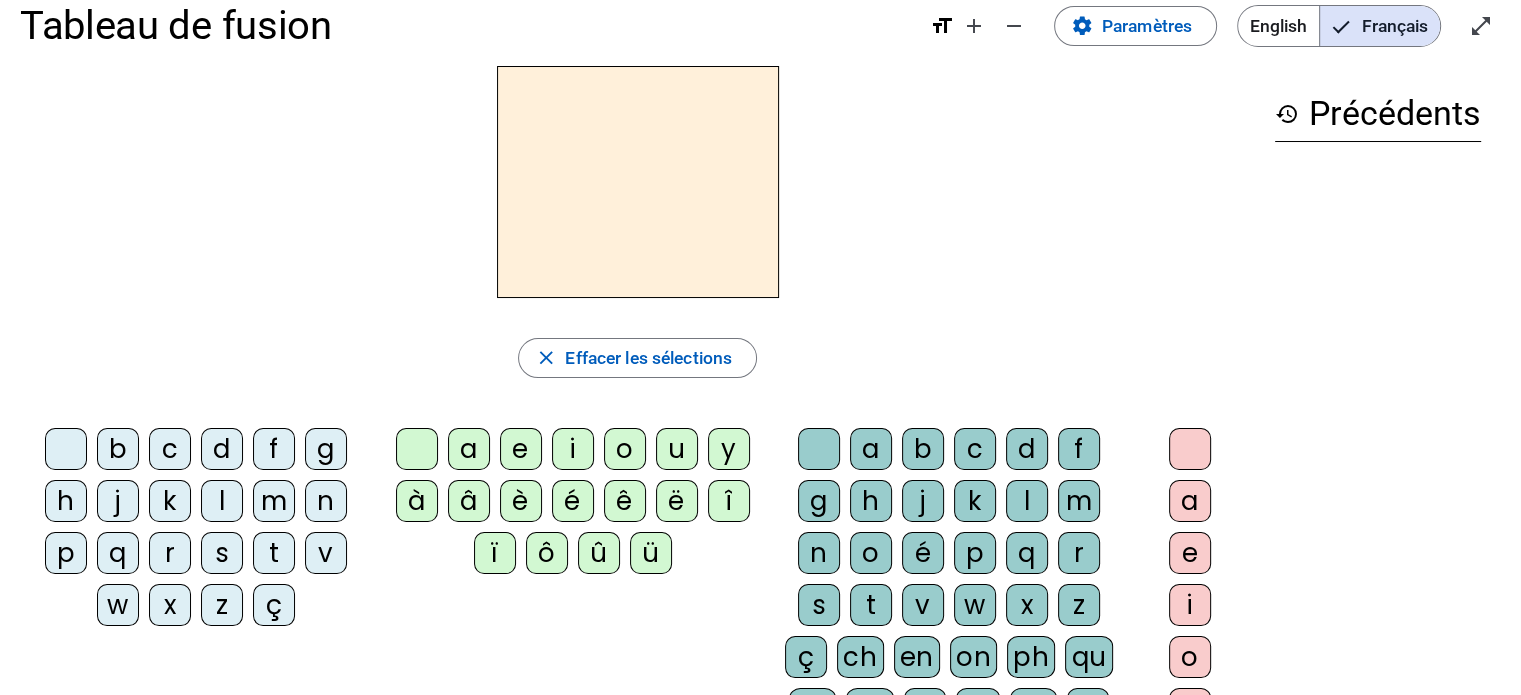 scroll, scrollTop: 0, scrollLeft: 0, axis: both 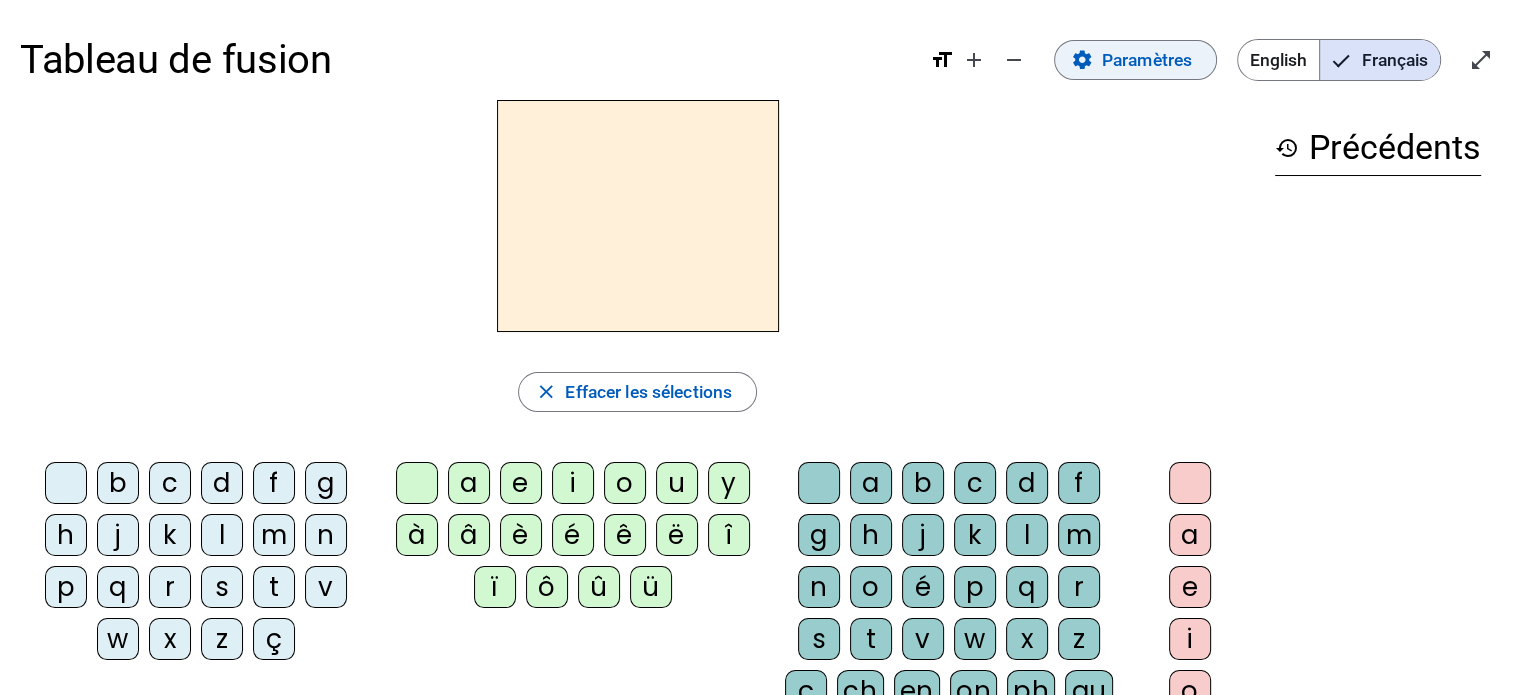click on "settings" at bounding box center (1082, 60) 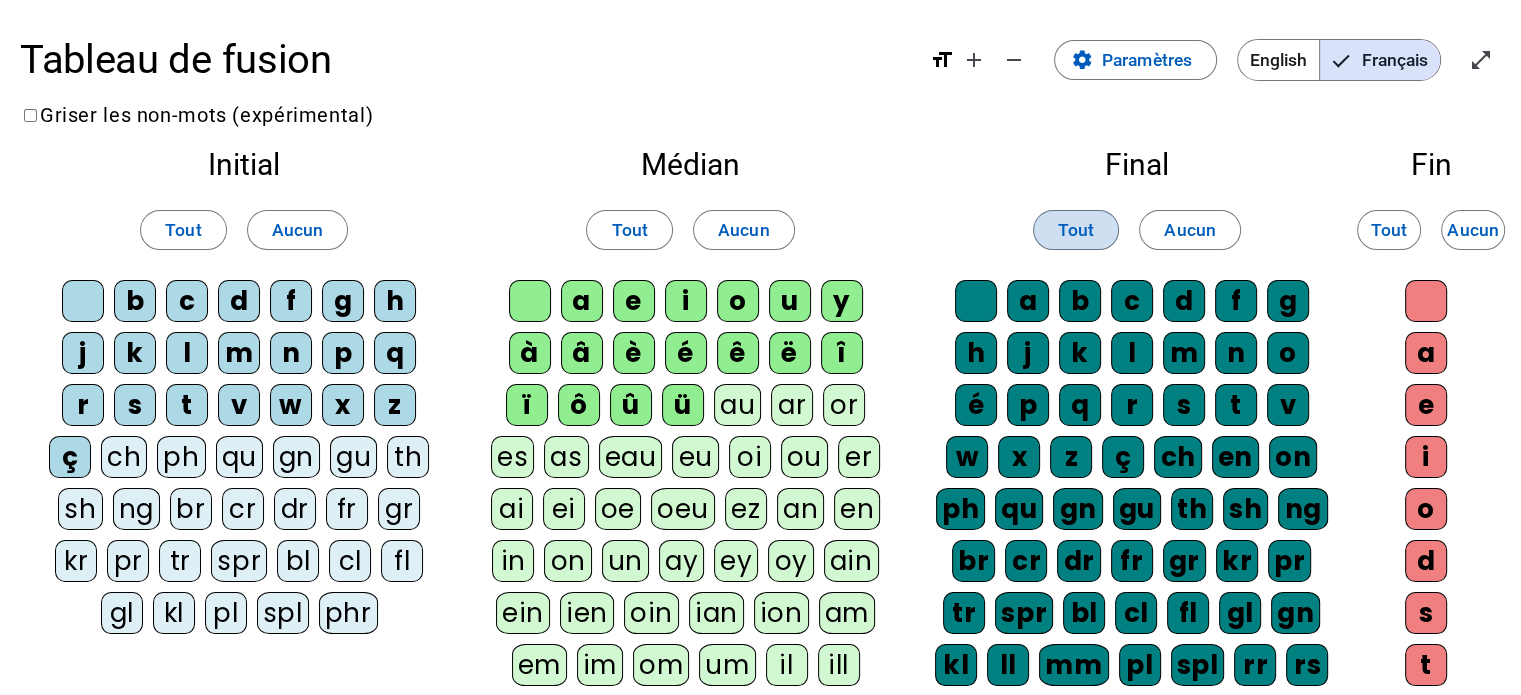 click on "Tout" at bounding box center (1076, 230) 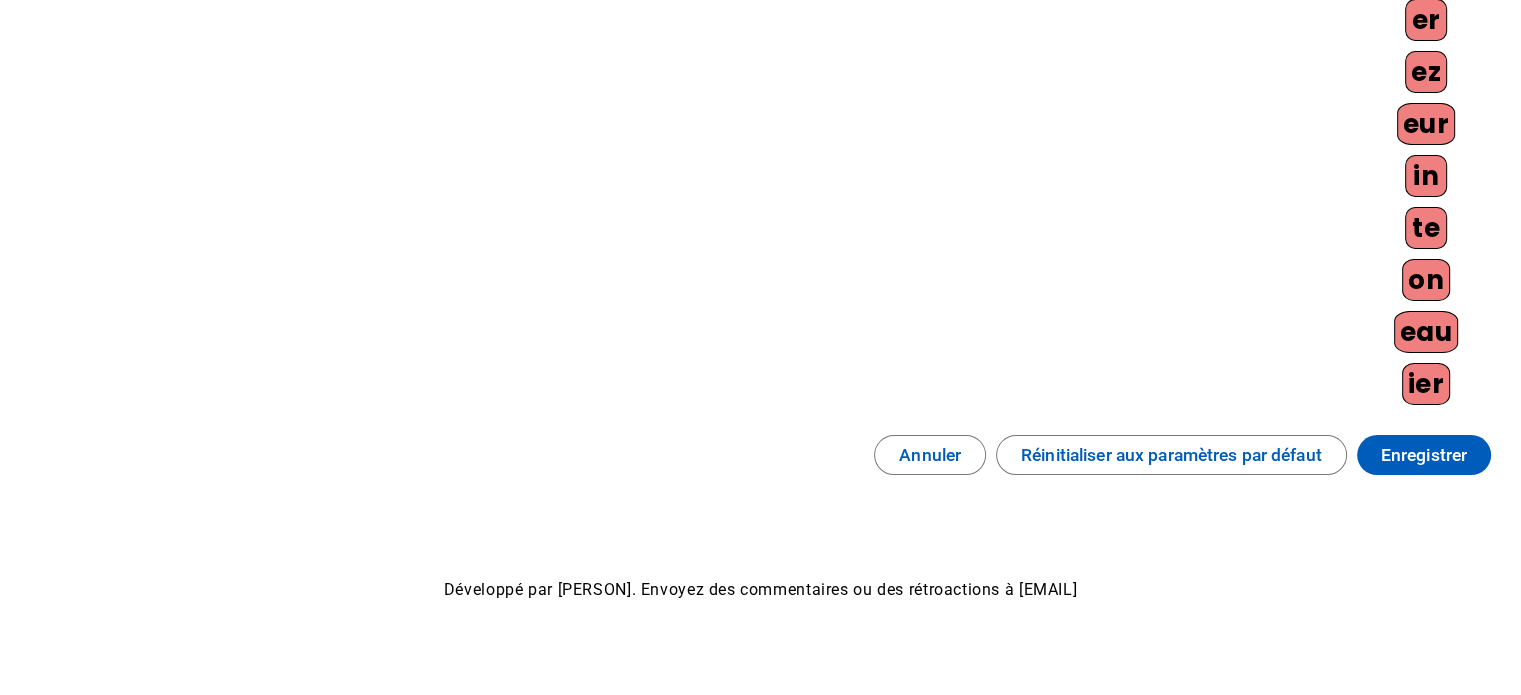 scroll, scrollTop: 1042, scrollLeft: 0, axis: vertical 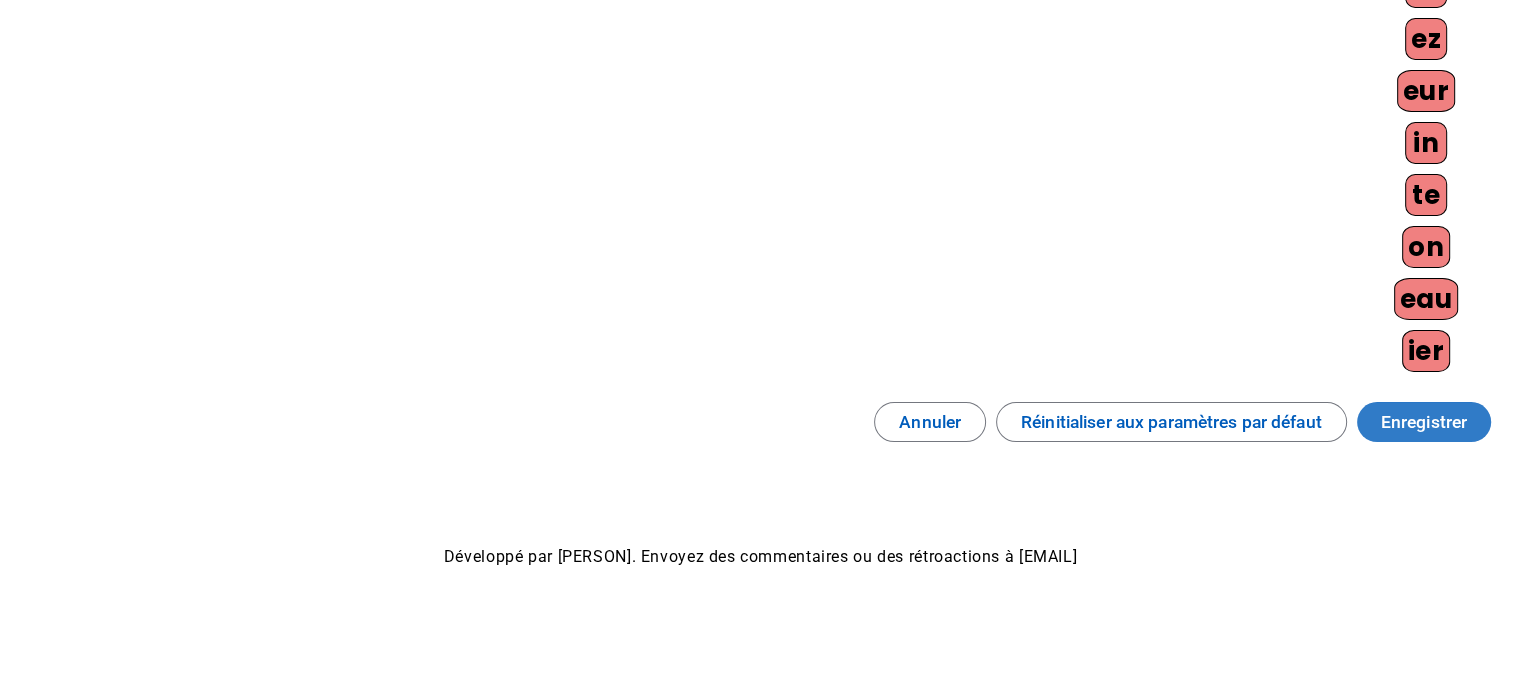 click on "Enregistrer" at bounding box center [1424, 422] 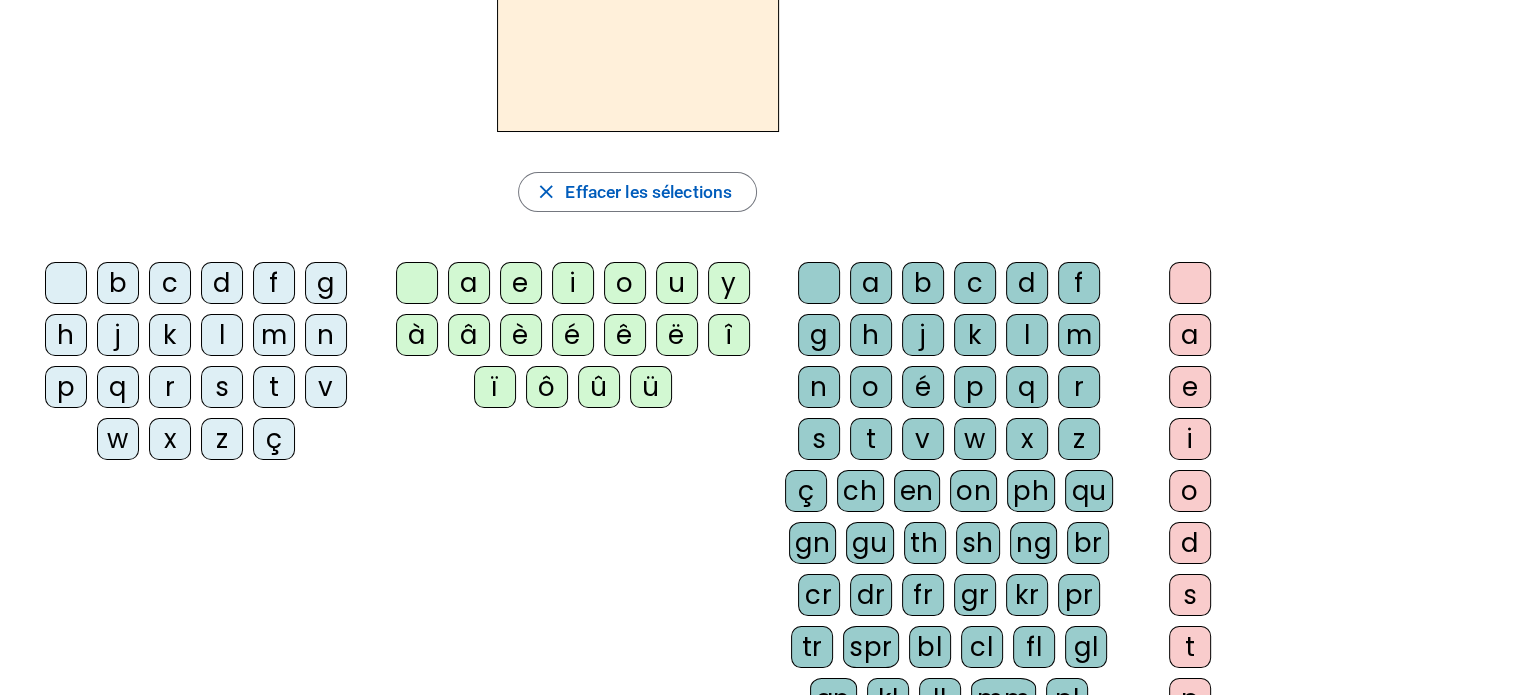 scroll, scrollTop: 0, scrollLeft: 0, axis: both 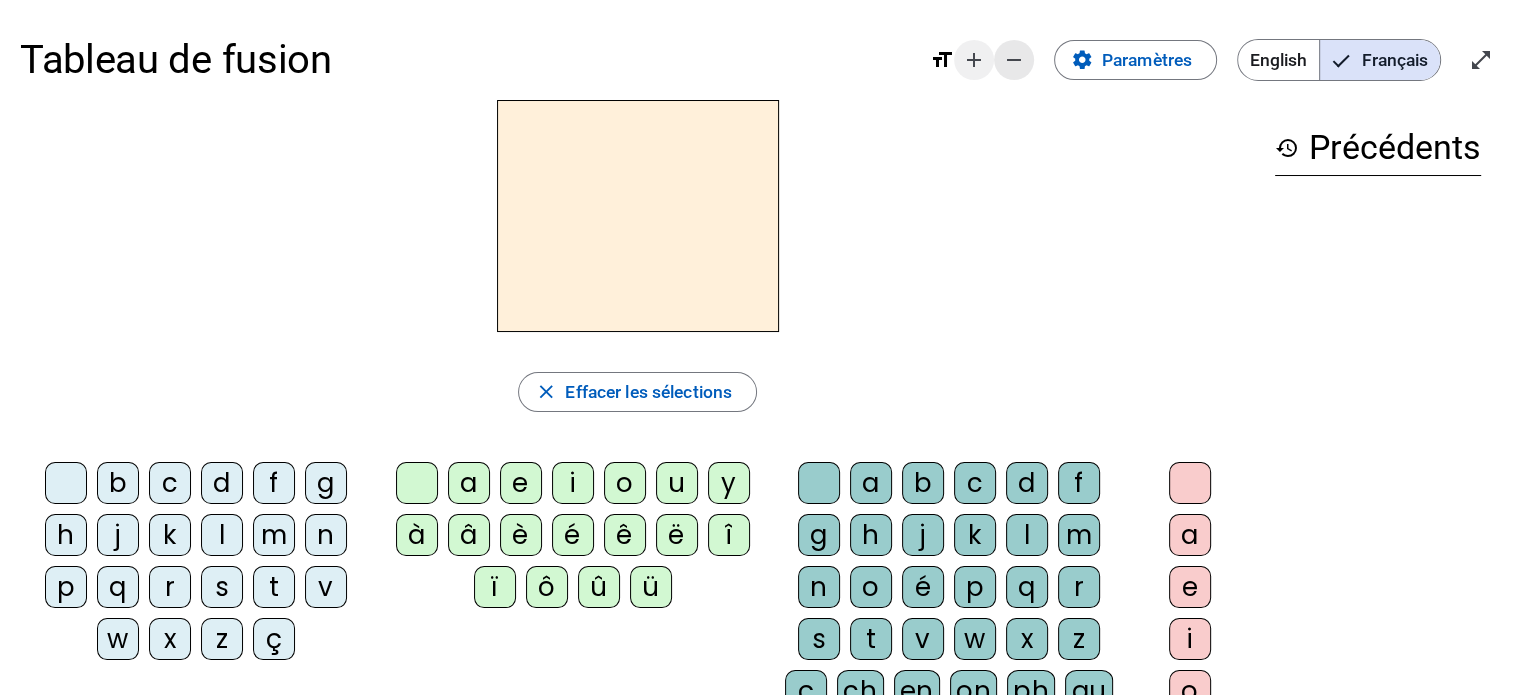 click on "remove" at bounding box center (1014, 60) 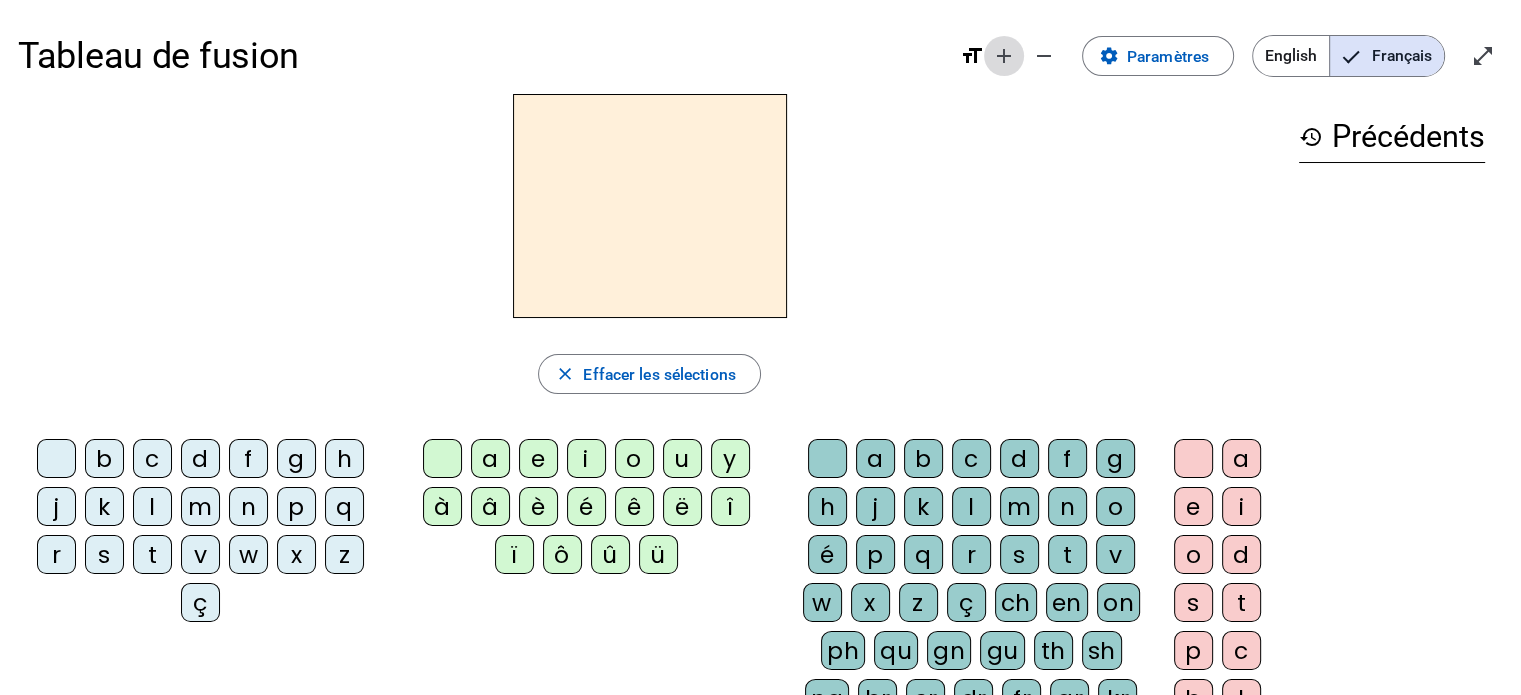 click at bounding box center (1004, 56) 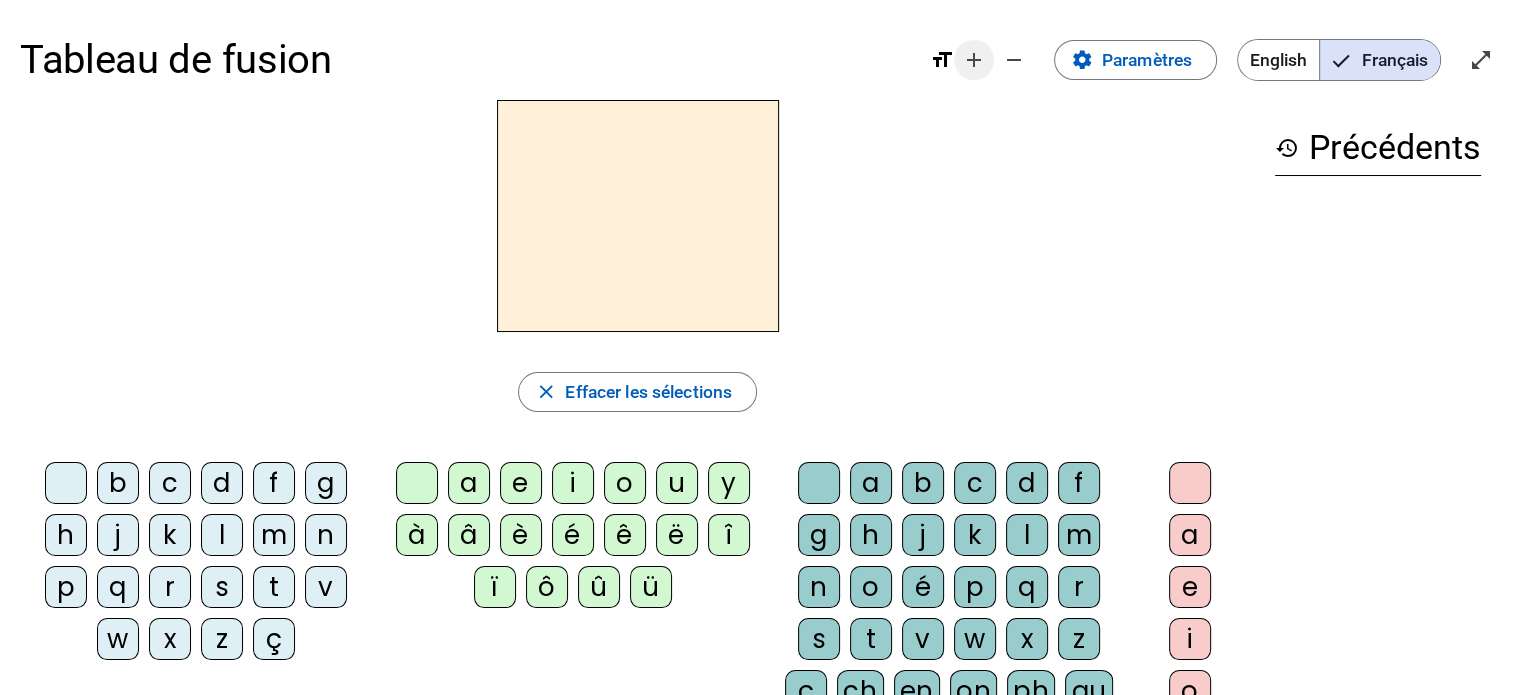 click on "remove" at bounding box center [1014, 60] 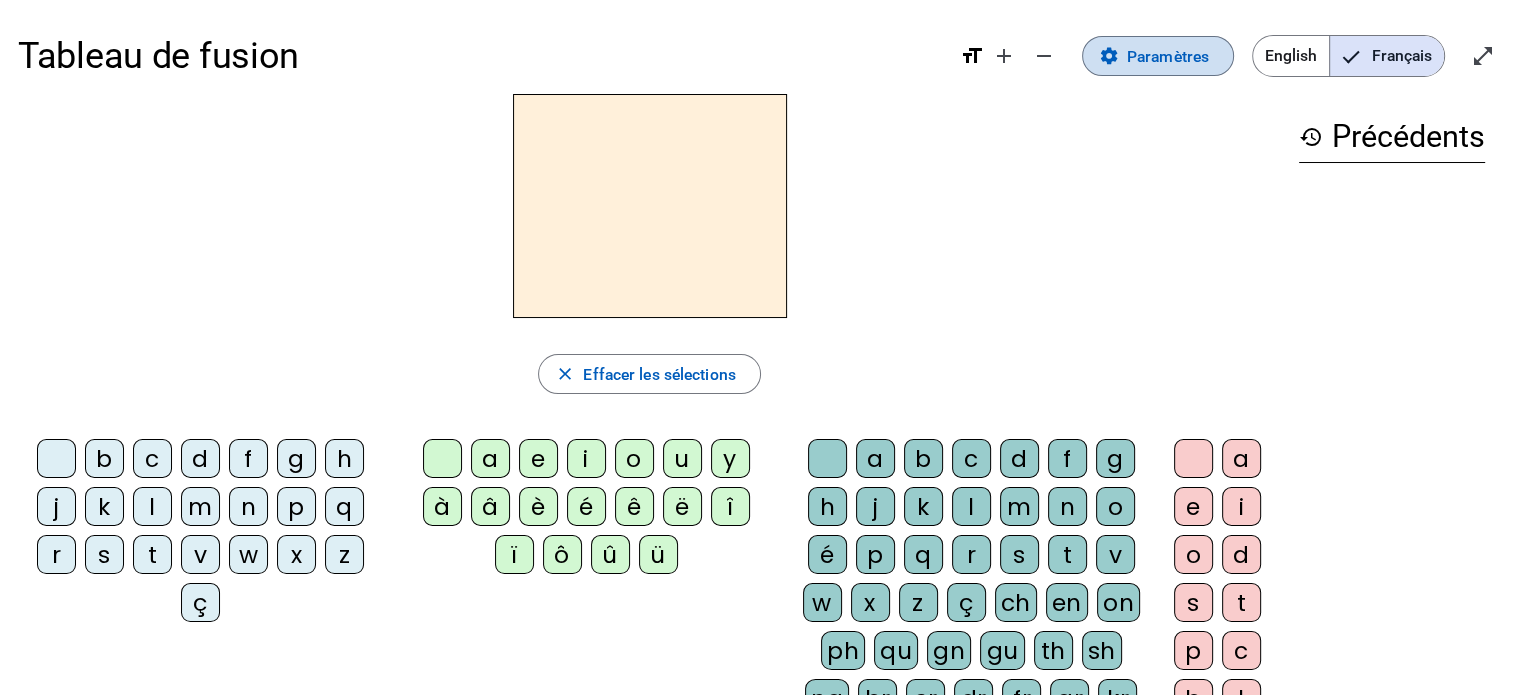 click on "Paramètres" at bounding box center [1168, 56] 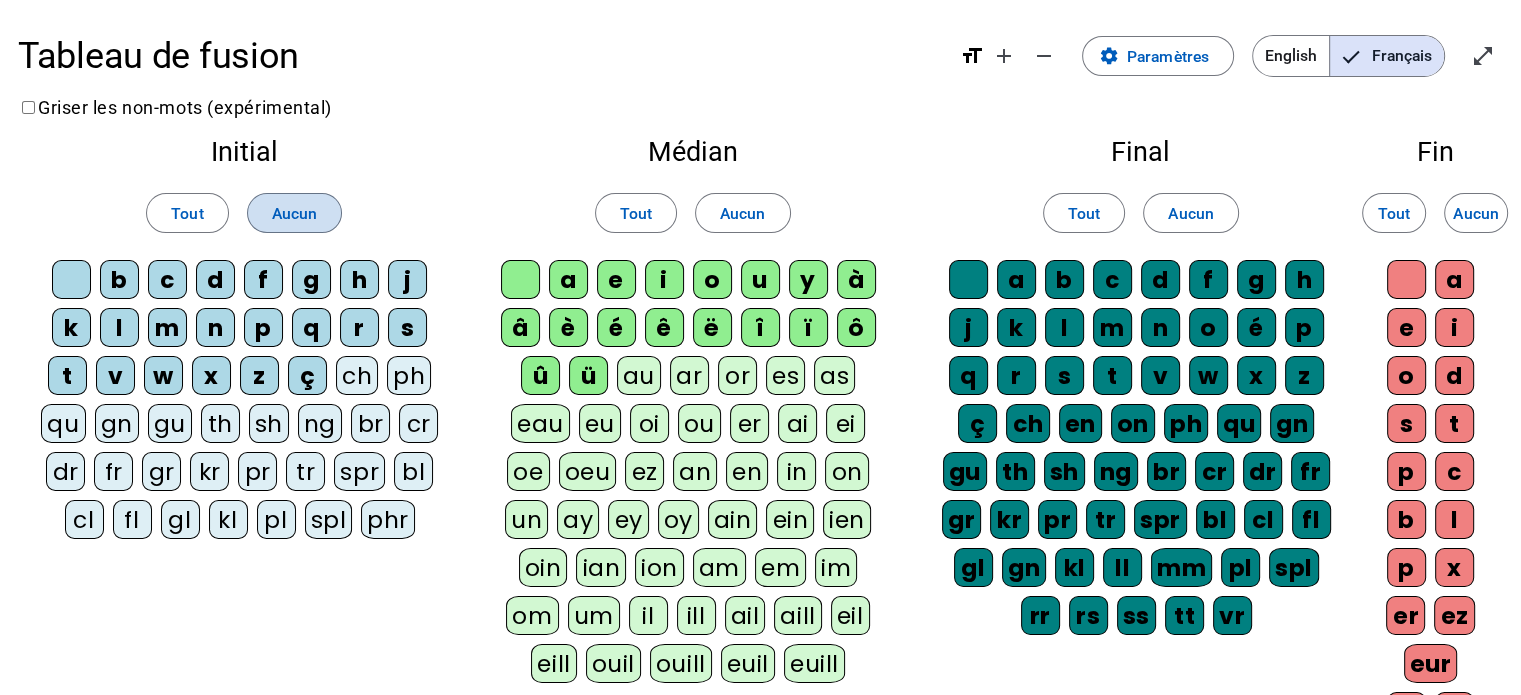 click on "Aucun" at bounding box center (295, 213) 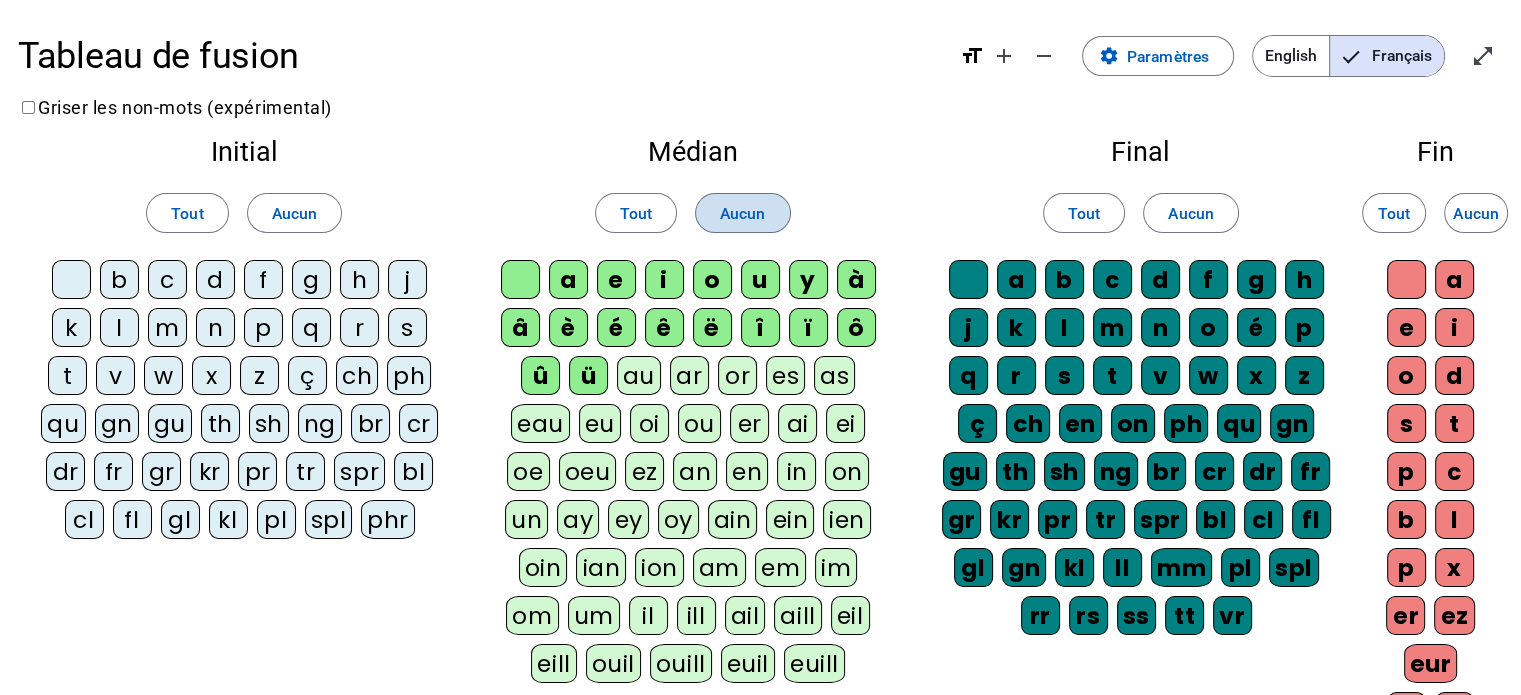 click at bounding box center (743, 213) 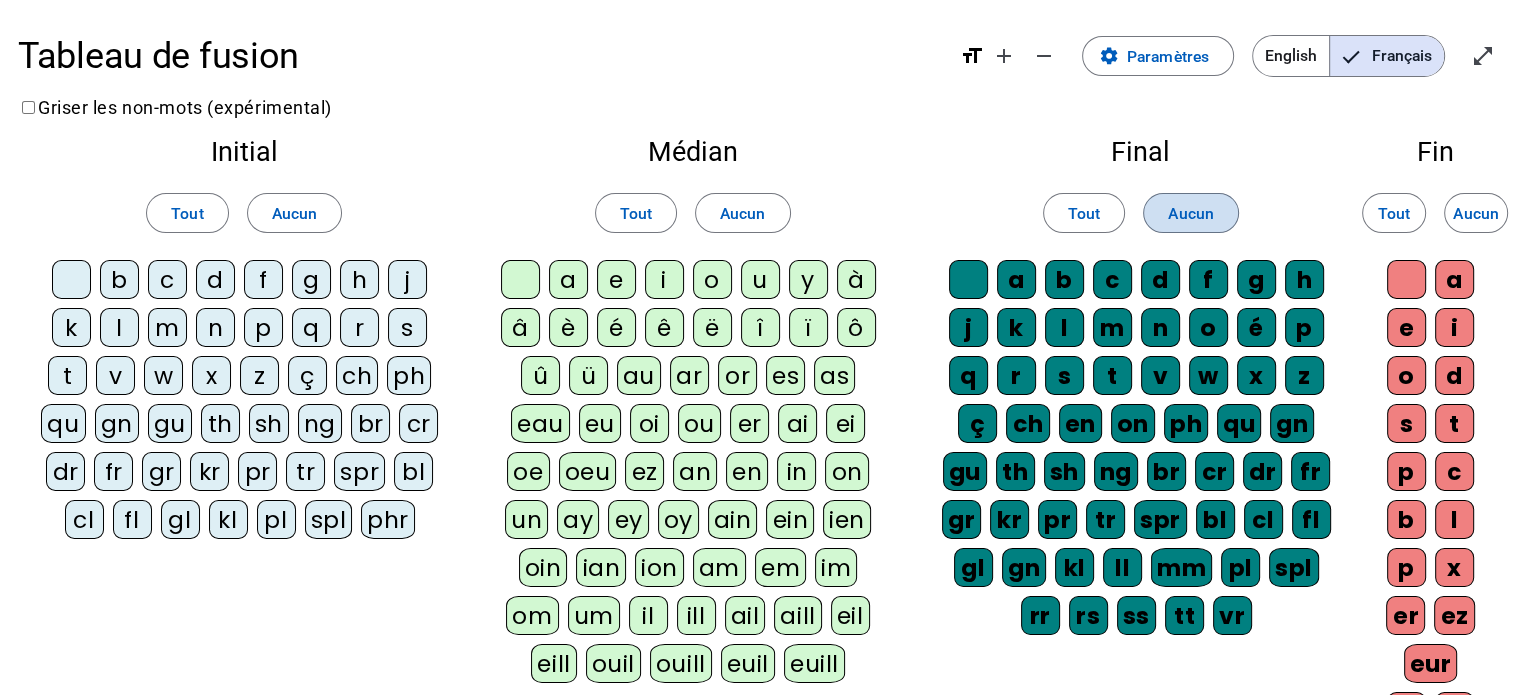 click at bounding box center (1191, 213) 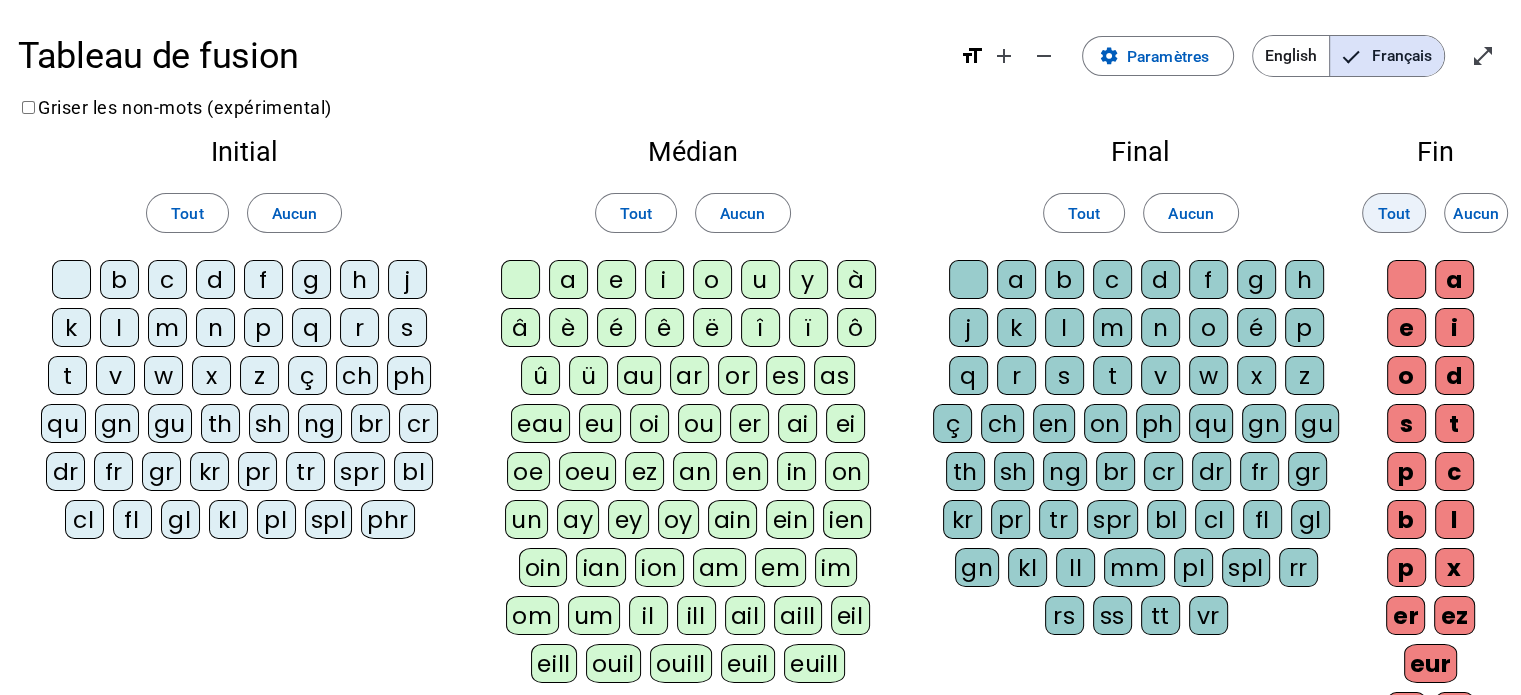 click on "Tout" at bounding box center (1394, 213) 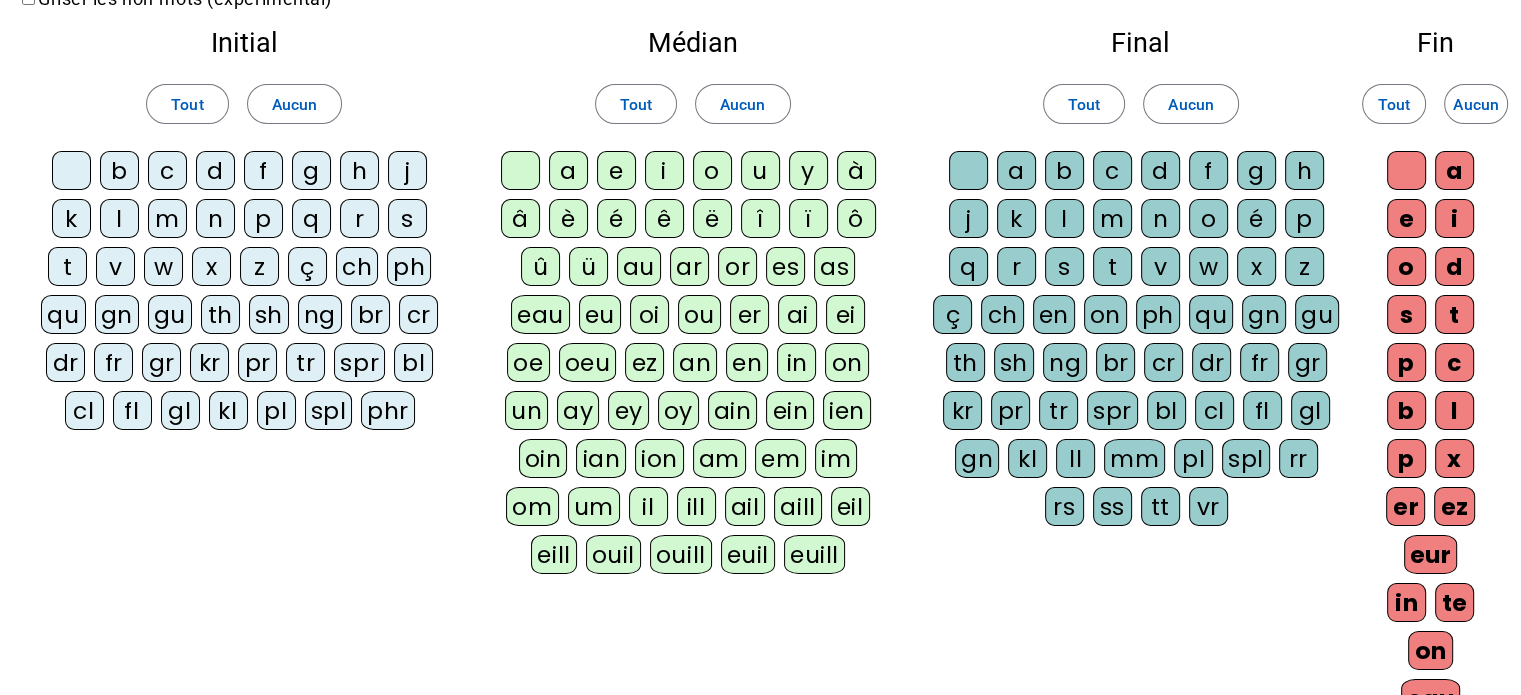 scroll, scrollTop: 477, scrollLeft: 0, axis: vertical 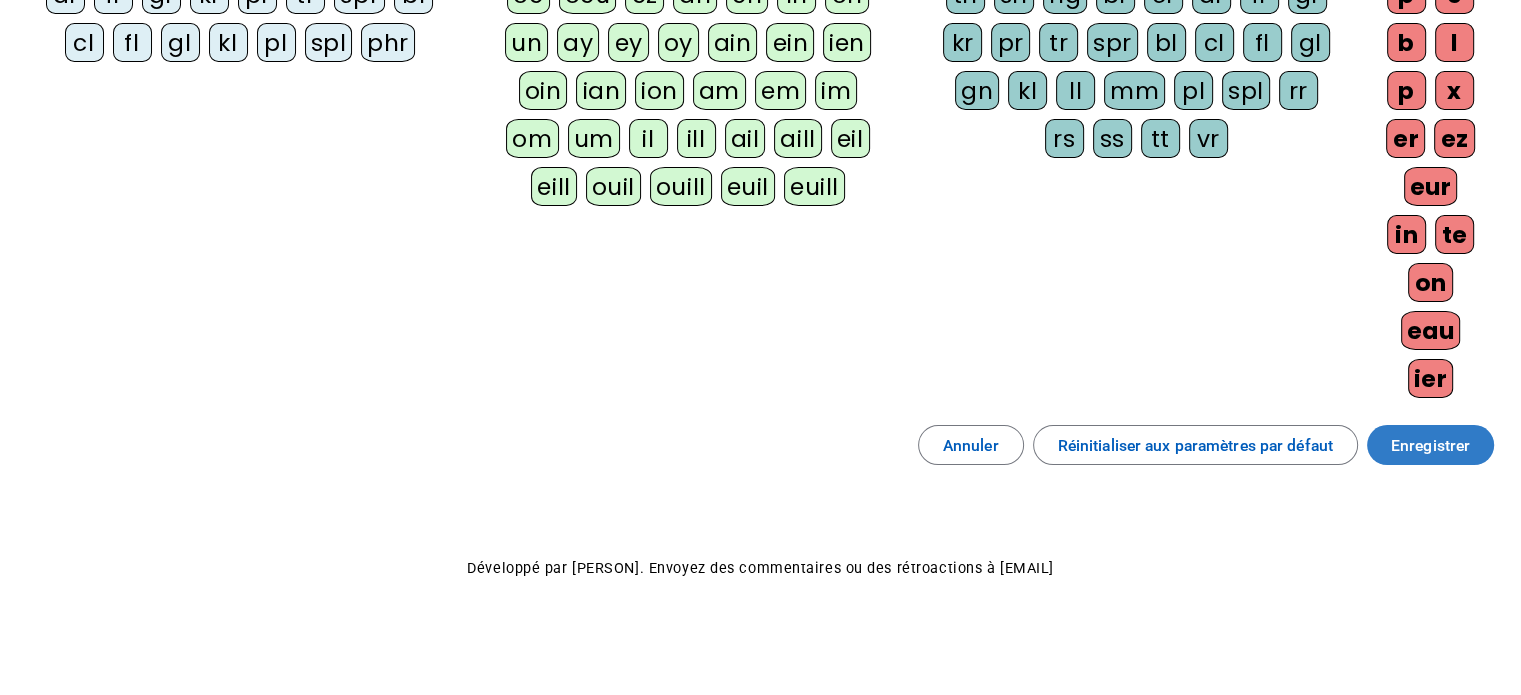click on "Enregistrer" at bounding box center [1430, 445] 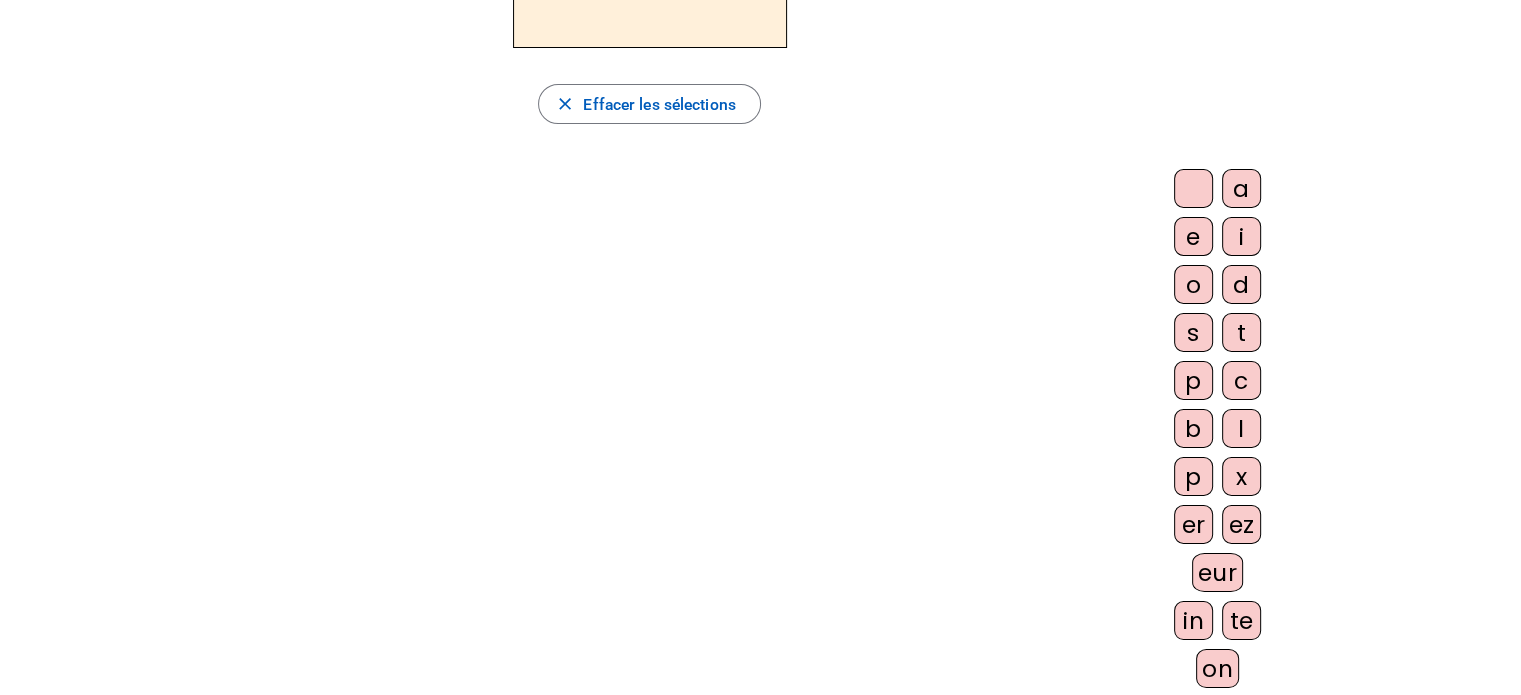 scroll, scrollTop: 0, scrollLeft: 0, axis: both 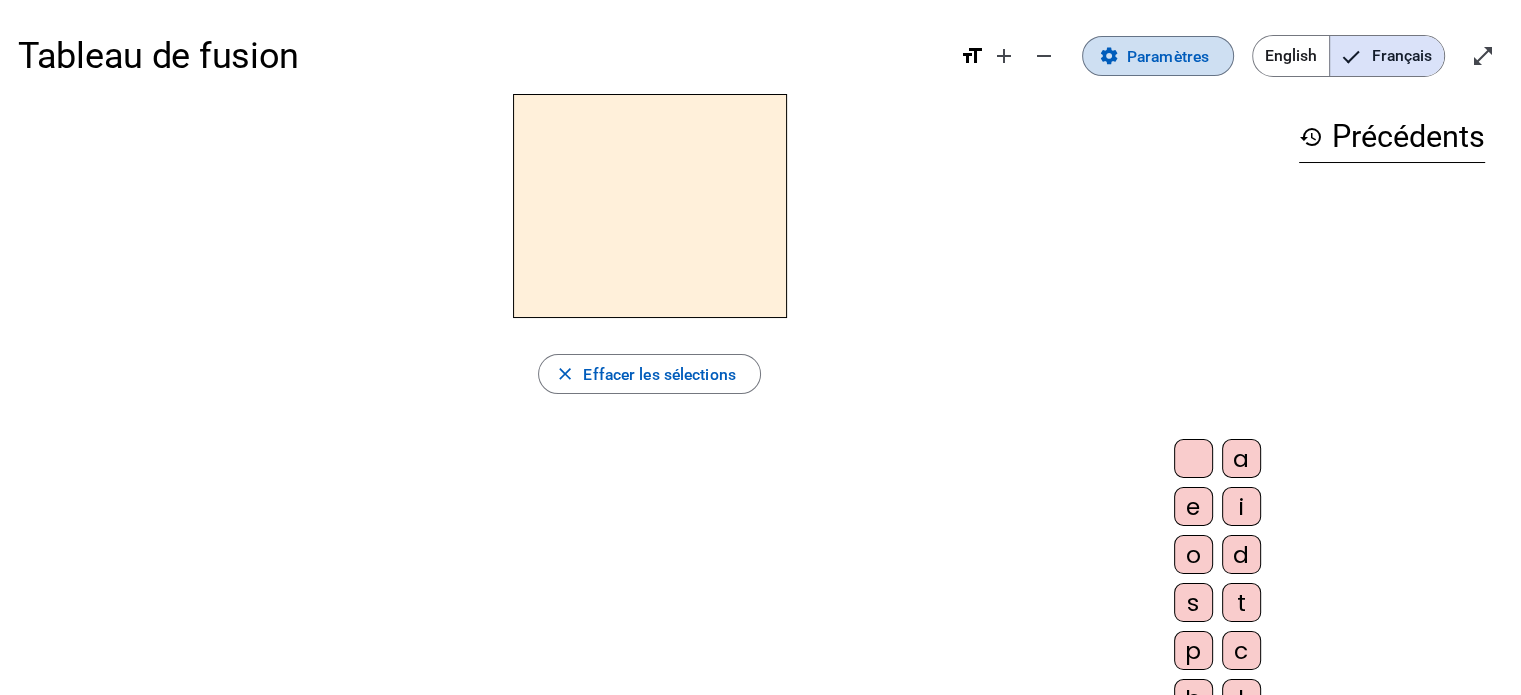 click at bounding box center (1158, 56) 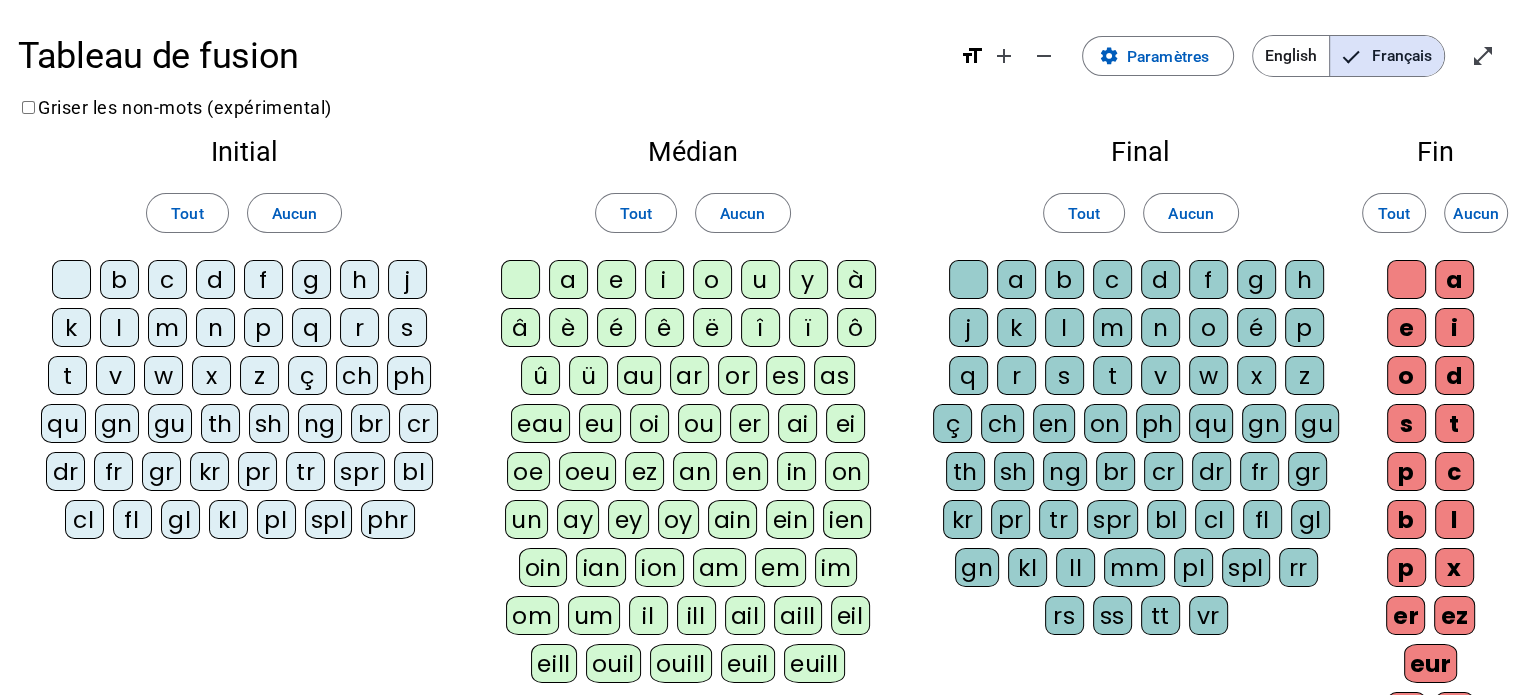 click on "qu" at bounding box center (71, 279) 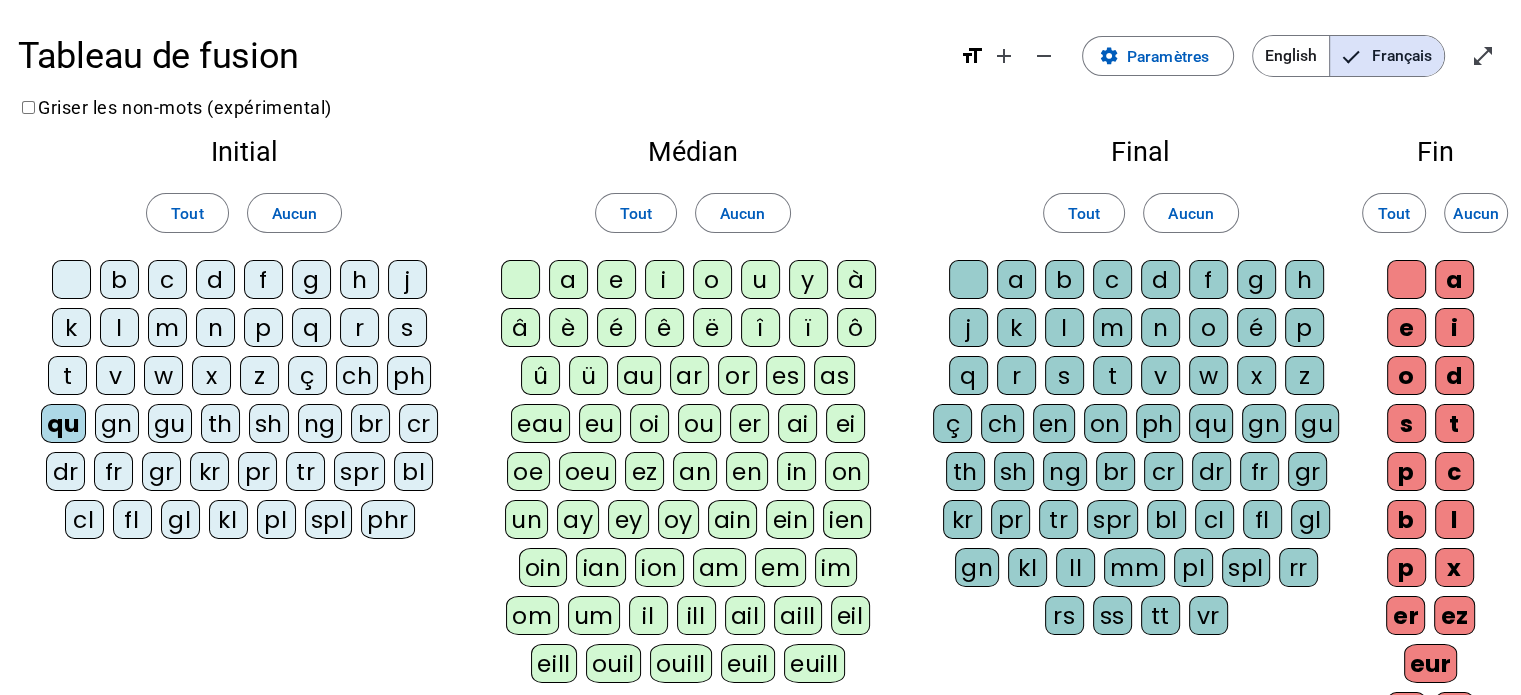 click on "gn" at bounding box center [71, 279] 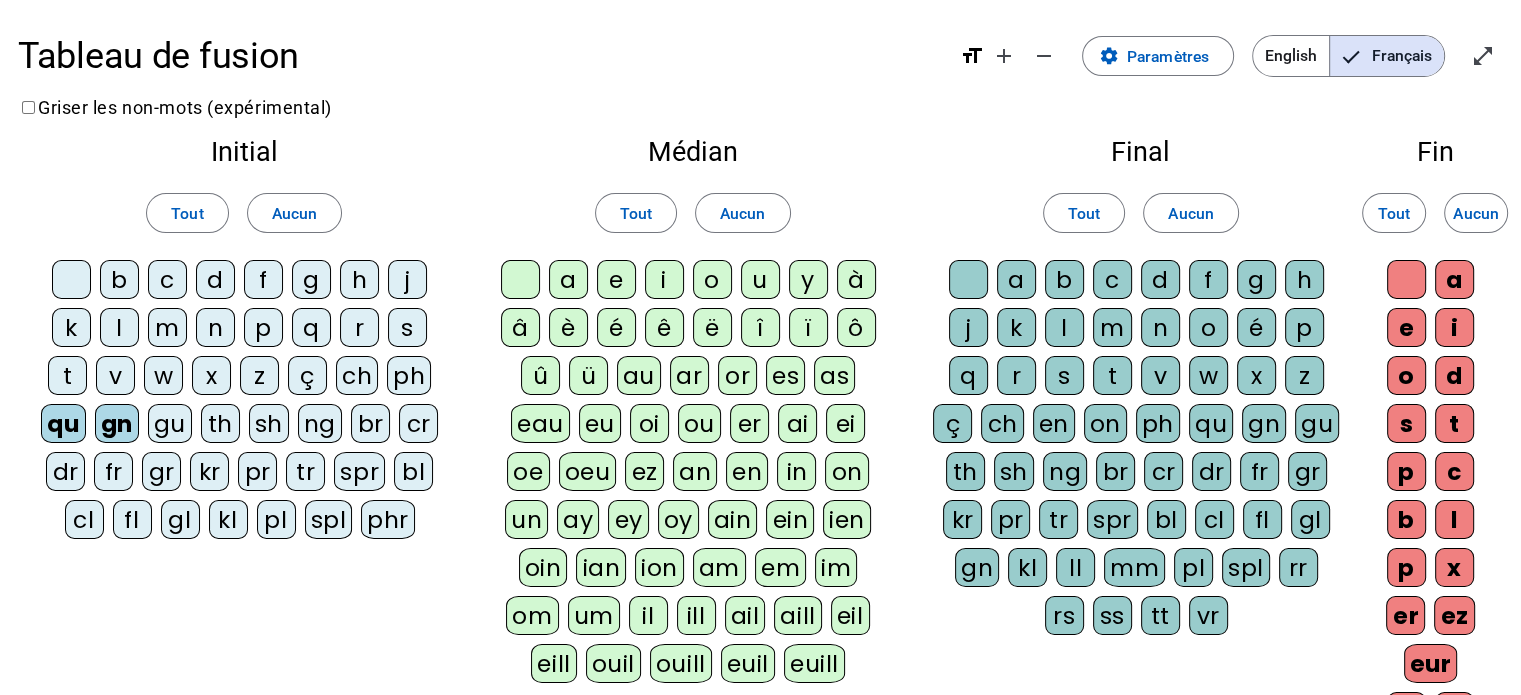 click on "gu" at bounding box center (71, 279) 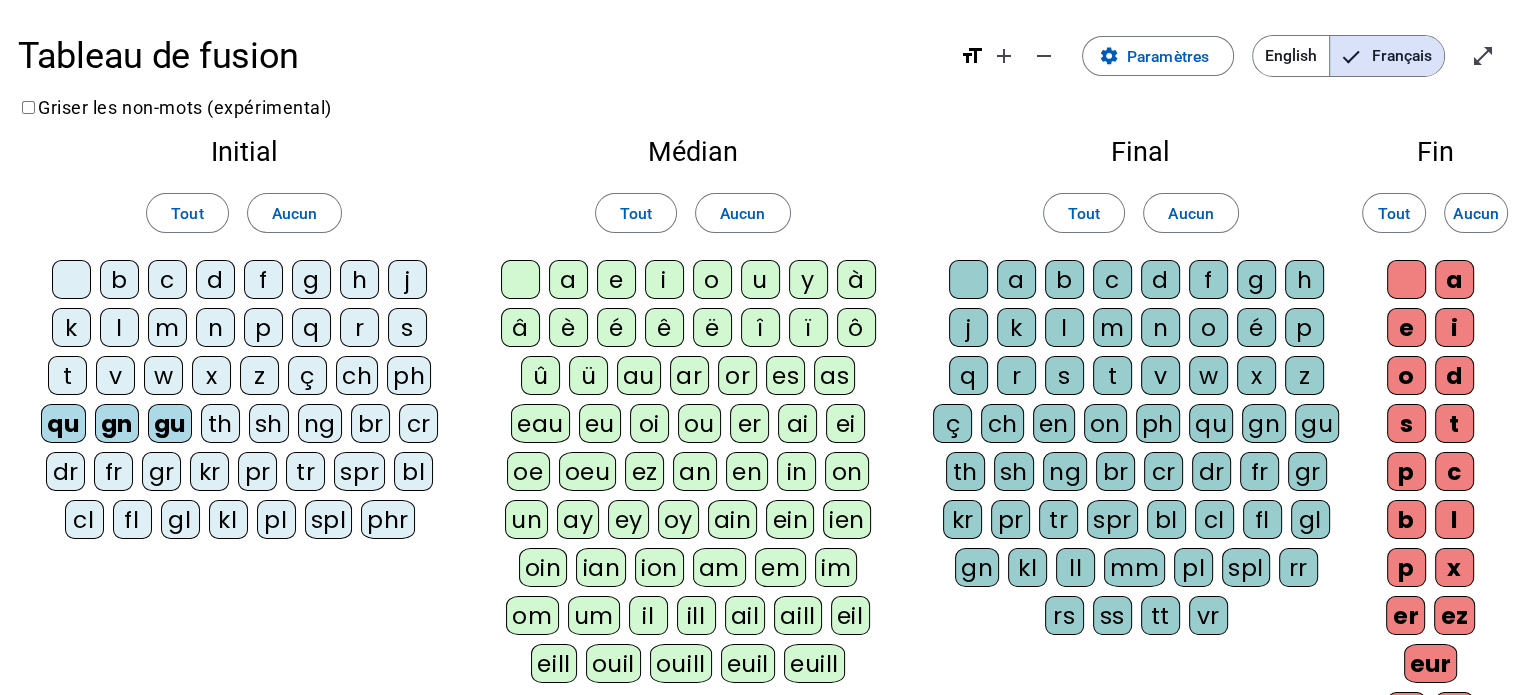 click on "th" at bounding box center [71, 279] 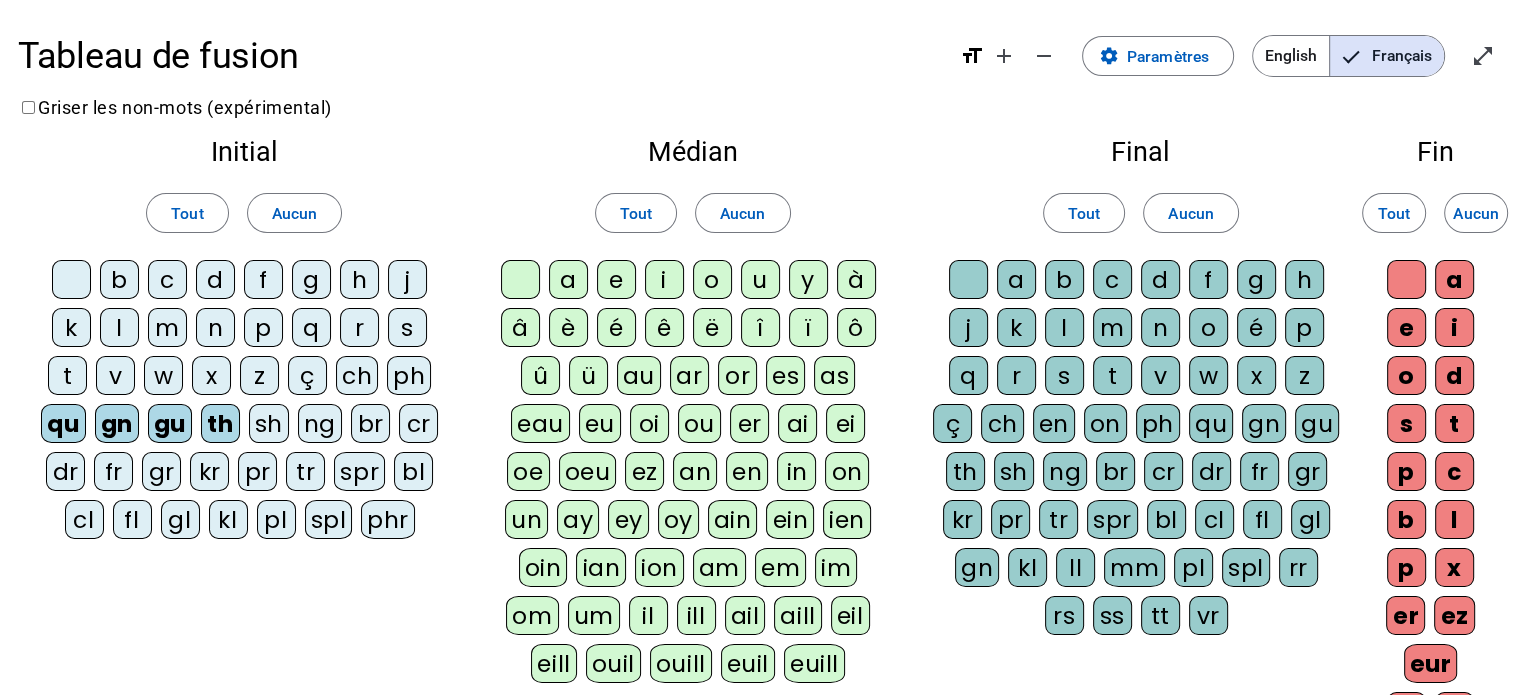 click on "b" at bounding box center [71, 279] 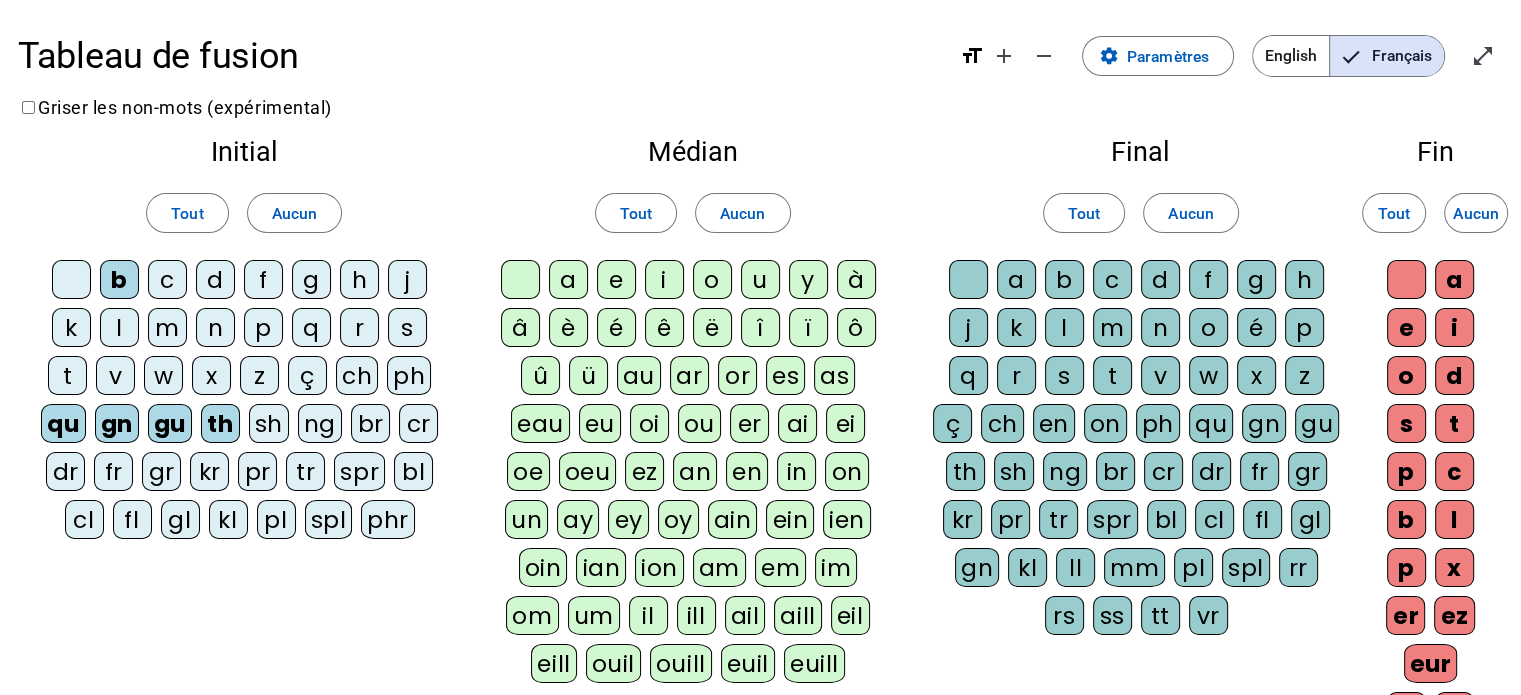 click on "c" at bounding box center [71, 279] 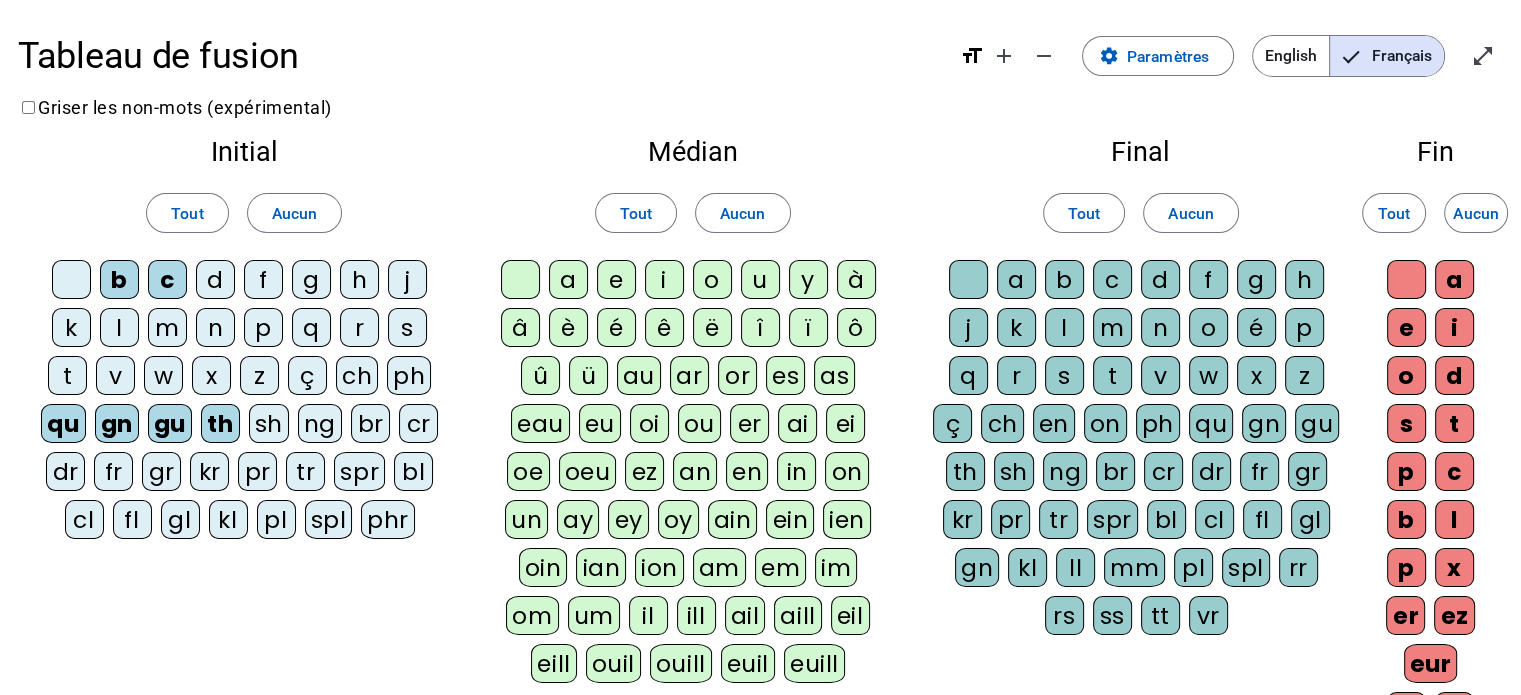click on "d" at bounding box center (71, 279) 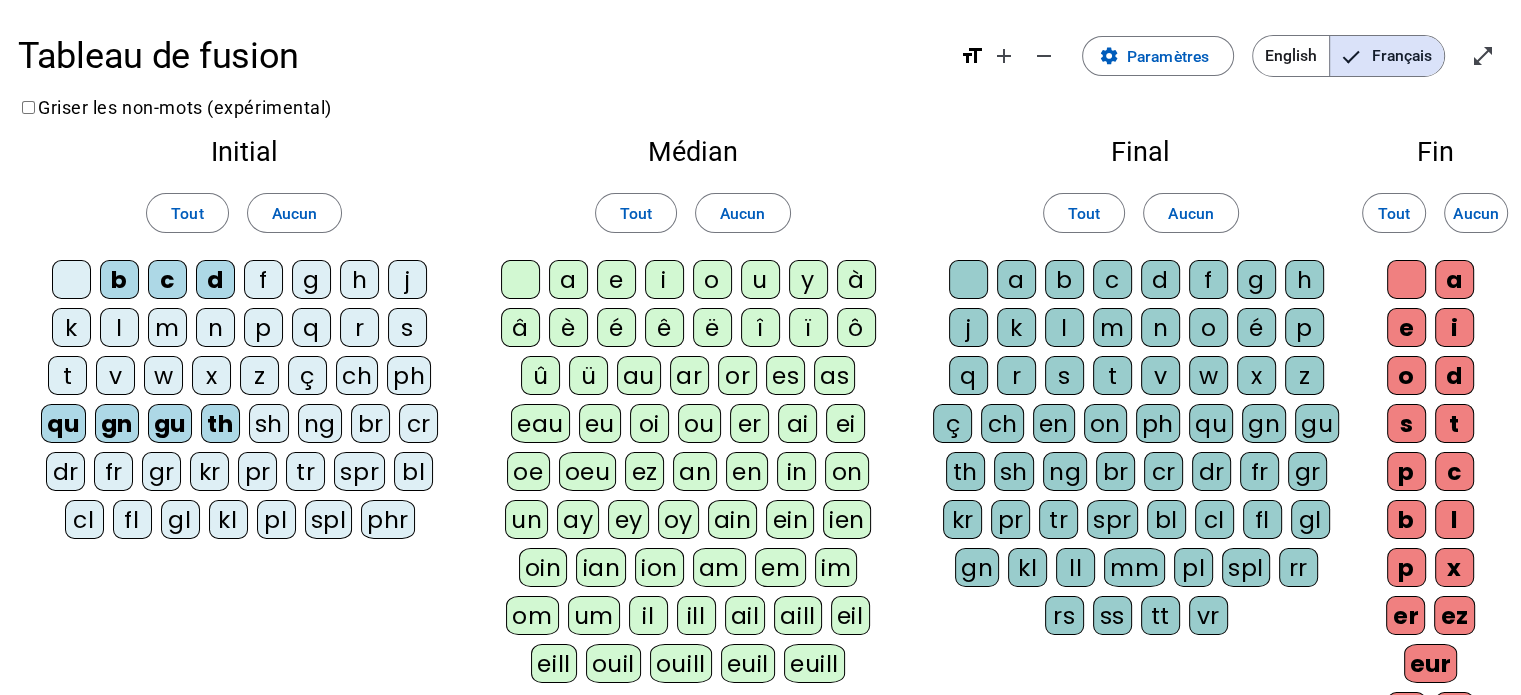 drag, startPoint x: 265, startPoint y: 272, endPoint x: 309, endPoint y: 276, distance: 44.181442 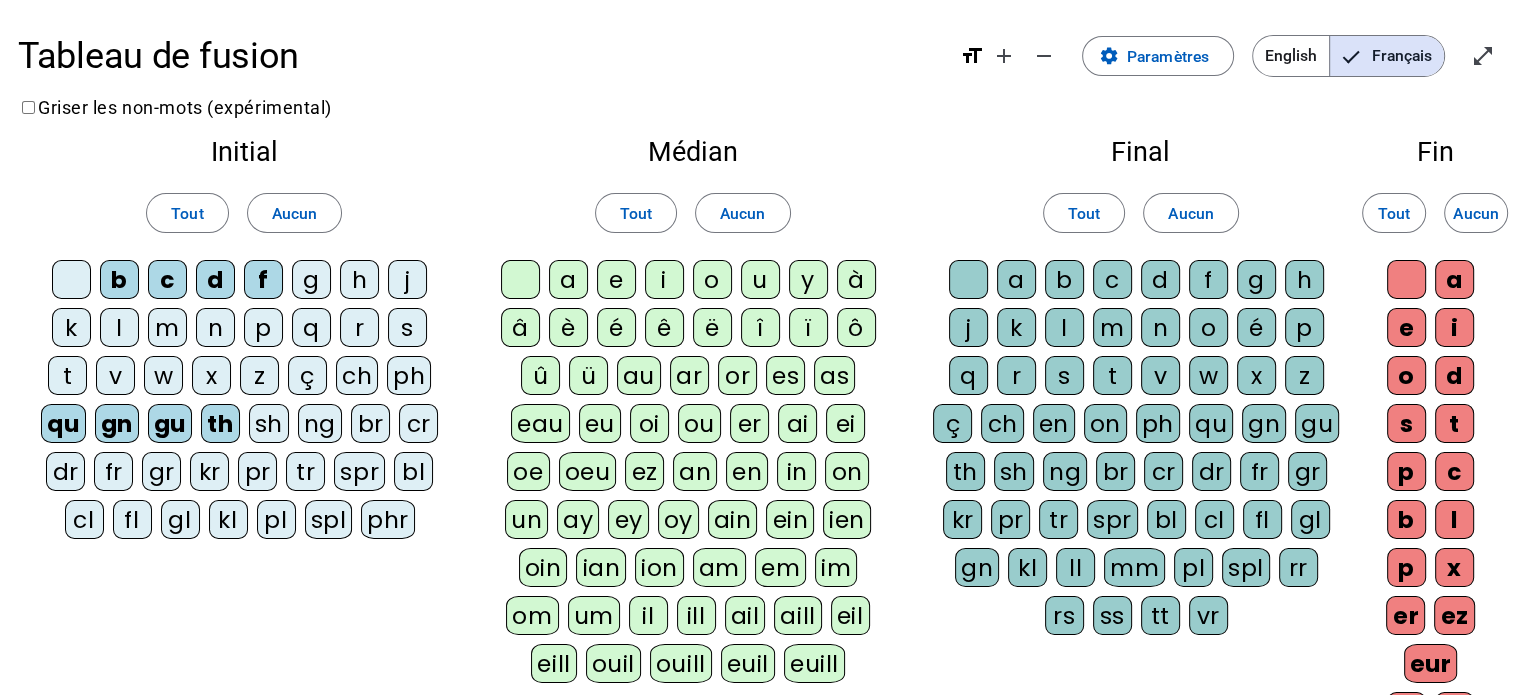 drag, startPoint x: 309, startPoint y: 276, endPoint x: 331, endPoint y: 274, distance: 22.090721 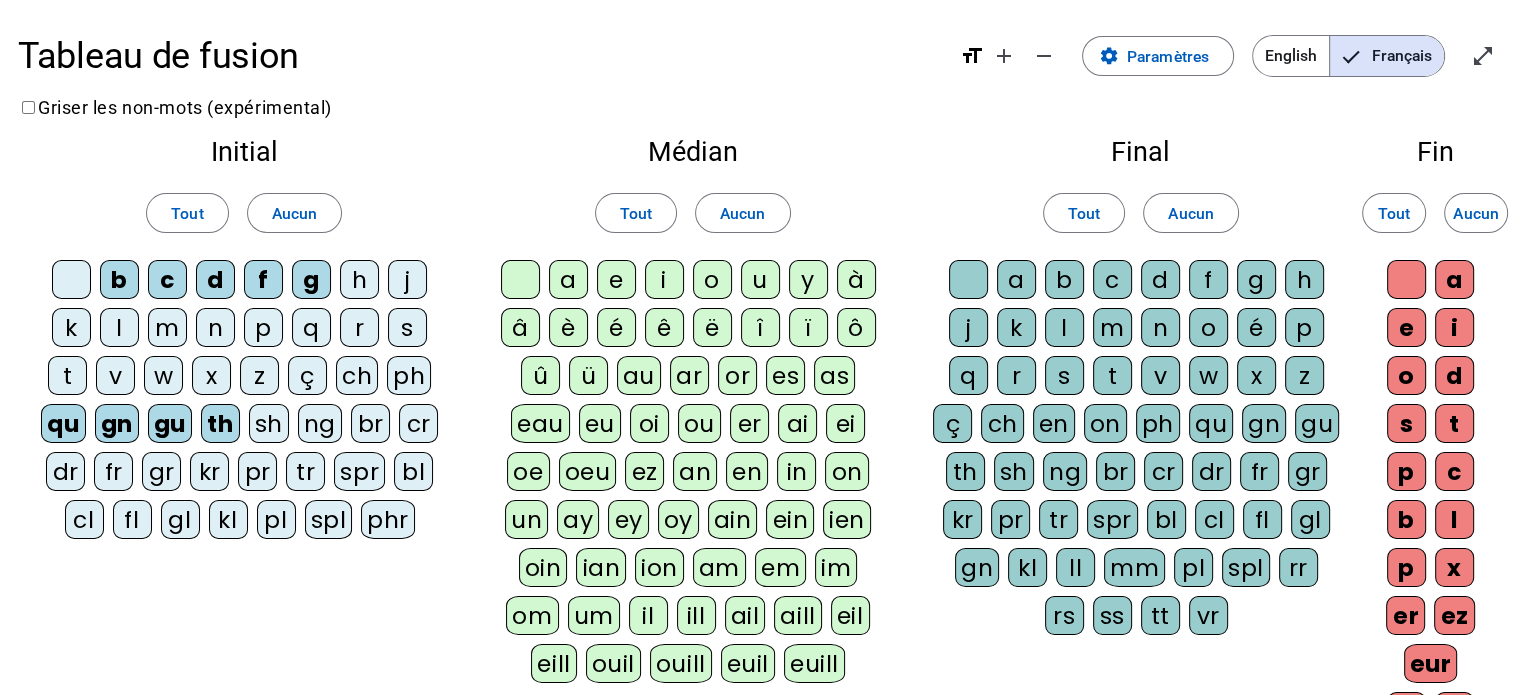 click on "h" at bounding box center (71, 279) 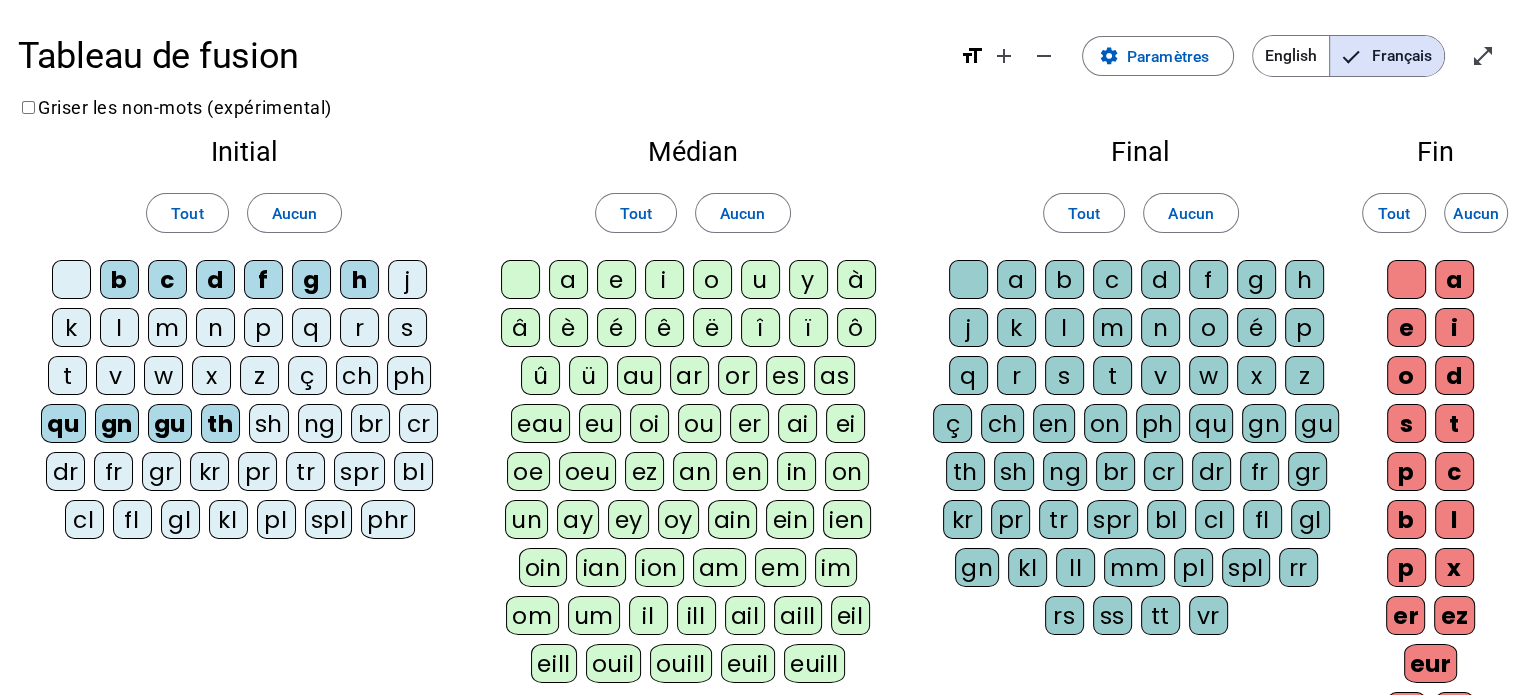 drag, startPoint x: 404, startPoint y: 277, endPoint x: 409, endPoint y: 290, distance: 13.928389 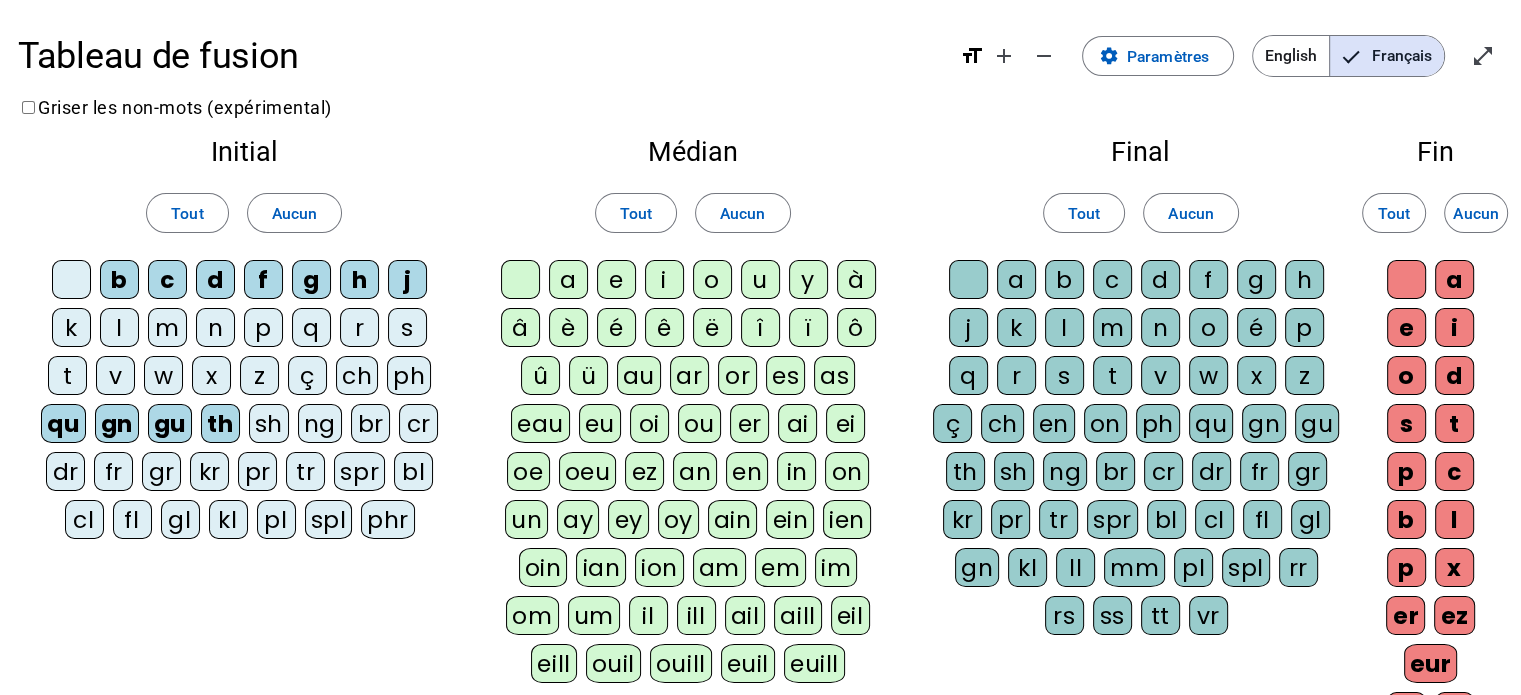 drag, startPoint x: 412, startPoint y: 326, endPoint x: 368, endPoint y: 331, distance: 44.28318 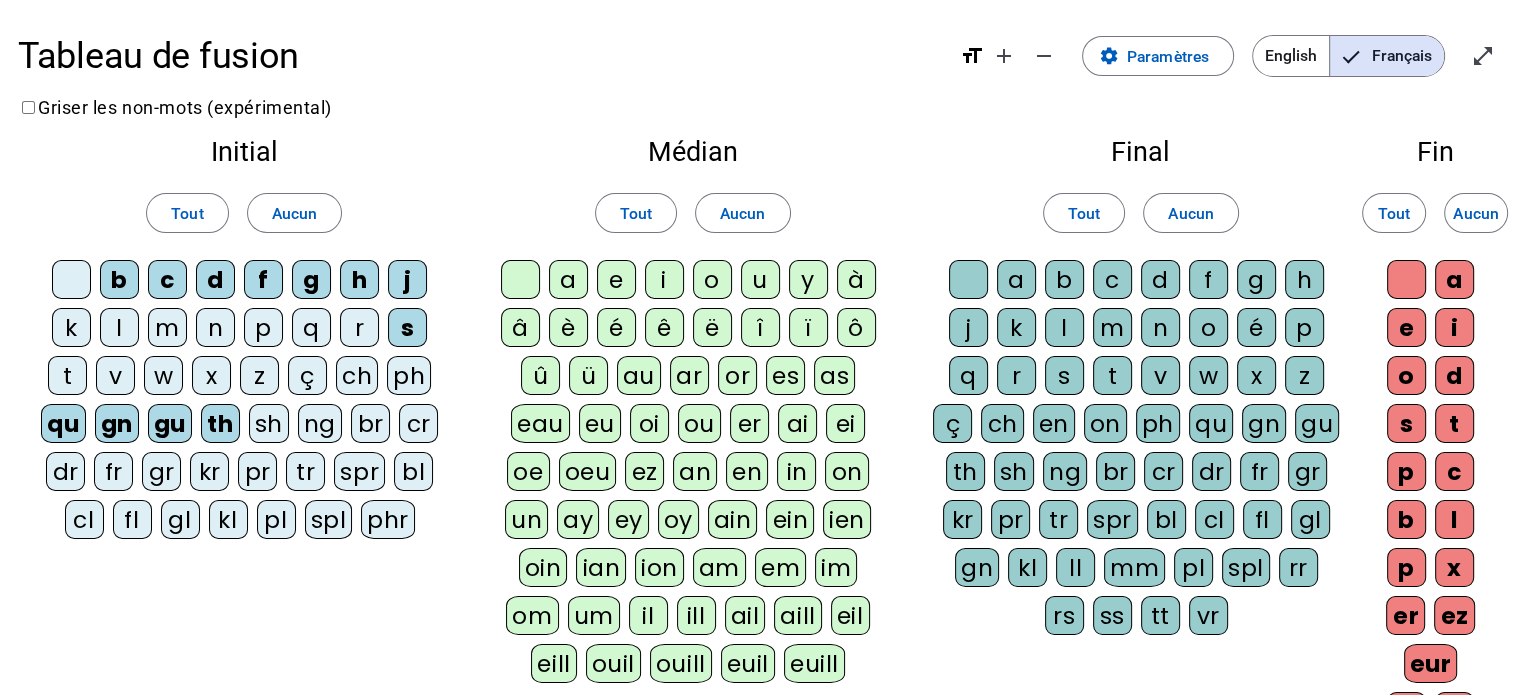 drag, startPoint x: 360, startPoint y: 331, endPoint x: 293, endPoint y: 323, distance: 67.47592 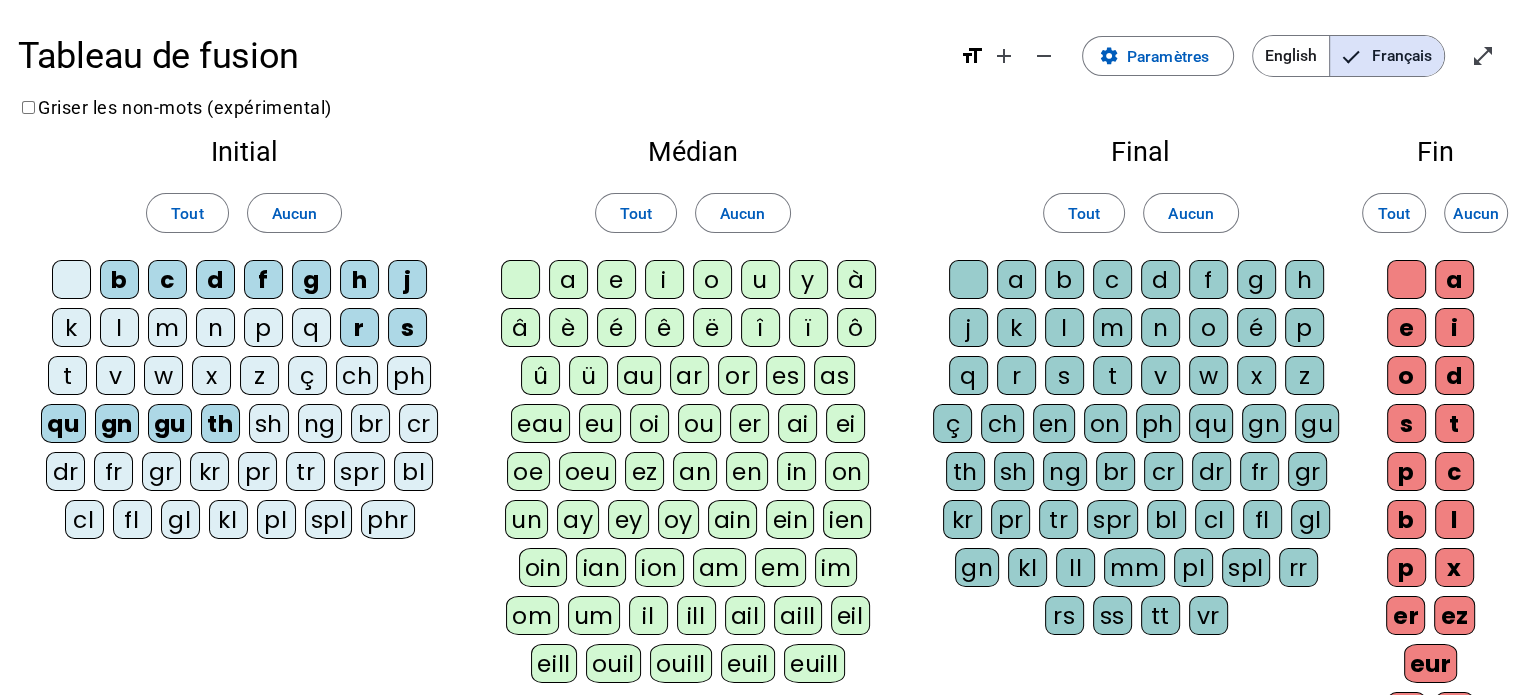 click on "q" at bounding box center (71, 279) 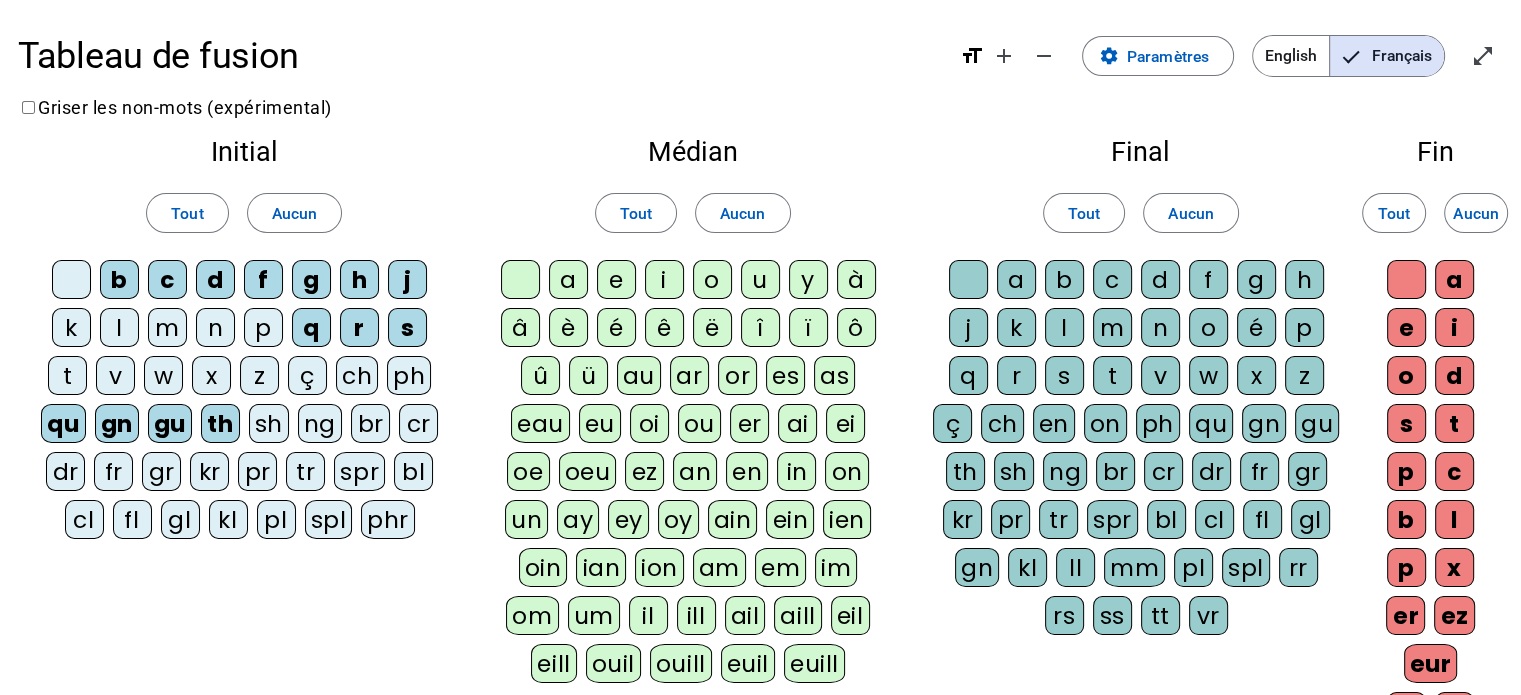 drag, startPoint x: 261, startPoint y: 334, endPoint x: 201, endPoint y: 329, distance: 60.207973 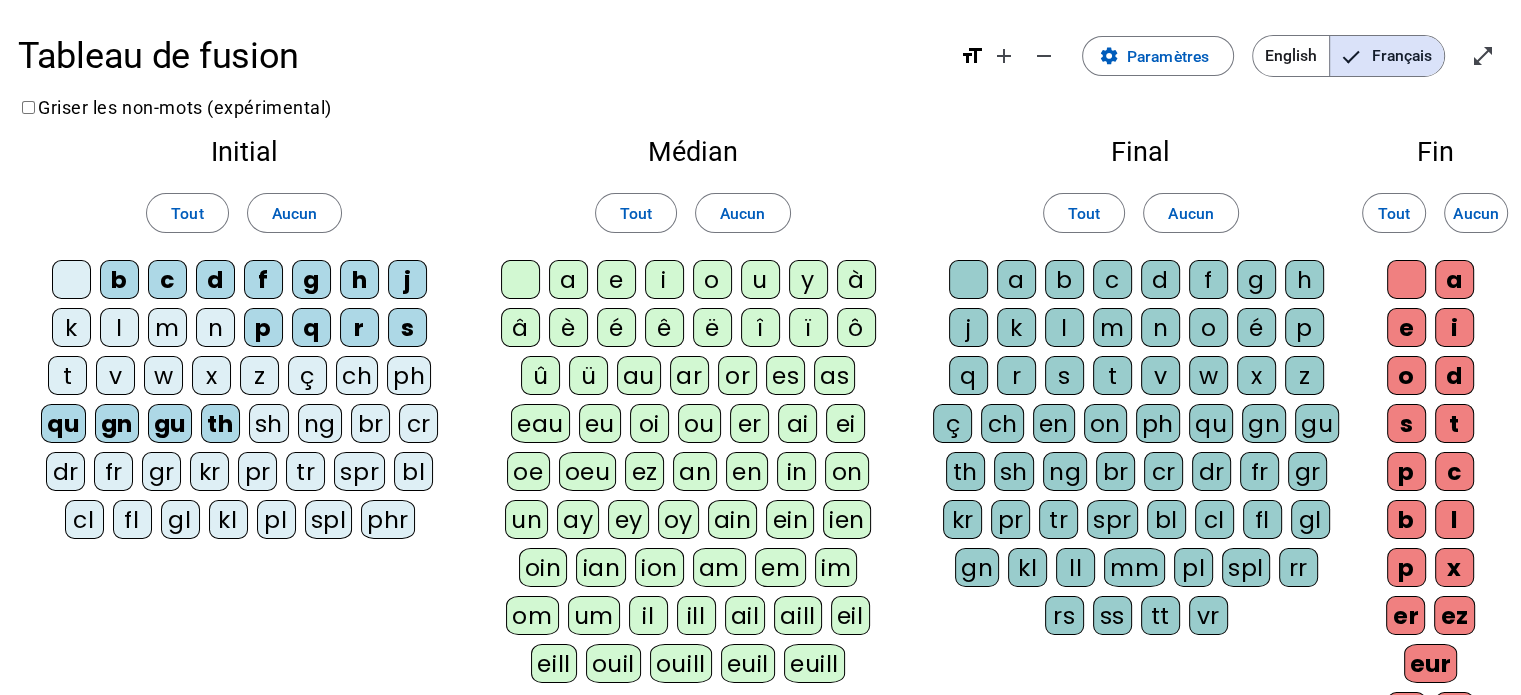 click on "n" at bounding box center (71, 279) 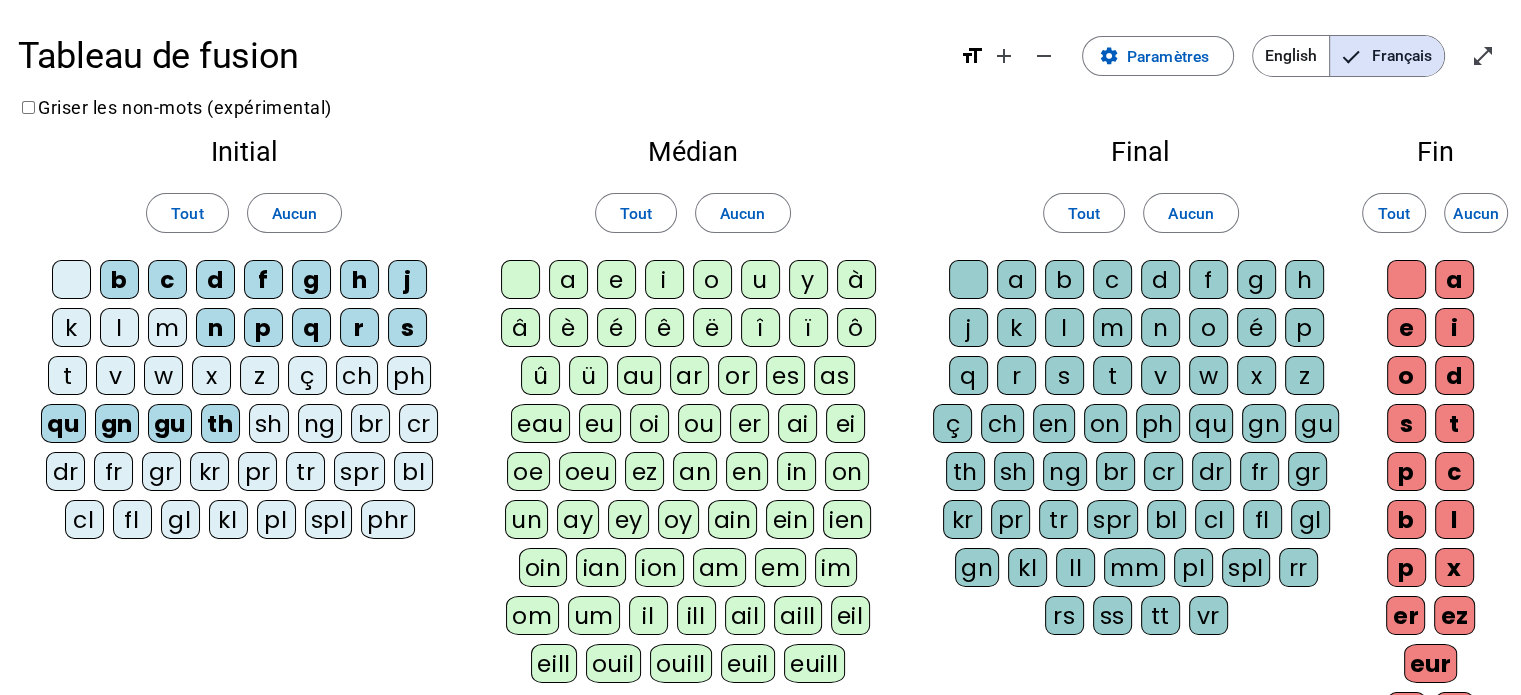 drag, startPoint x: 174, startPoint y: 327, endPoint x: 135, endPoint y: 327, distance: 39 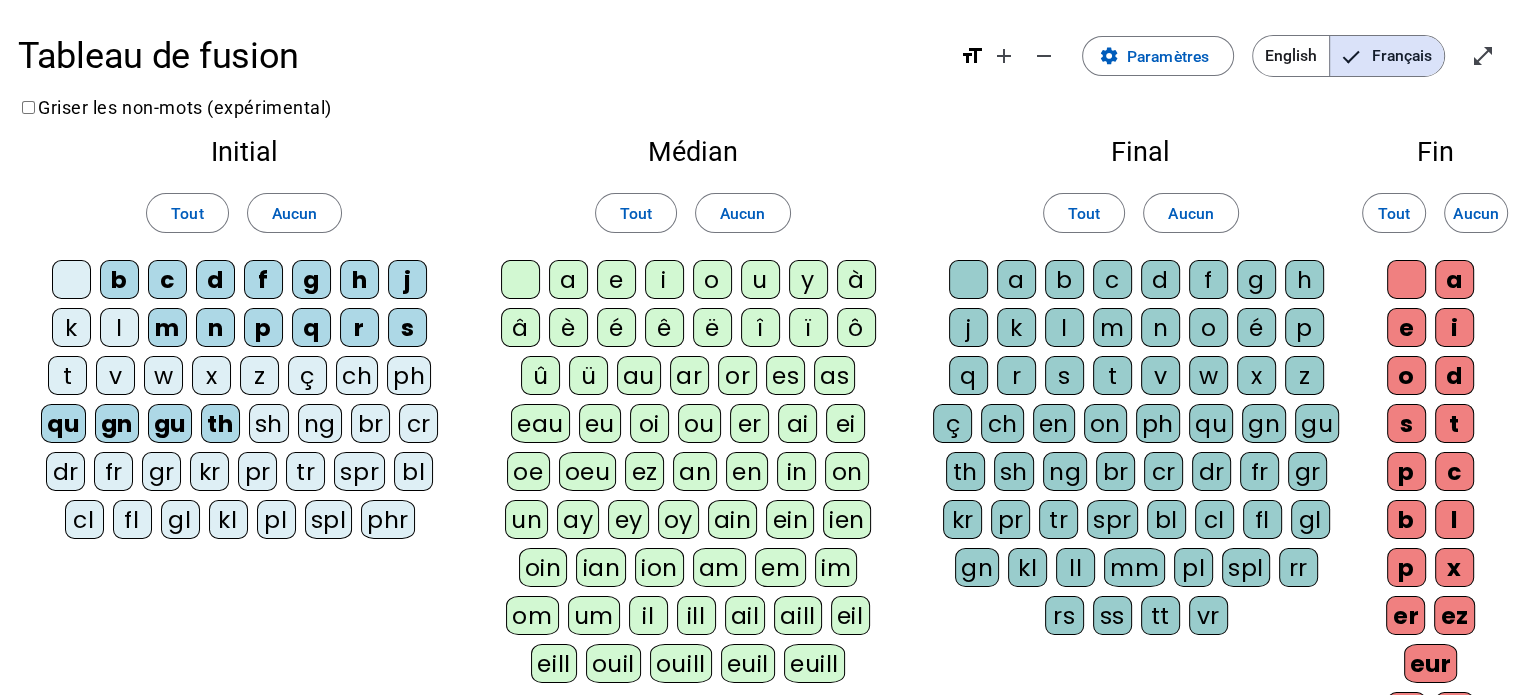 drag, startPoint x: 129, startPoint y: 327, endPoint x: 82, endPoint y: 320, distance: 47.518417 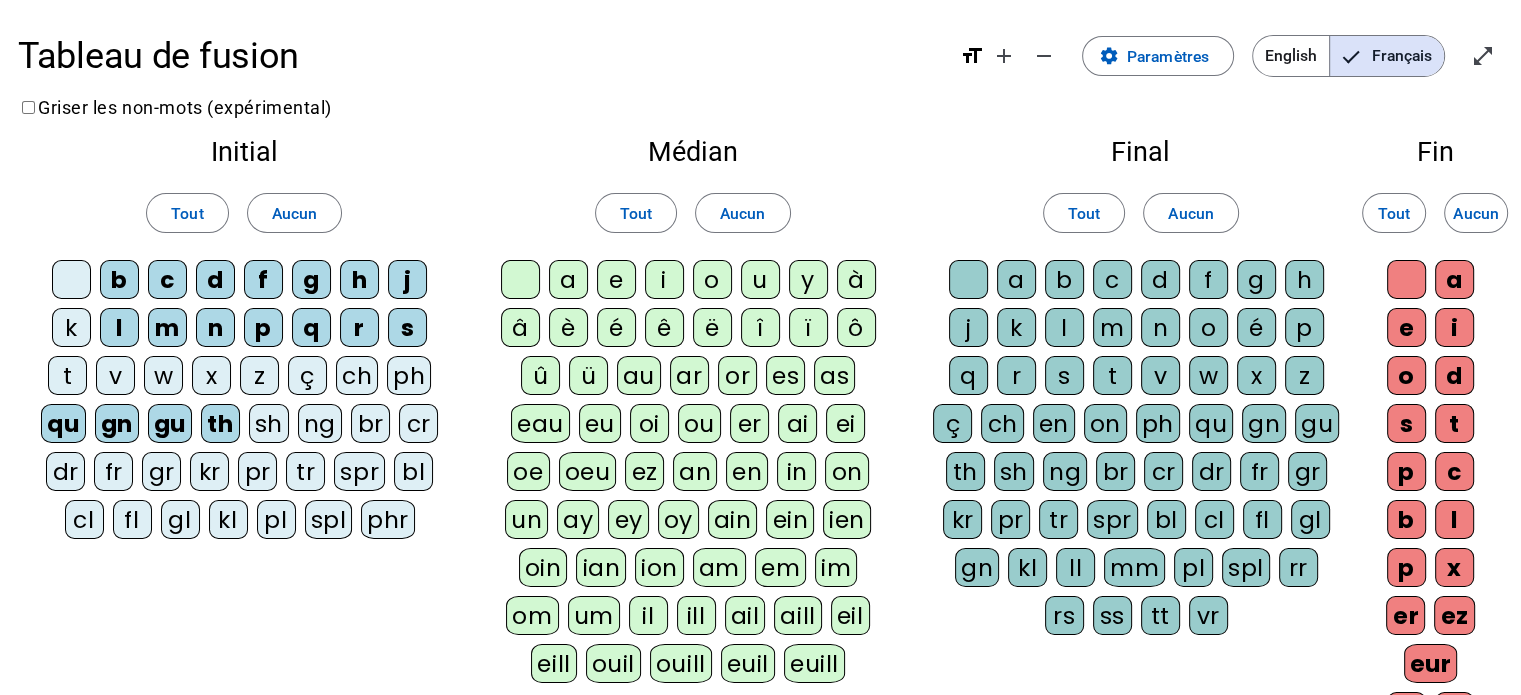 drag, startPoint x: 81, startPoint y: 320, endPoint x: 76, endPoint y: 347, distance: 27.45906 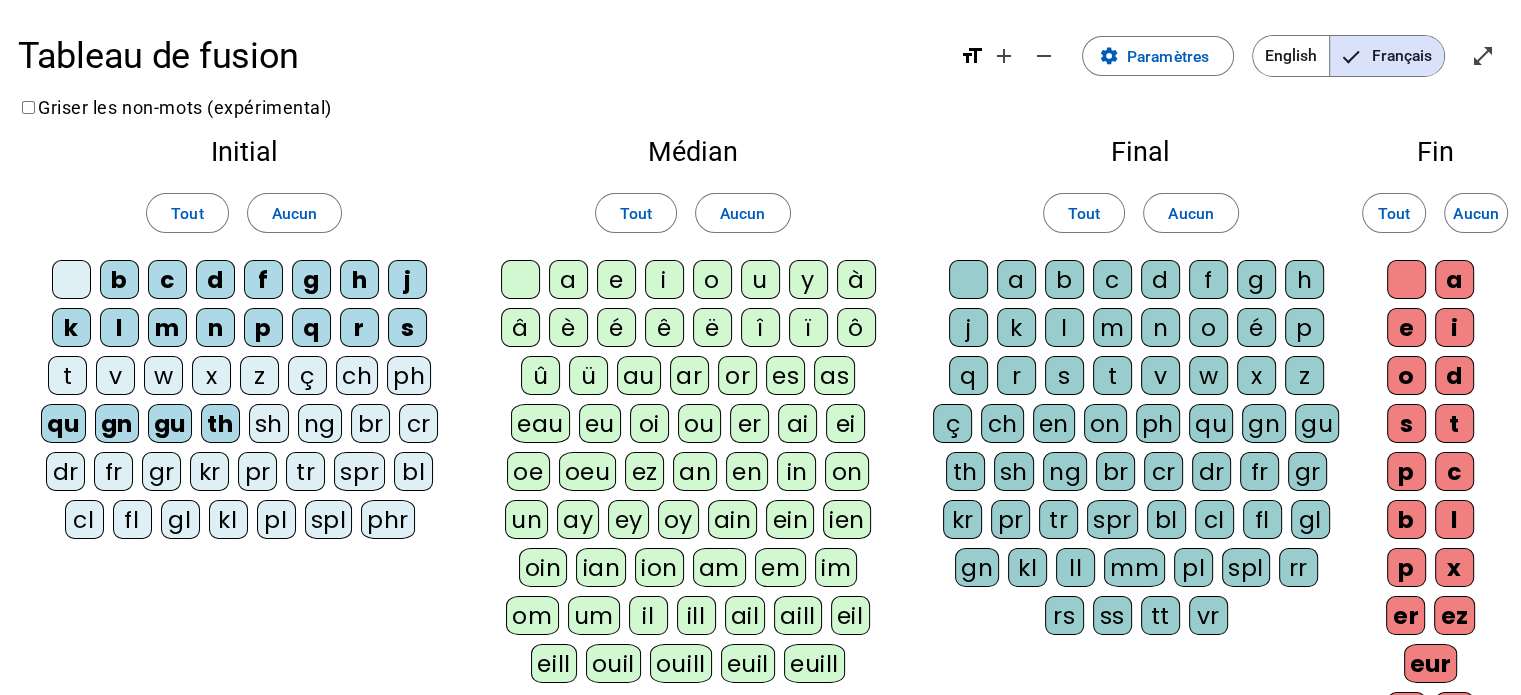 drag, startPoint x: 73, startPoint y: 359, endPoint x: 109, endPoint y: 372, distance: 38.27532 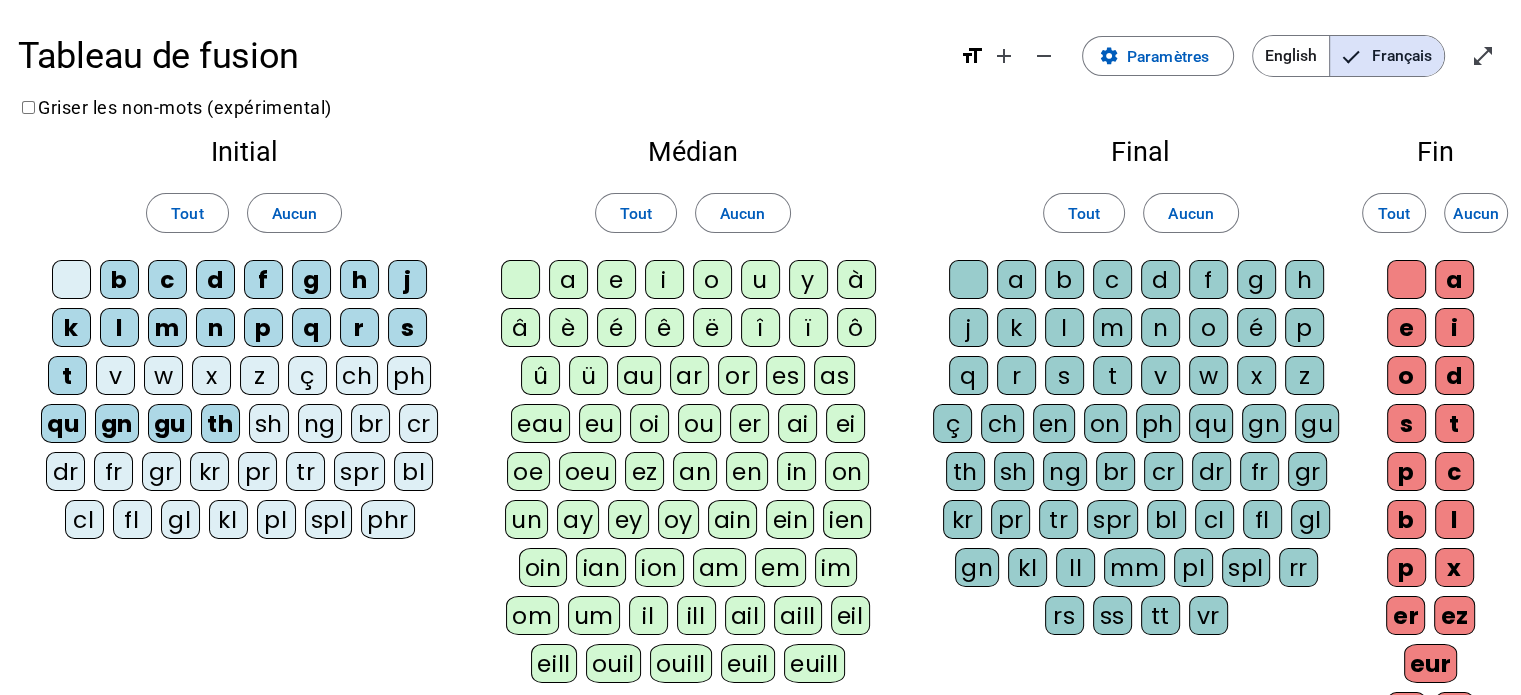 click on "v" at bounding box center (71, 279) 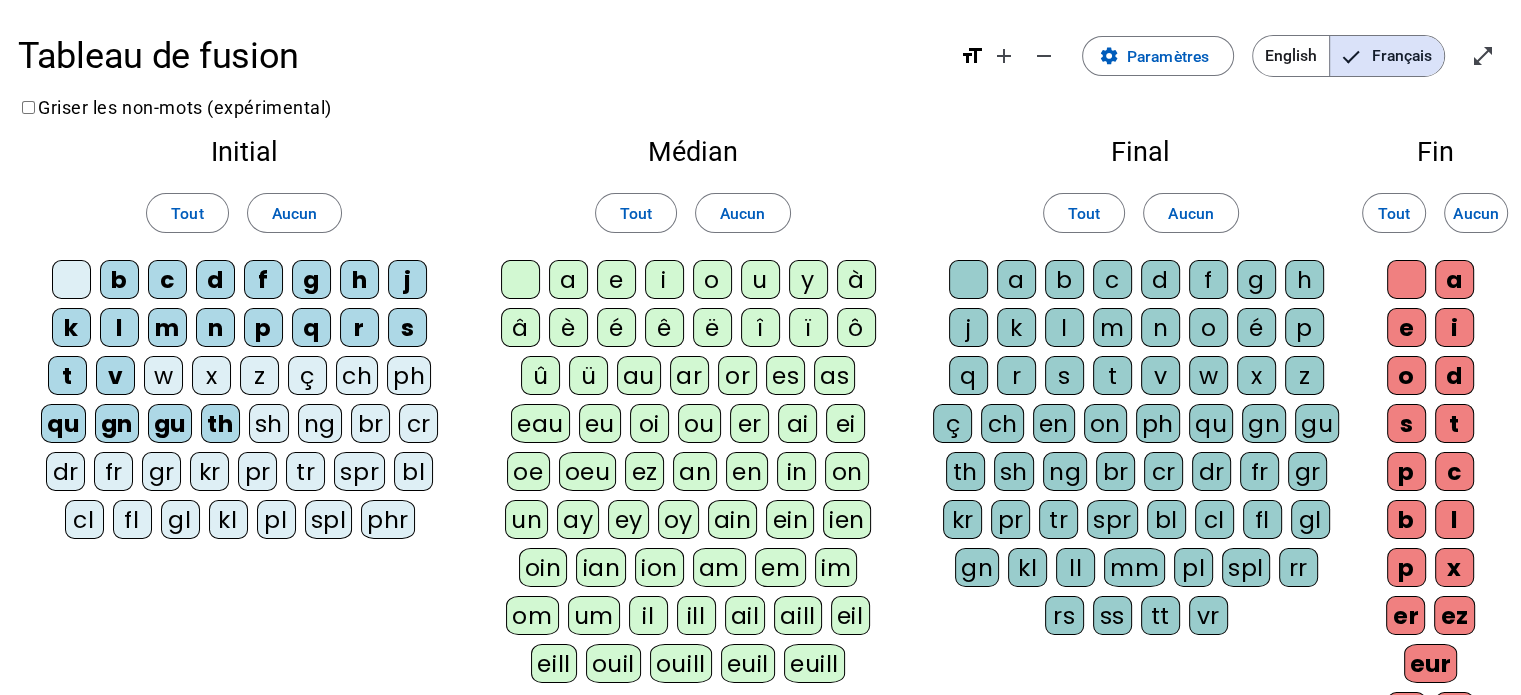 drag, startPoint x: 166, startPoint y: 372, endPoint x: 179, endPoint y: 370, distance: 13.152946 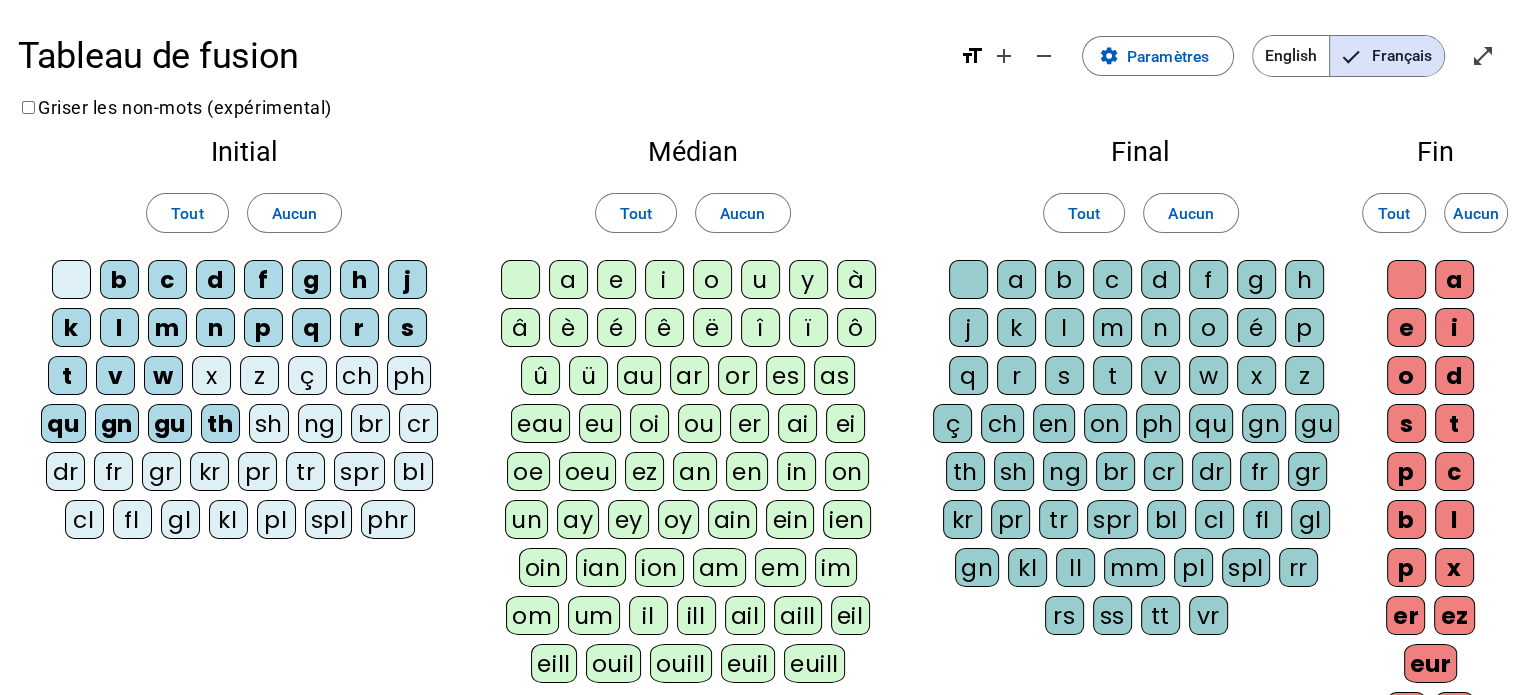 click on "z" at bounding box center (71, 279) 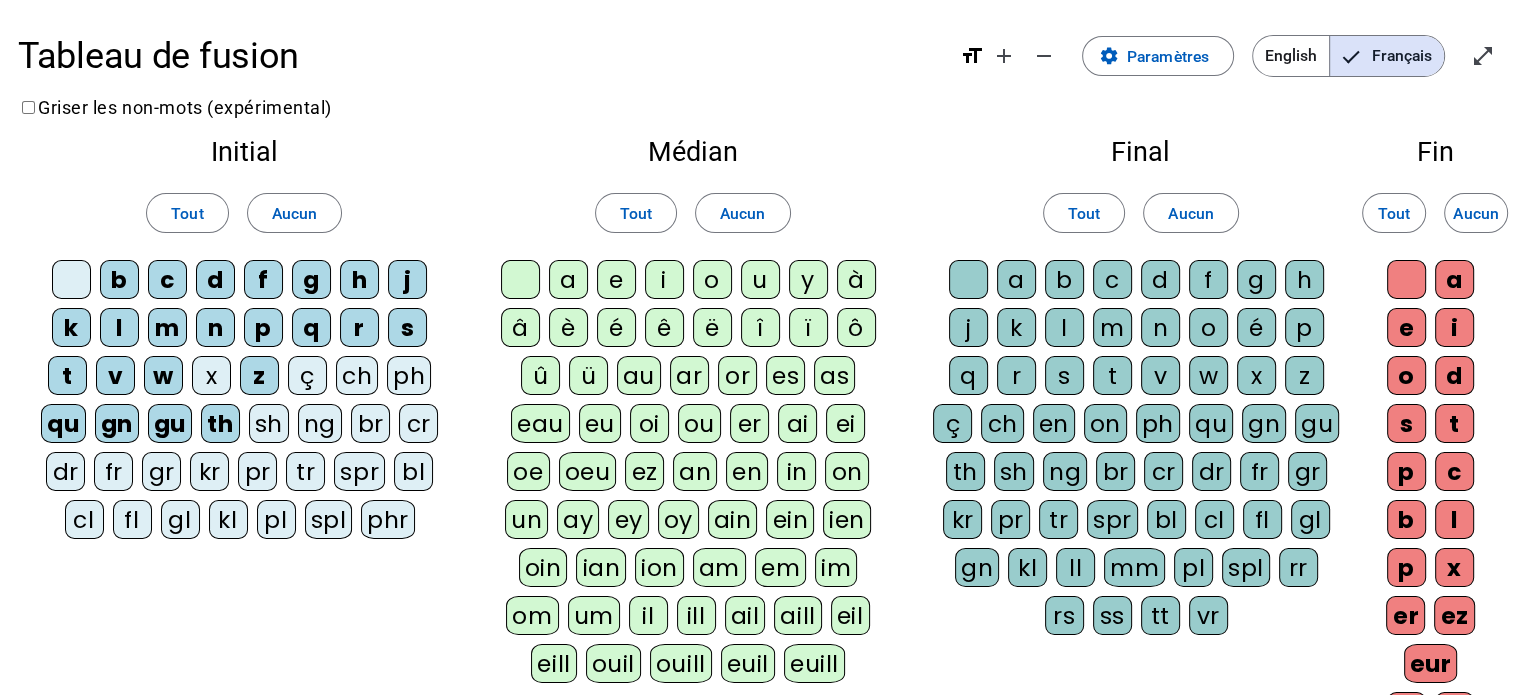 click on "x" at bounding box center (216, 380) 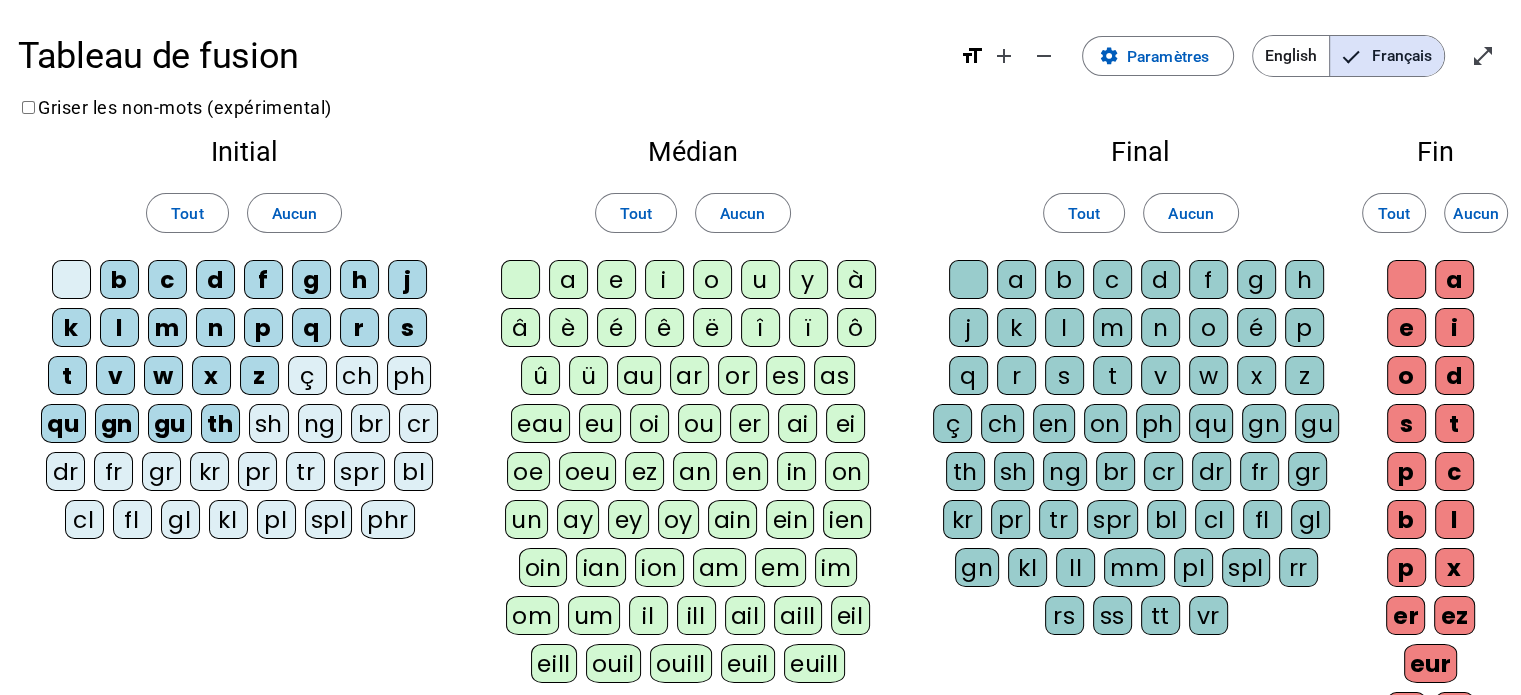 click on "ç" at bounding box center [71, 279] 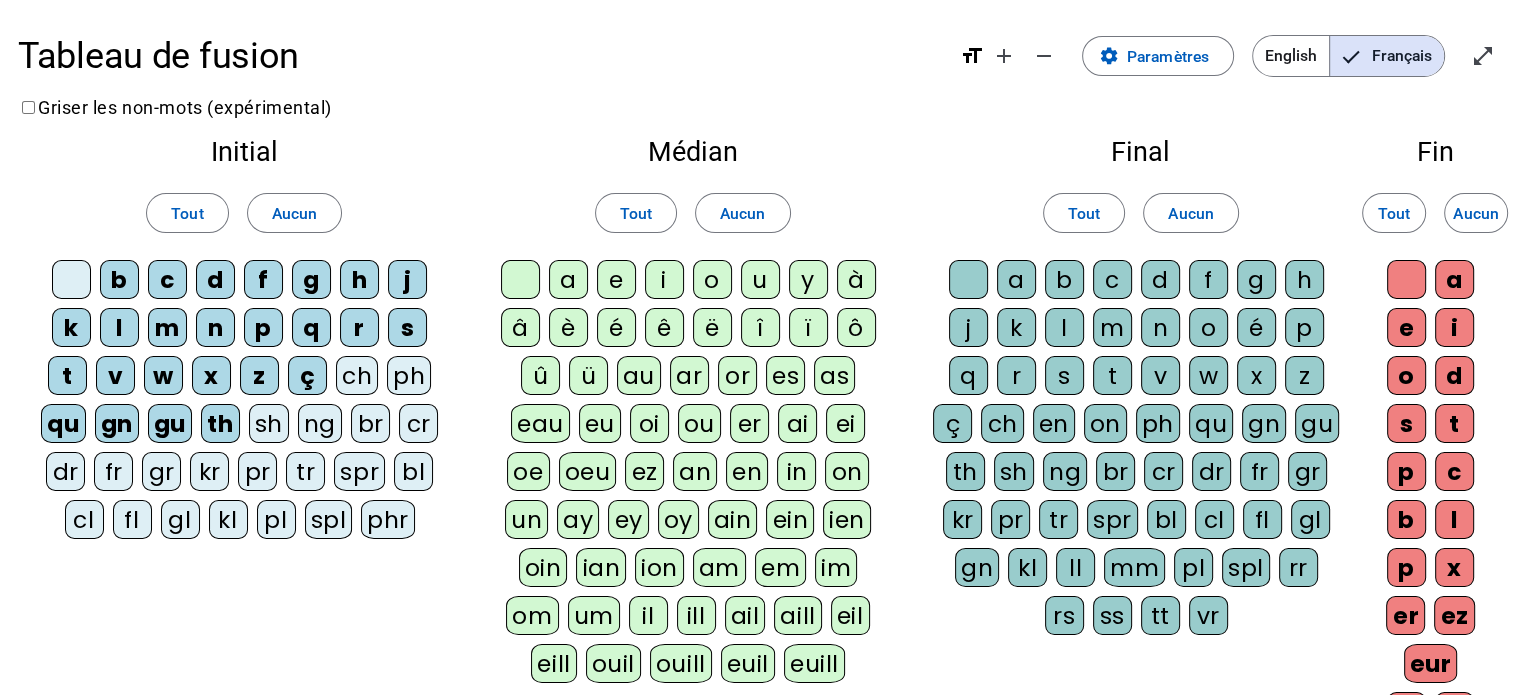 drag, startPoint x: 273, startPoint y: 427, endPoint x: 304, endPoint y: 423, distance: 31.257 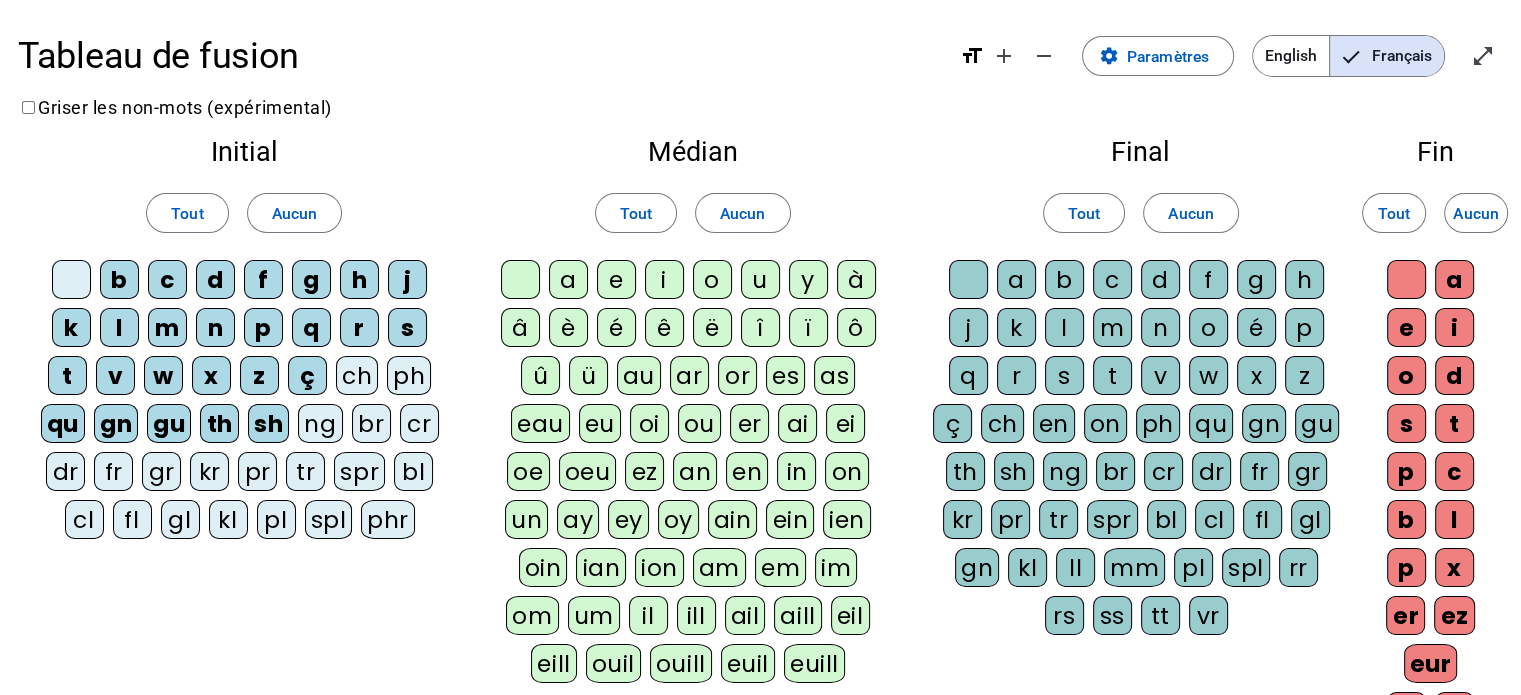 drag, startPoint x: 325, startPoint y: 417, endPoint x: 356, endPoint y: 417, distance: 31 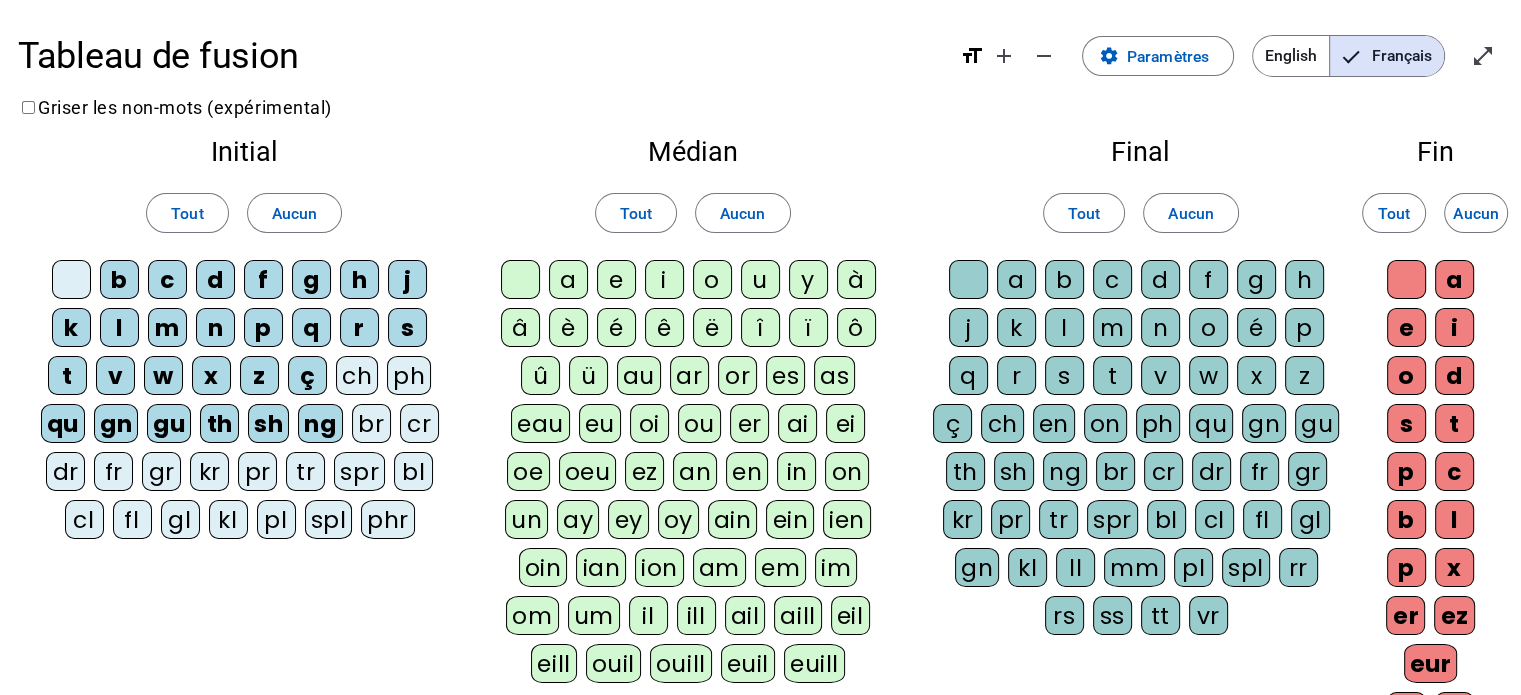 drag, startPoint x: 369, startPoint y: 423, endPoint x: 408, endPoint y: 427, distance: 39.20459 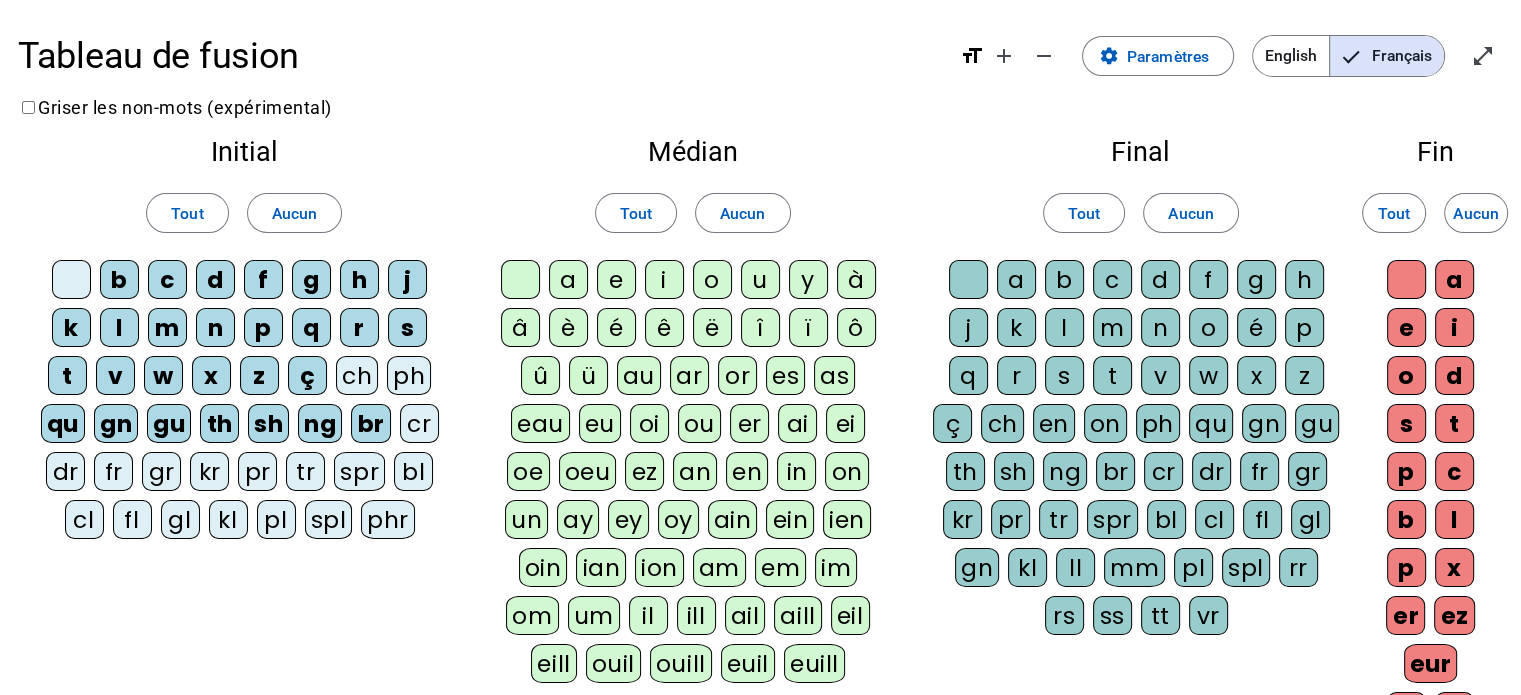 click on "cr" at bounding box center (71, 279) 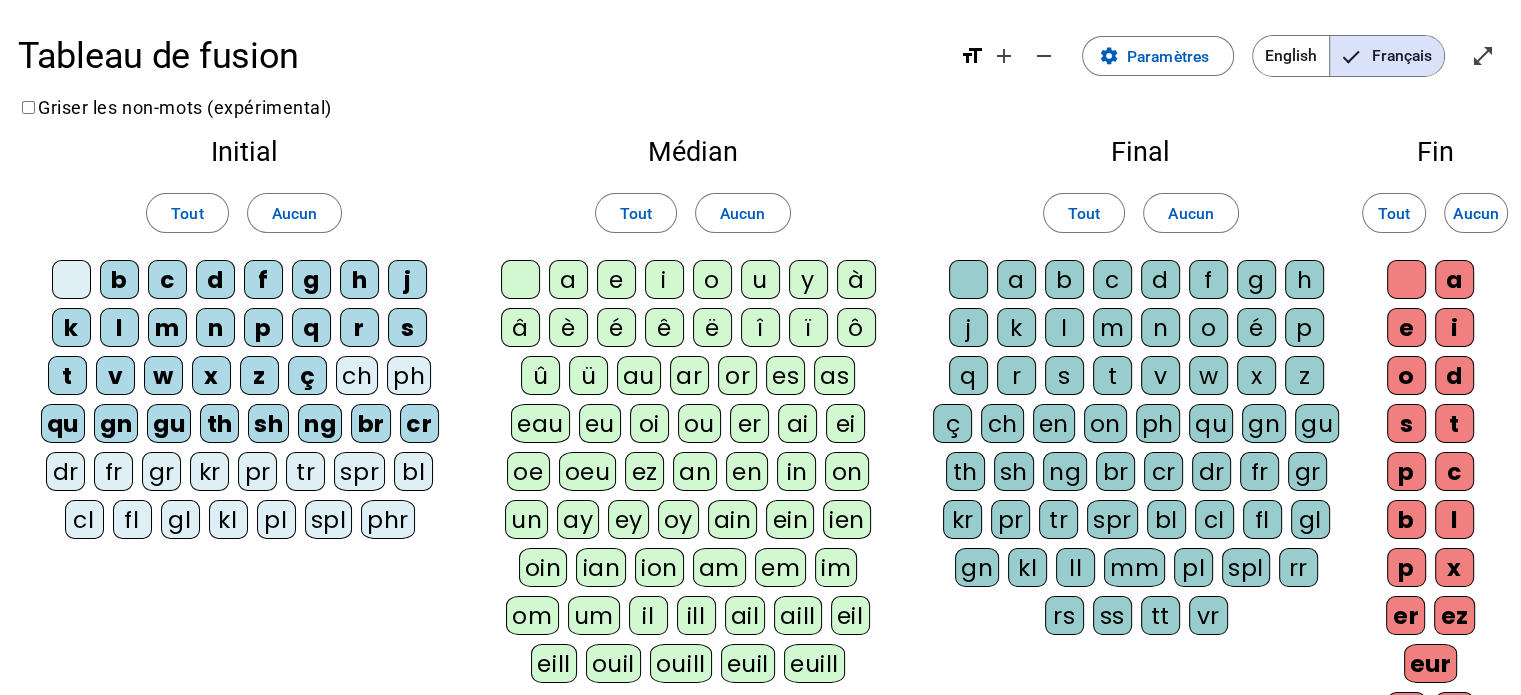 click on "bl" at bounding box center [71, 279] 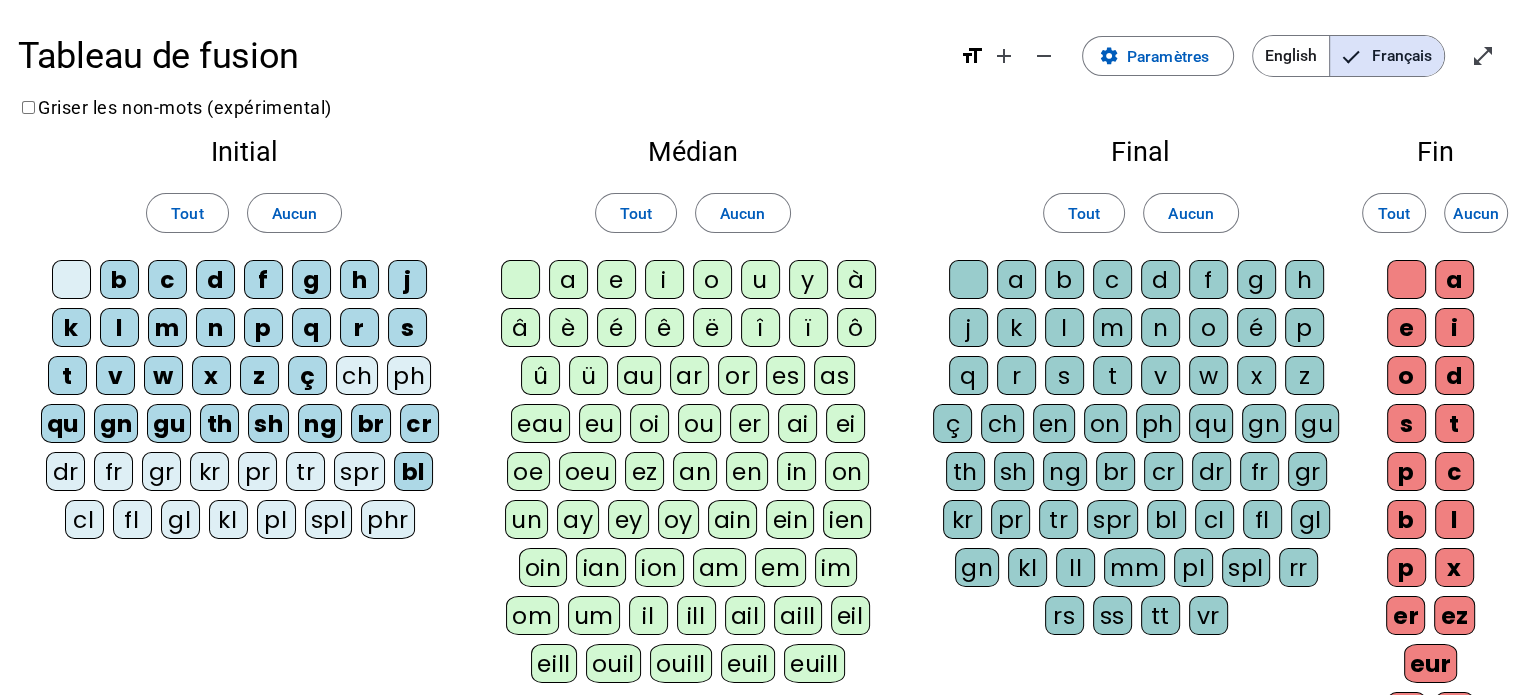 click on "phr" at bounding box center (71, 279) 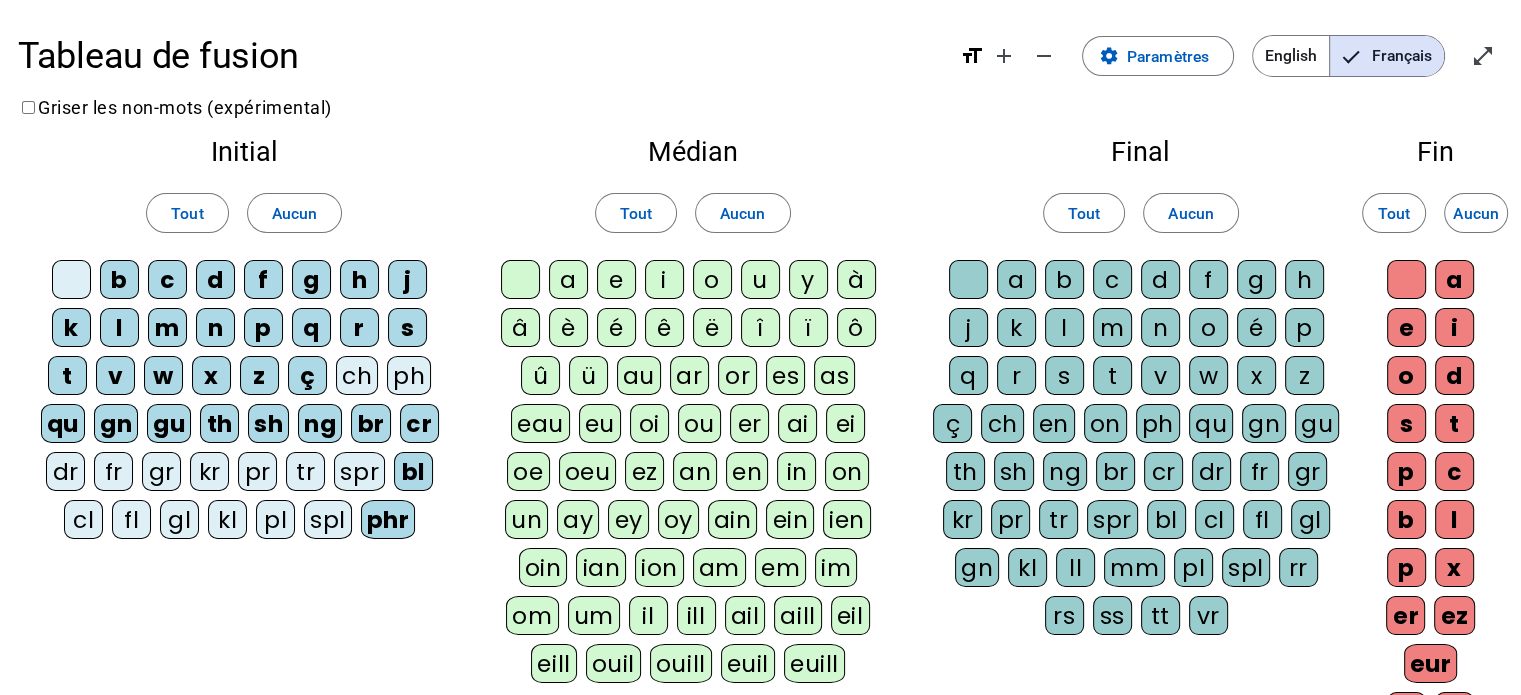 click on "spl" at bounding box center (71, 279) 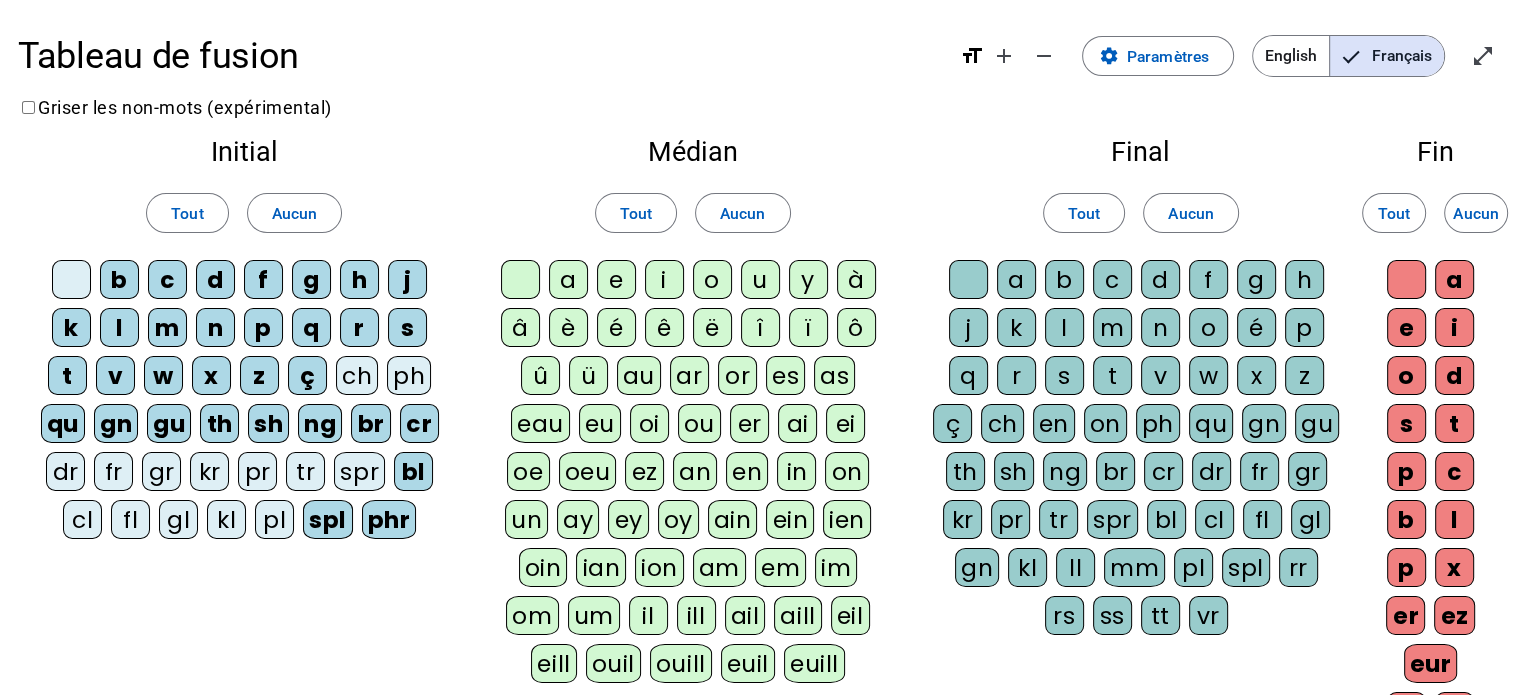 drag, startPoint x: 288, startPoint y: 516, endPoint x: 264, endPoint y: 516, distance: 24 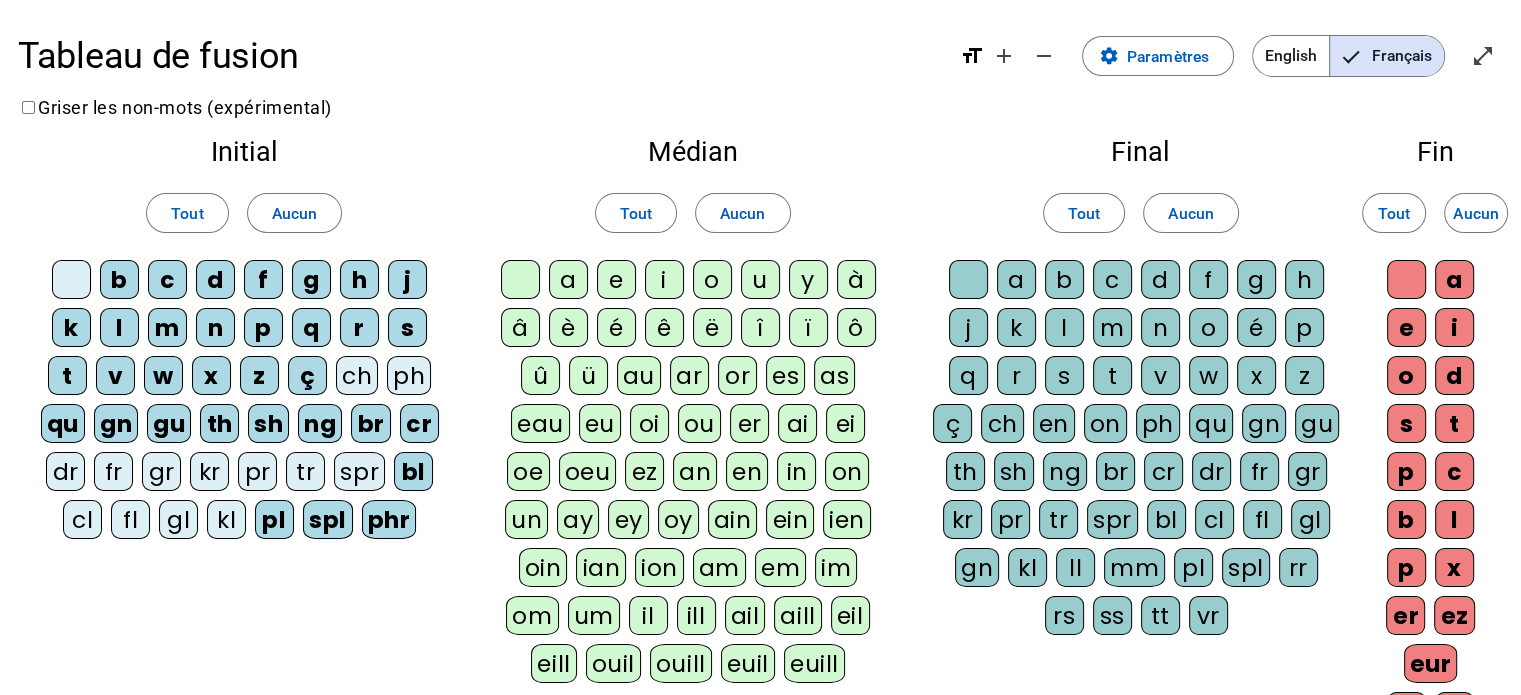 drag, startPoint x: 228, startPoint y: 511, endPoint x: 201, endPoint y: 513, distance: 27.073973 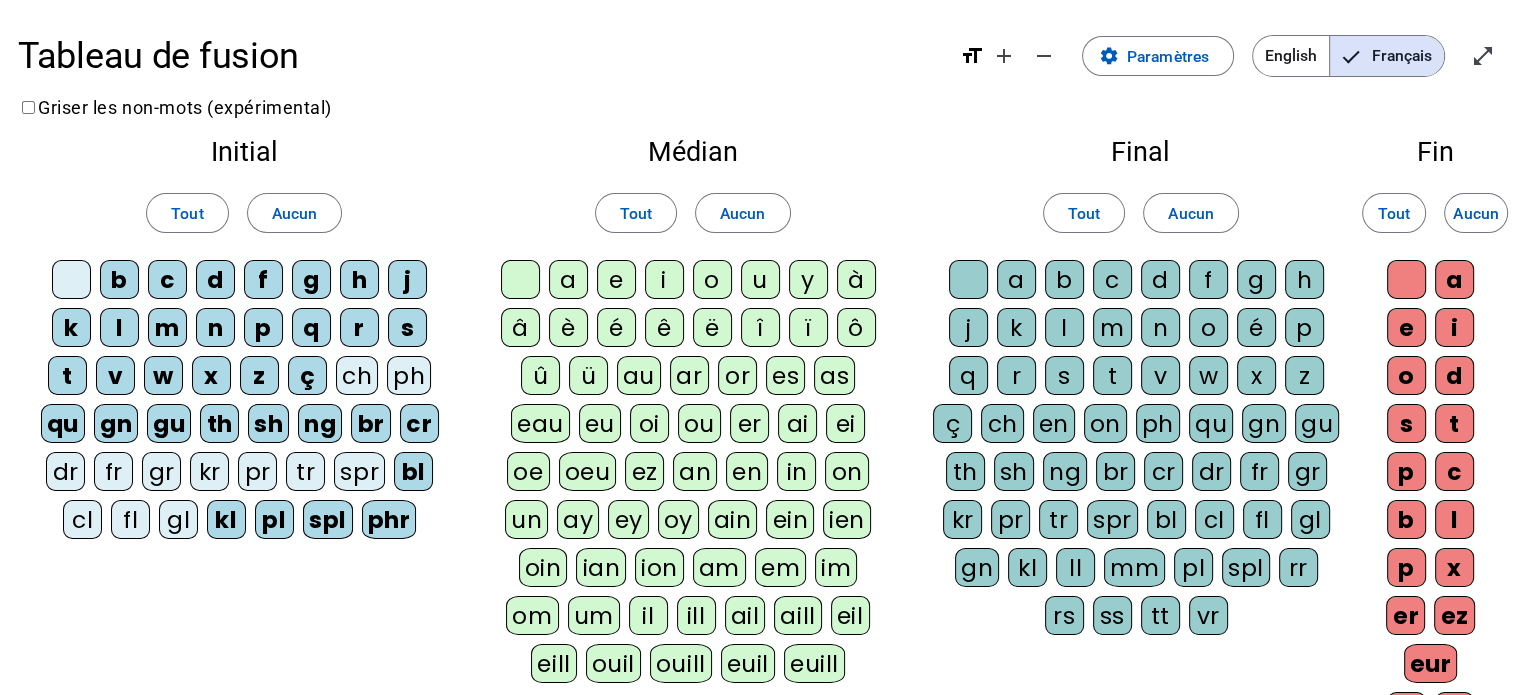 drag, startPoint x: 196, startPoint y: 515, endPoint x: 152, endPoint y: 520, distance: 44.28318 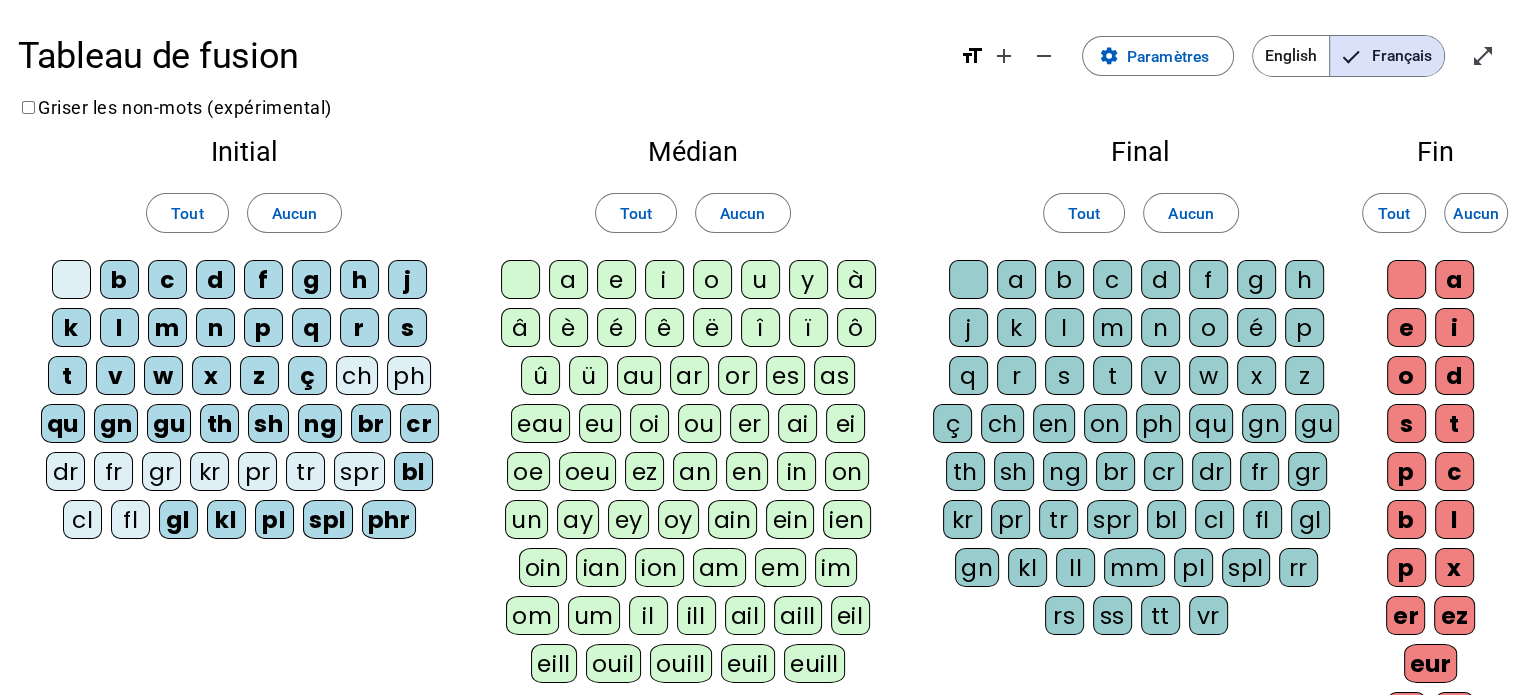 click on "fl" at bounding box center (71, 279) 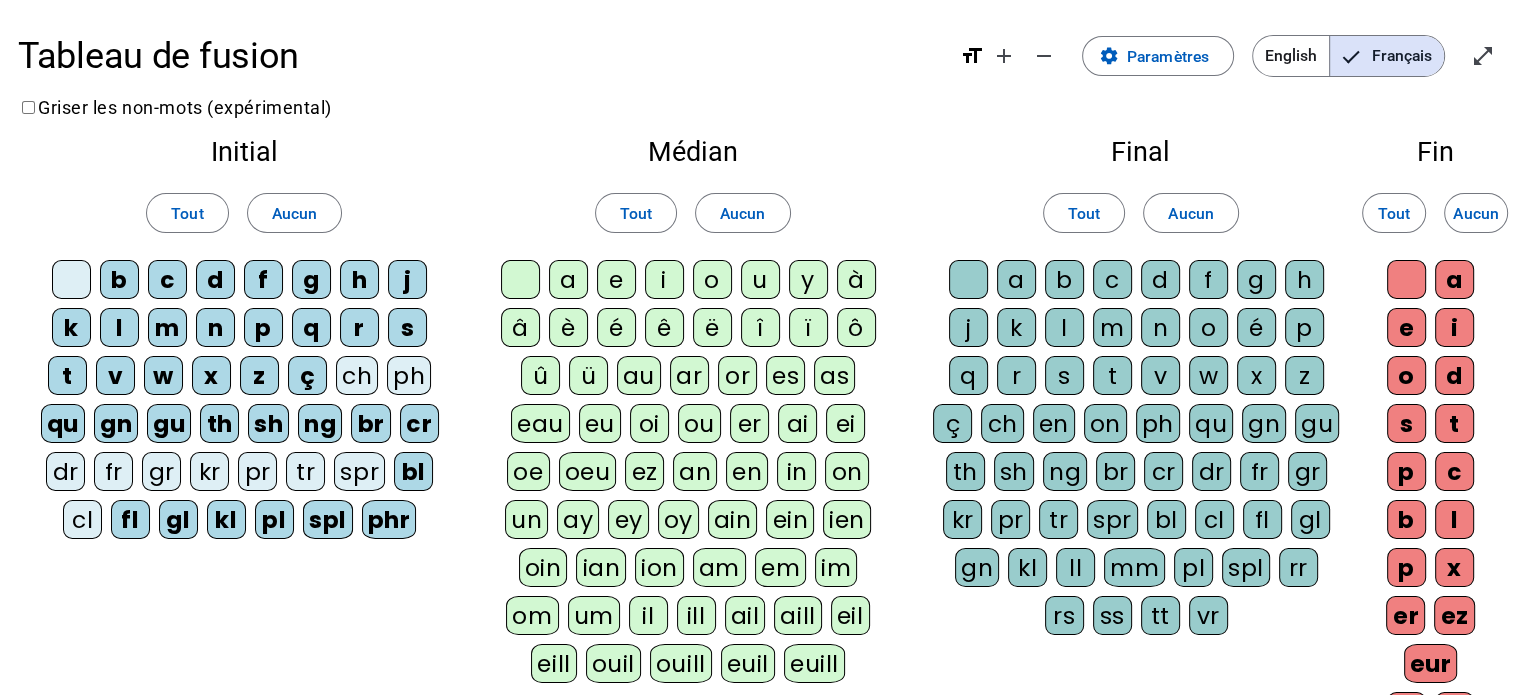 drag, startPoint x: 90, startPoint y: 520, endPoint x: 67, endPoint y: 475, distance: 50.537113 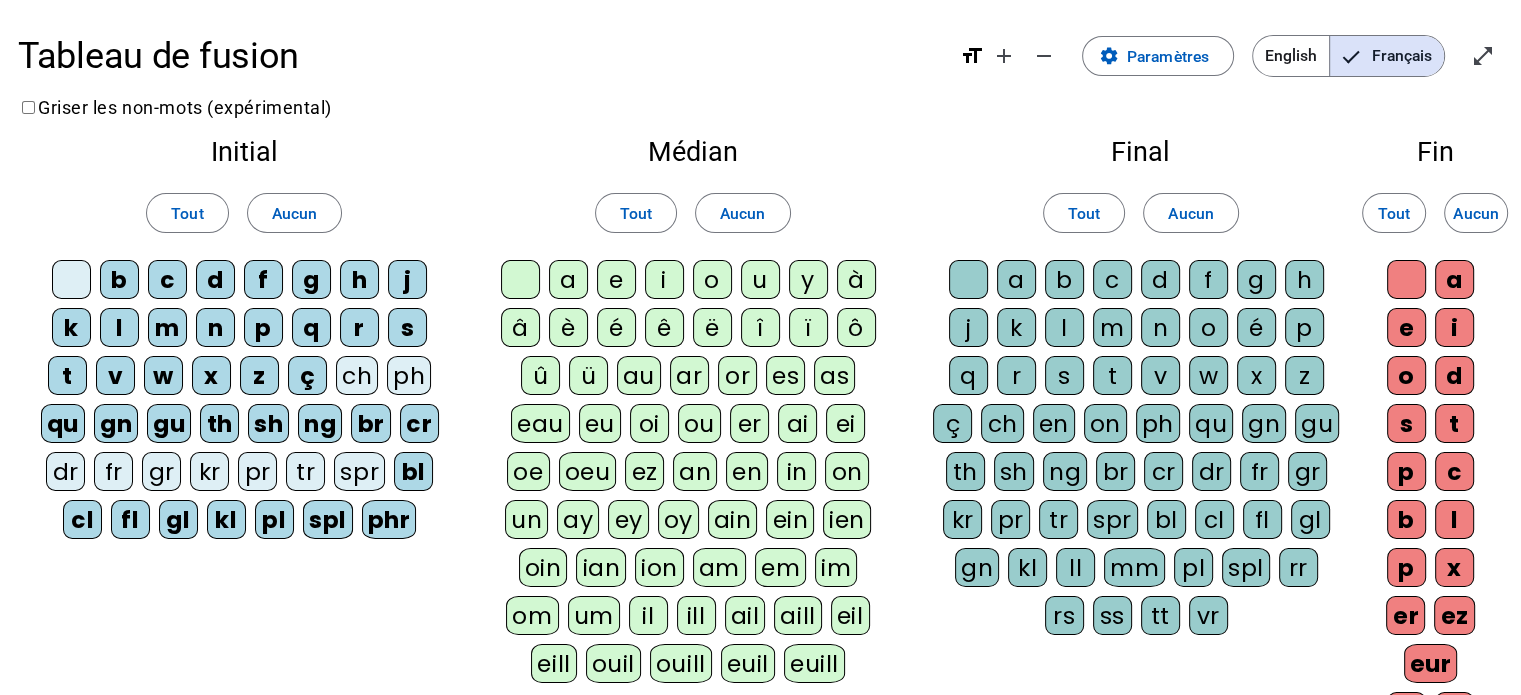 drag, startPoint x: 66, startPoint y: 471, endPoint x: 84, endPoint y: 468, distance: 18.248287 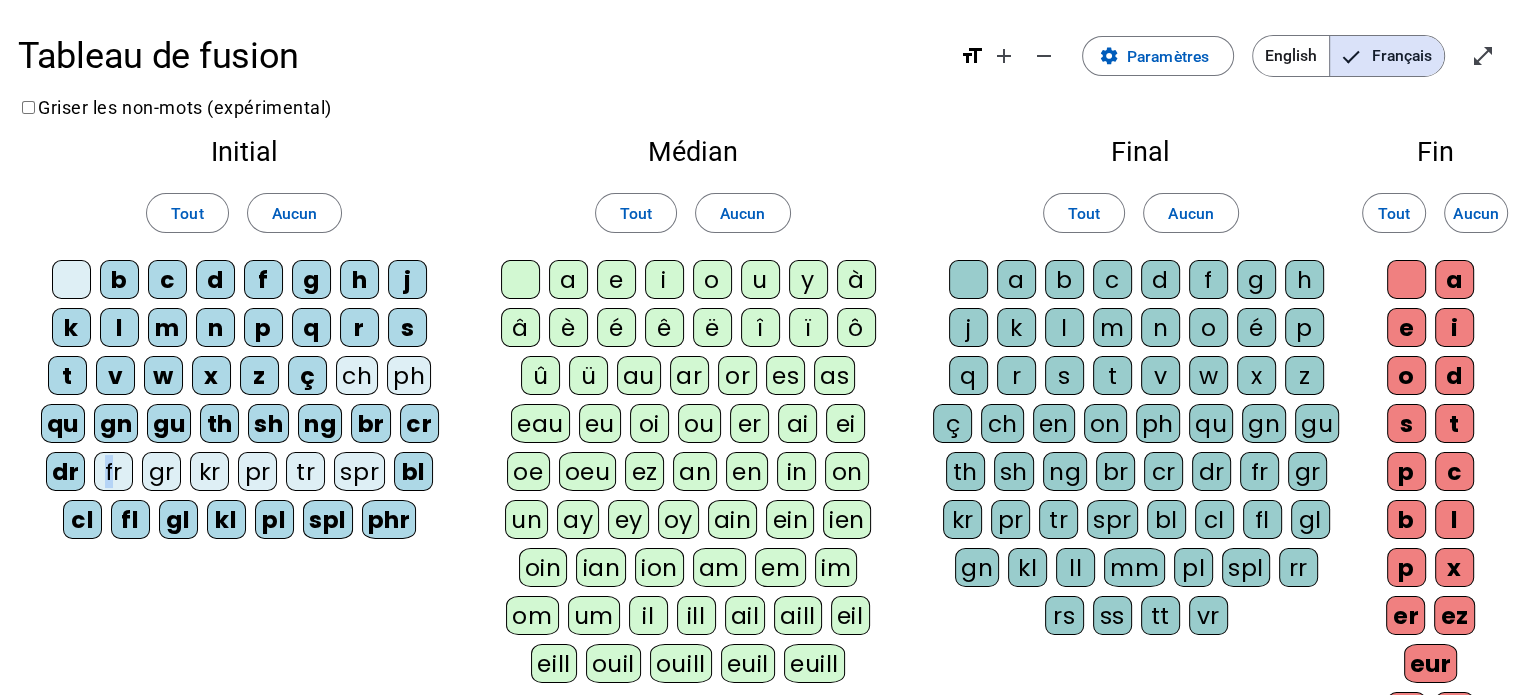 drag, startPoint x: 110, startPoint y: 467, endPoint x: 162, endPoint y: 471, distance: 52.153618 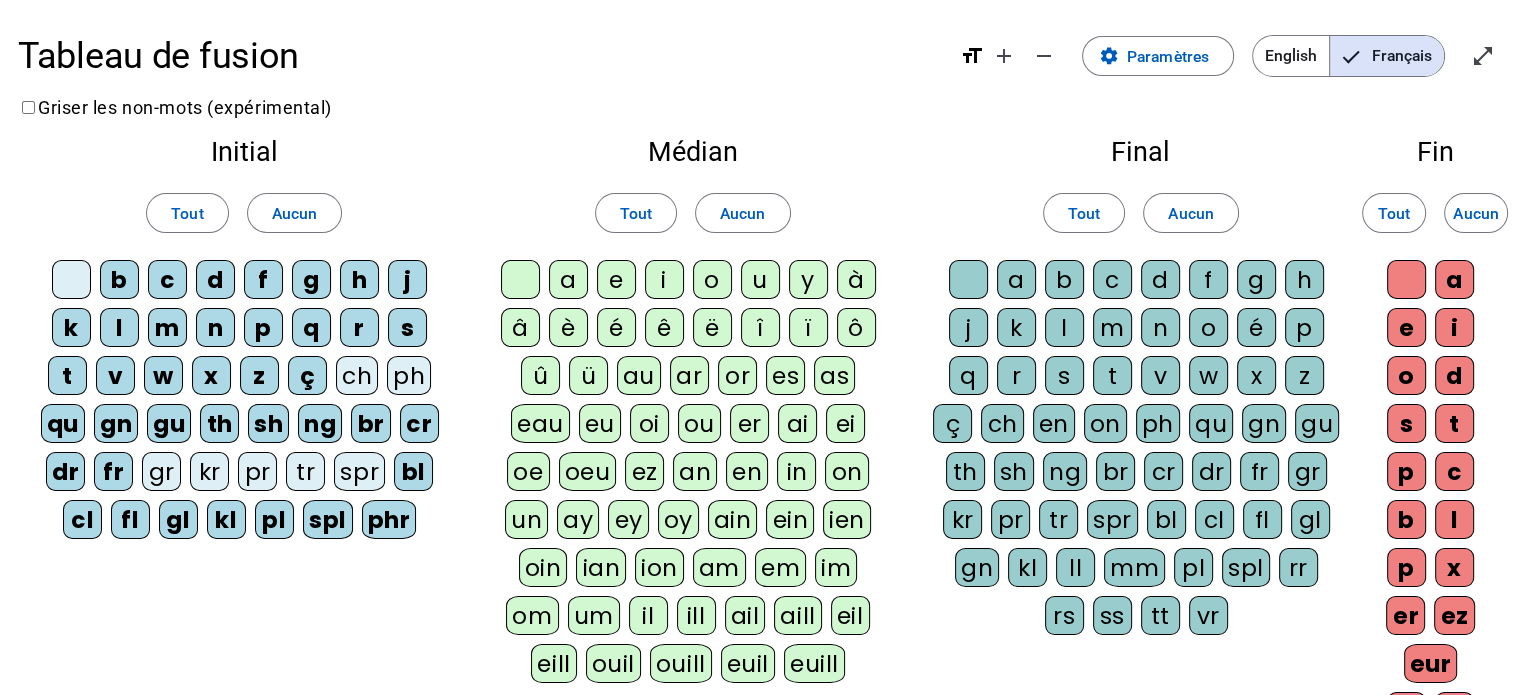 drag, startPoint x: 167, startPoint y: 471, endPoint x: 179, endPoint y: 467, distance: 12.649111 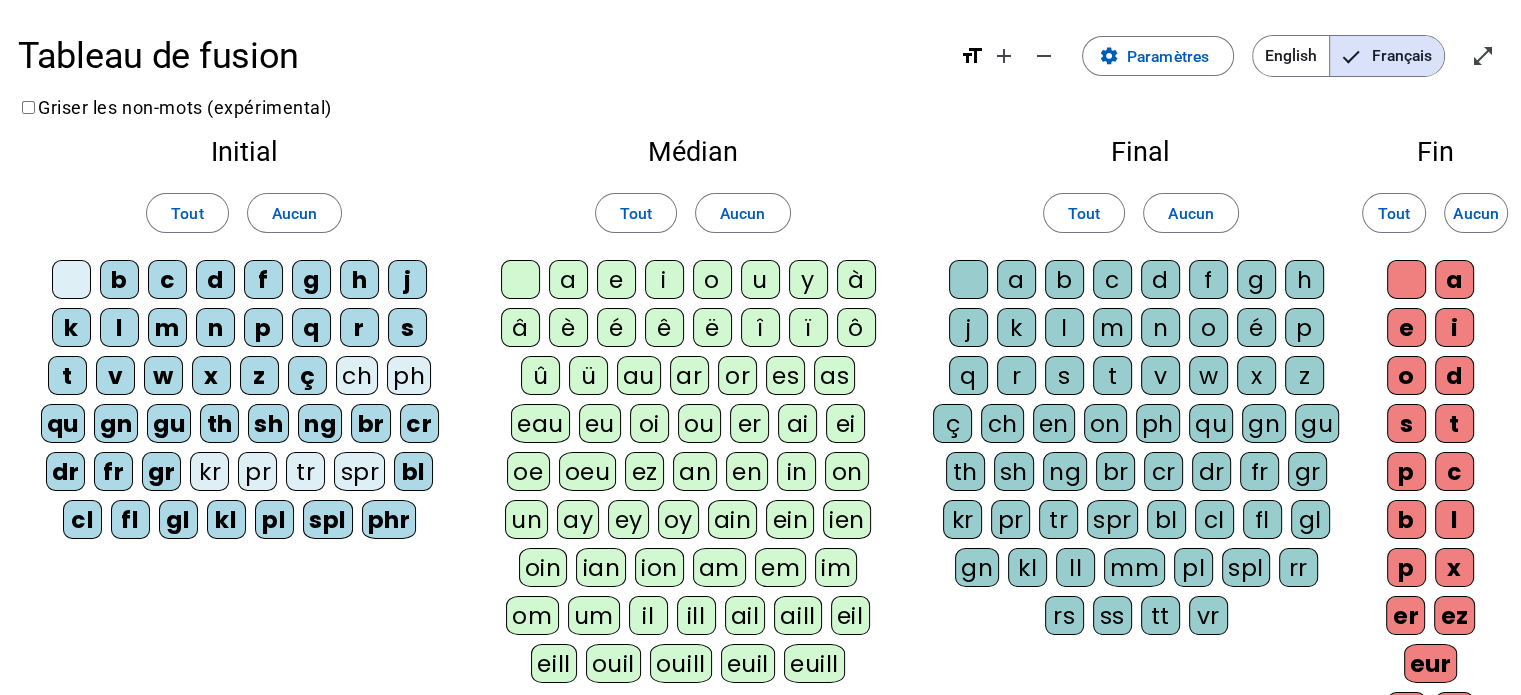 drag, startPoint x: 196, startPoint y: 463, endPoint x: 257, endPoint y: 467, distance: 61.13101 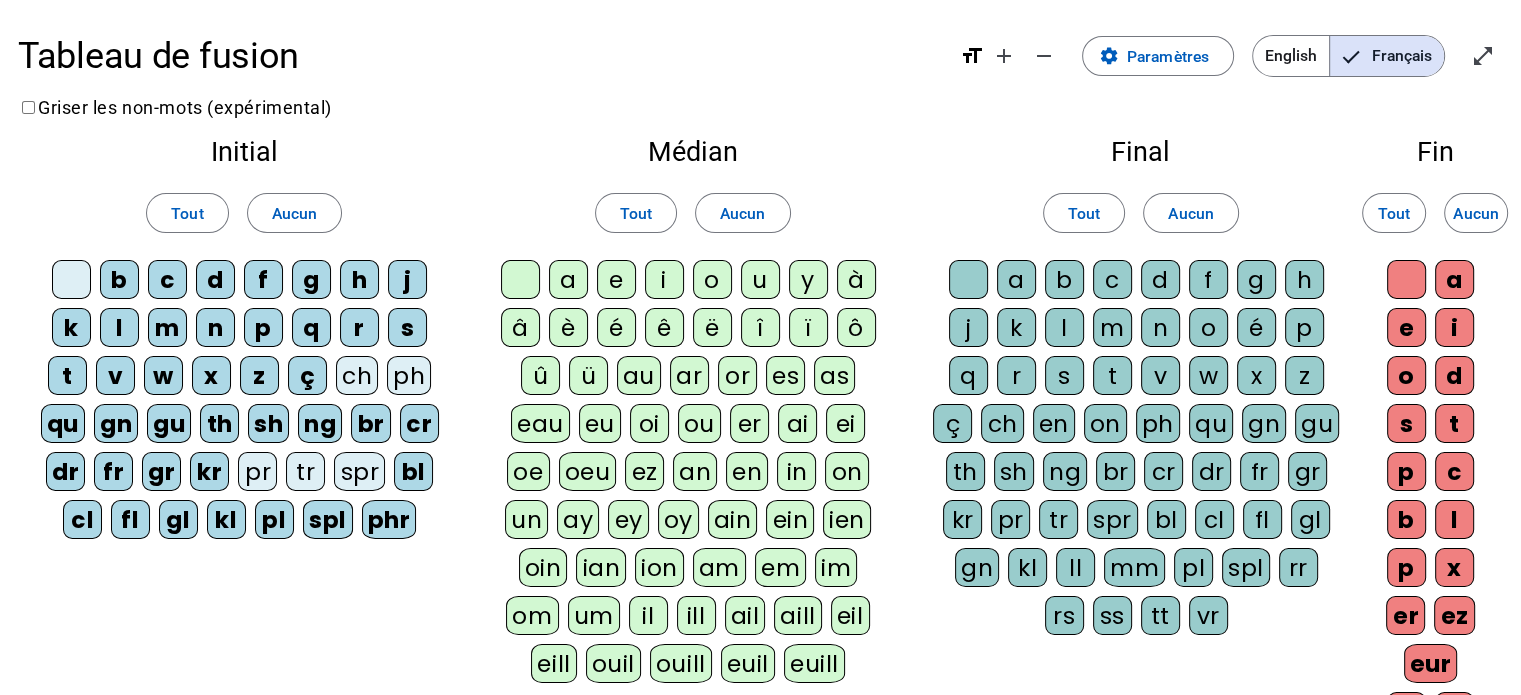 click on "pr" at bounding box center [71, 279] 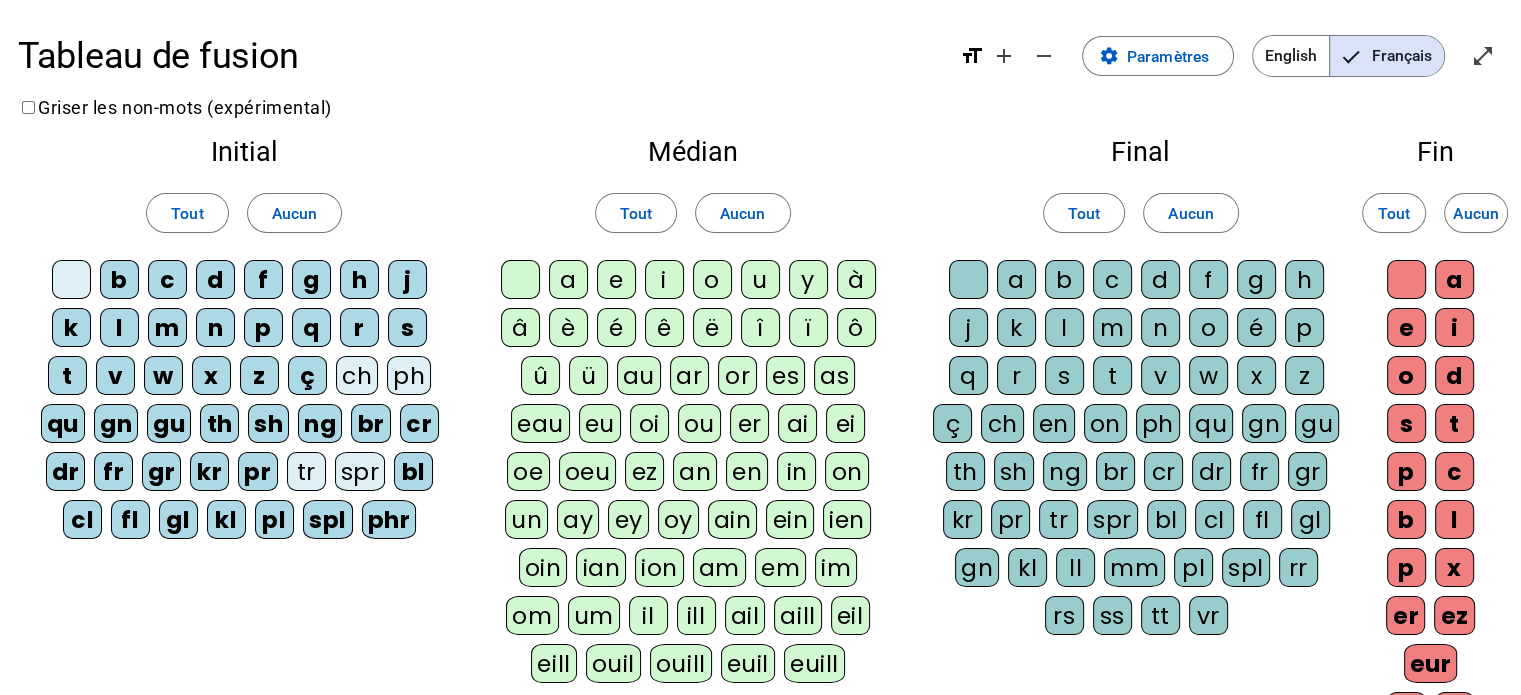 drag, startPoint x: 296, startPoint y: 475, endPoint x: 341, endPoint y: 484, distance: 45.891174 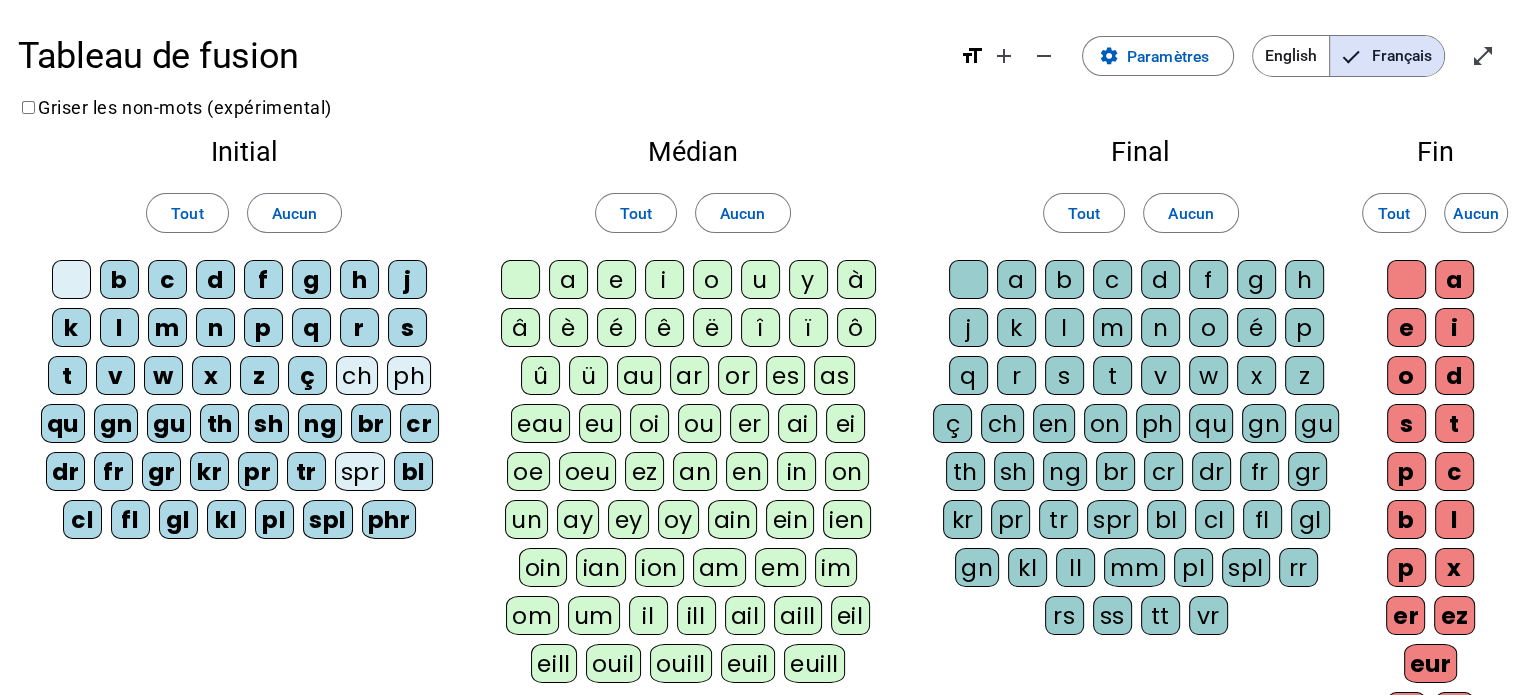 click on "spr" at bounding box center (71, 279) 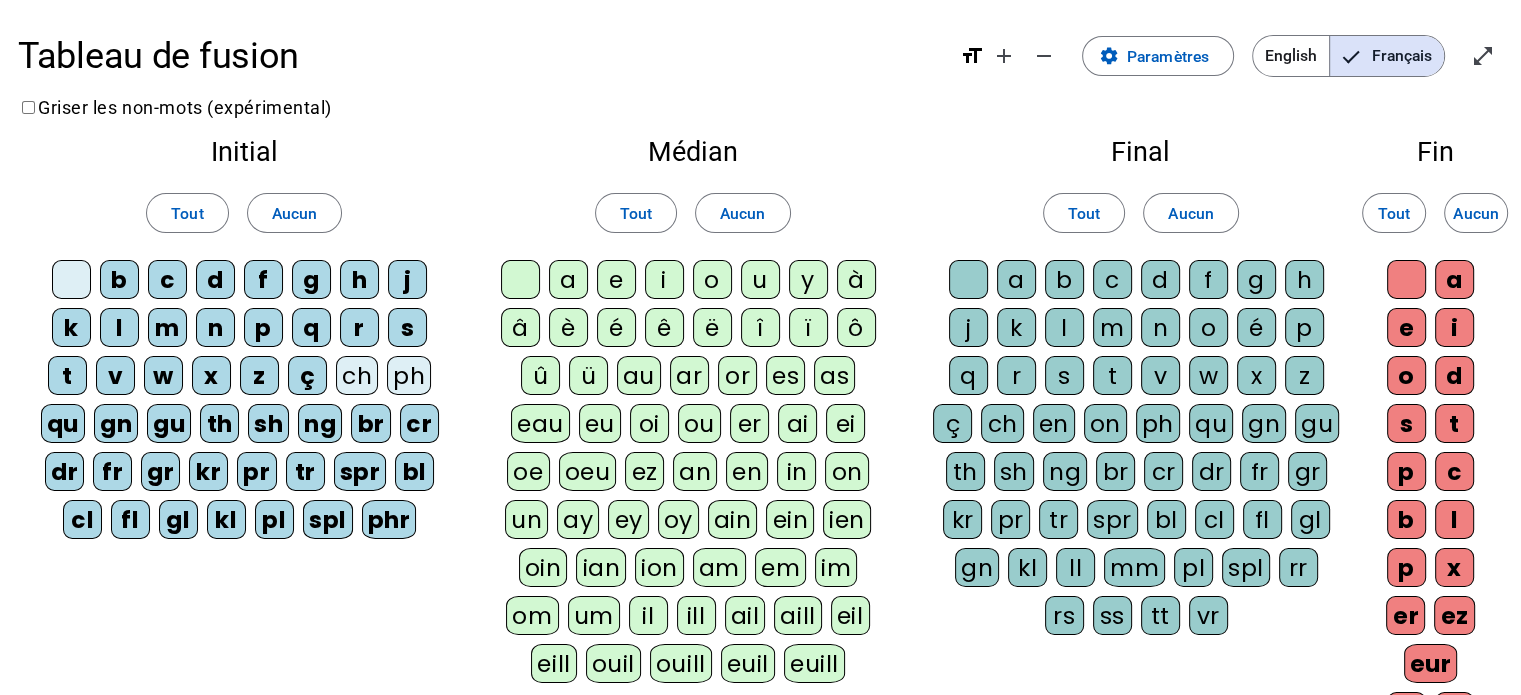 click on "û" at bounding box center (520, 279) 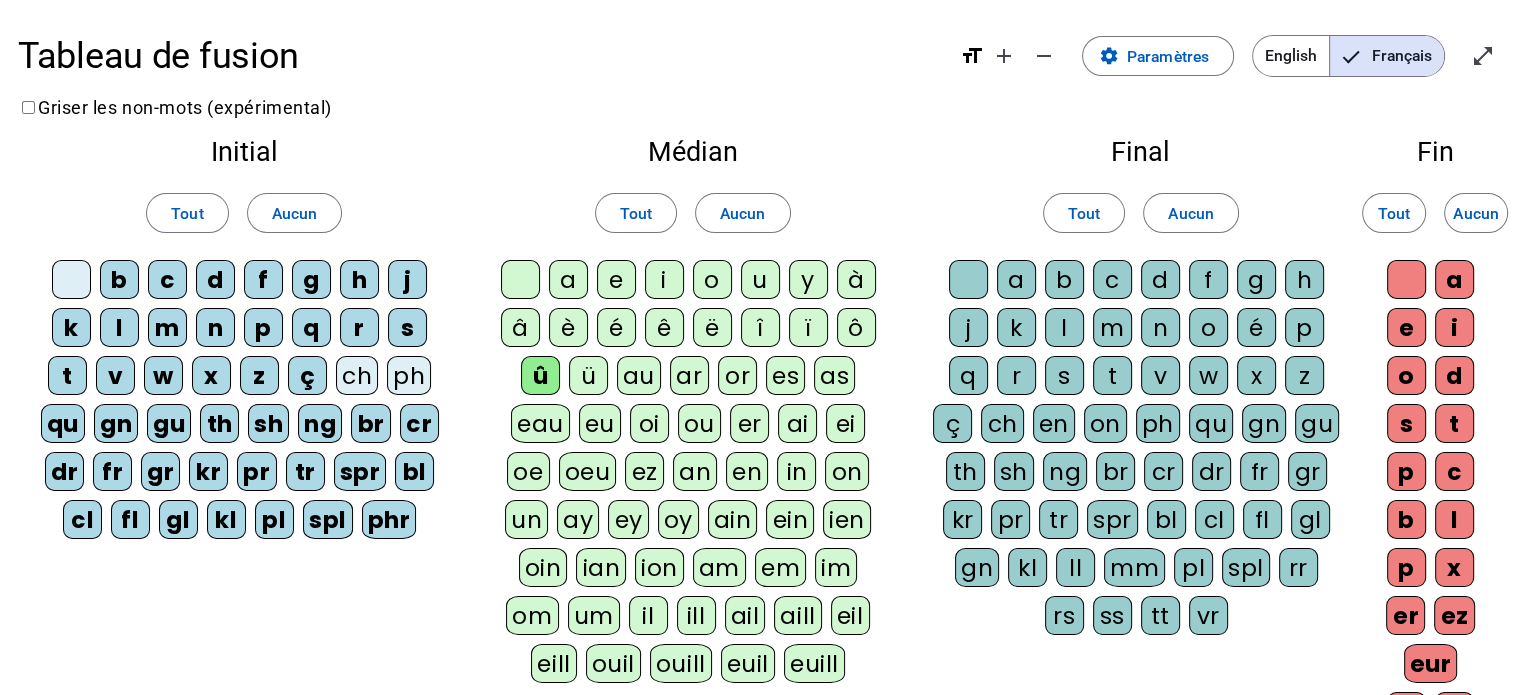 drag, startPoint x: 583, startPoint y: 371, endPoint x: 630, endPoint y: 381, distance: 48.052055 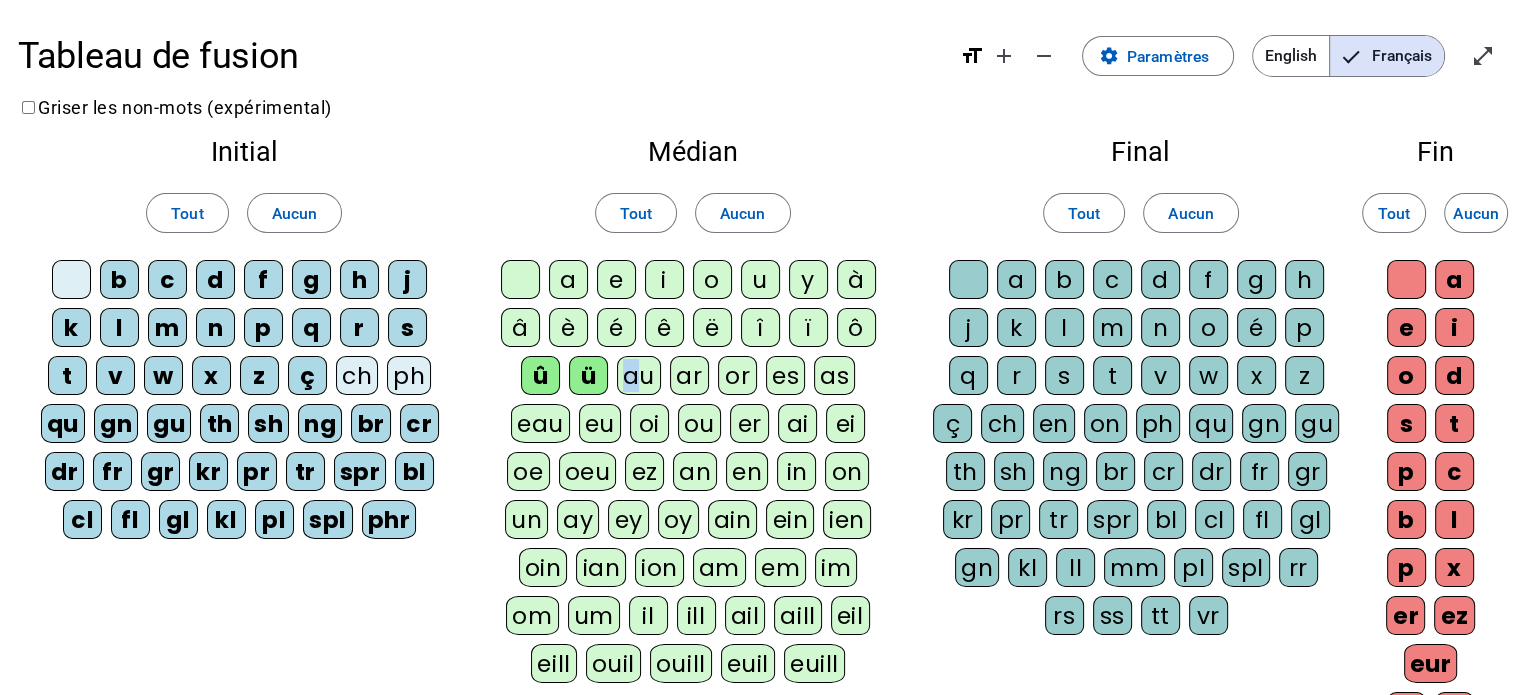 click on "au" at bounding box center [520, 279] 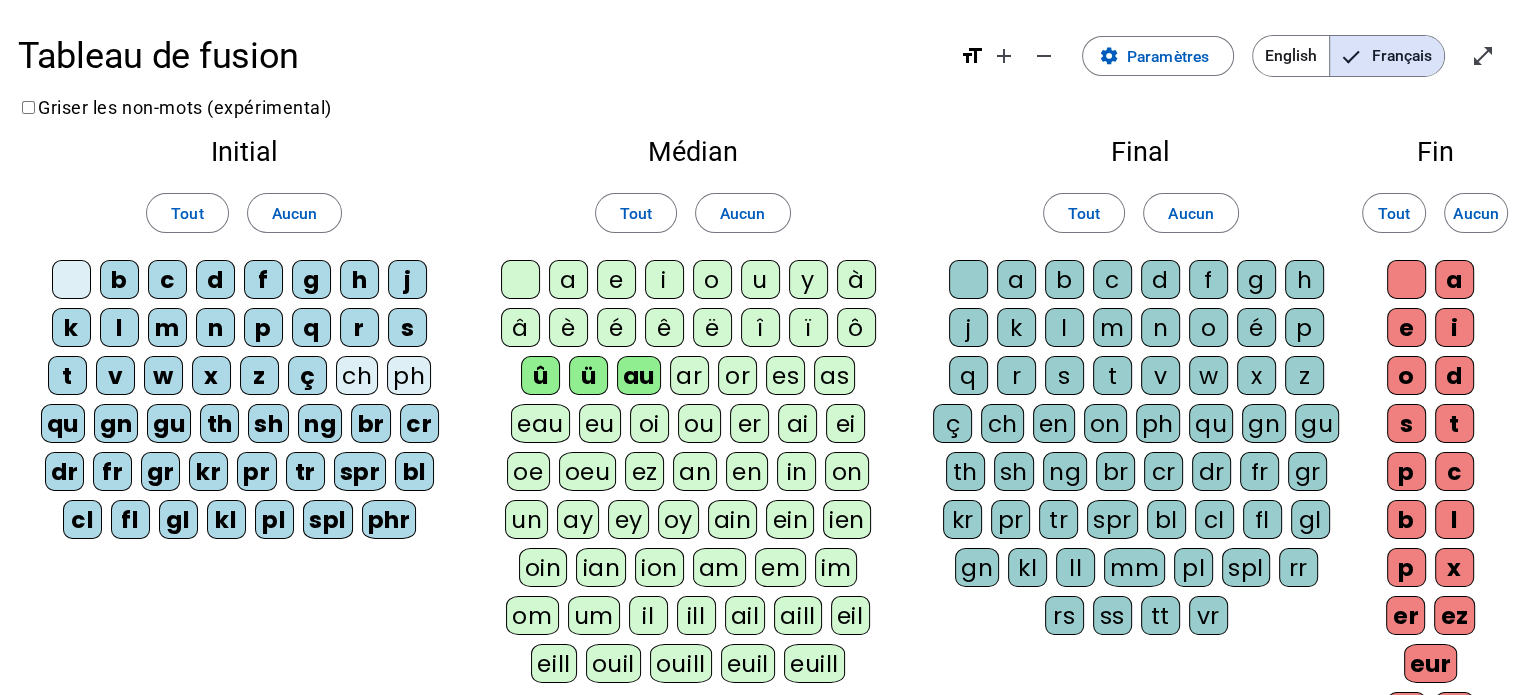 click on "ar" at bounding box center (520, 279) 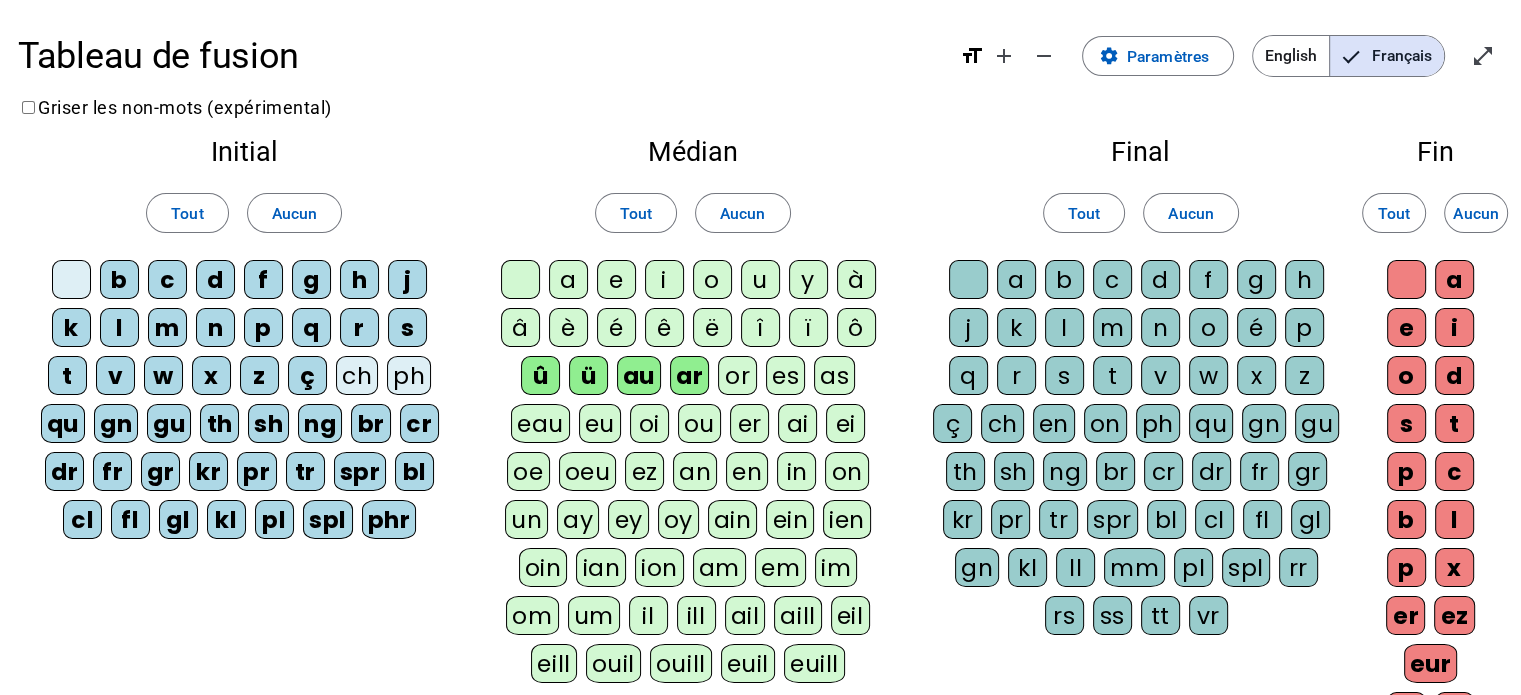 click on "or" at bounding box center [520, 279] 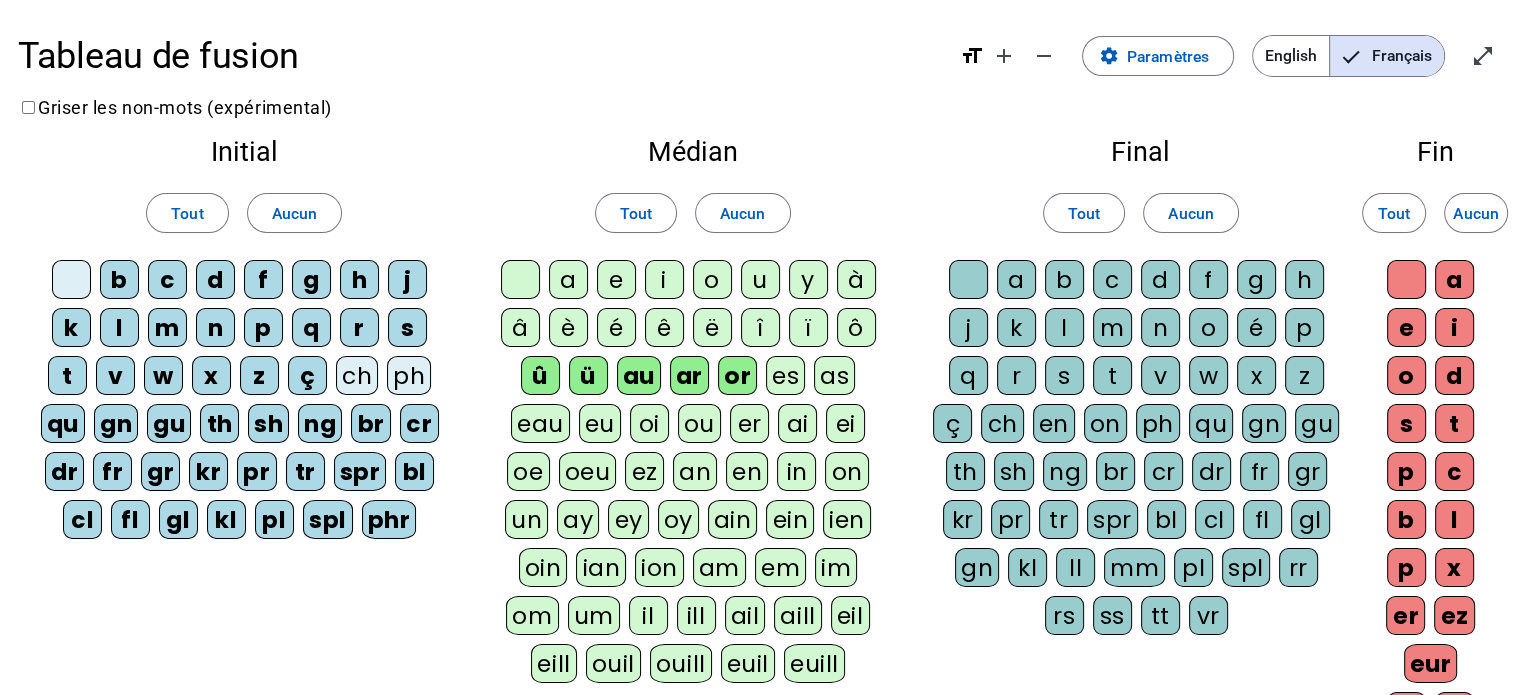 drag, startPoint x: 776, startPoint y: 373, endPoint x: 832, endPoint y: 379, distance: 56.32051 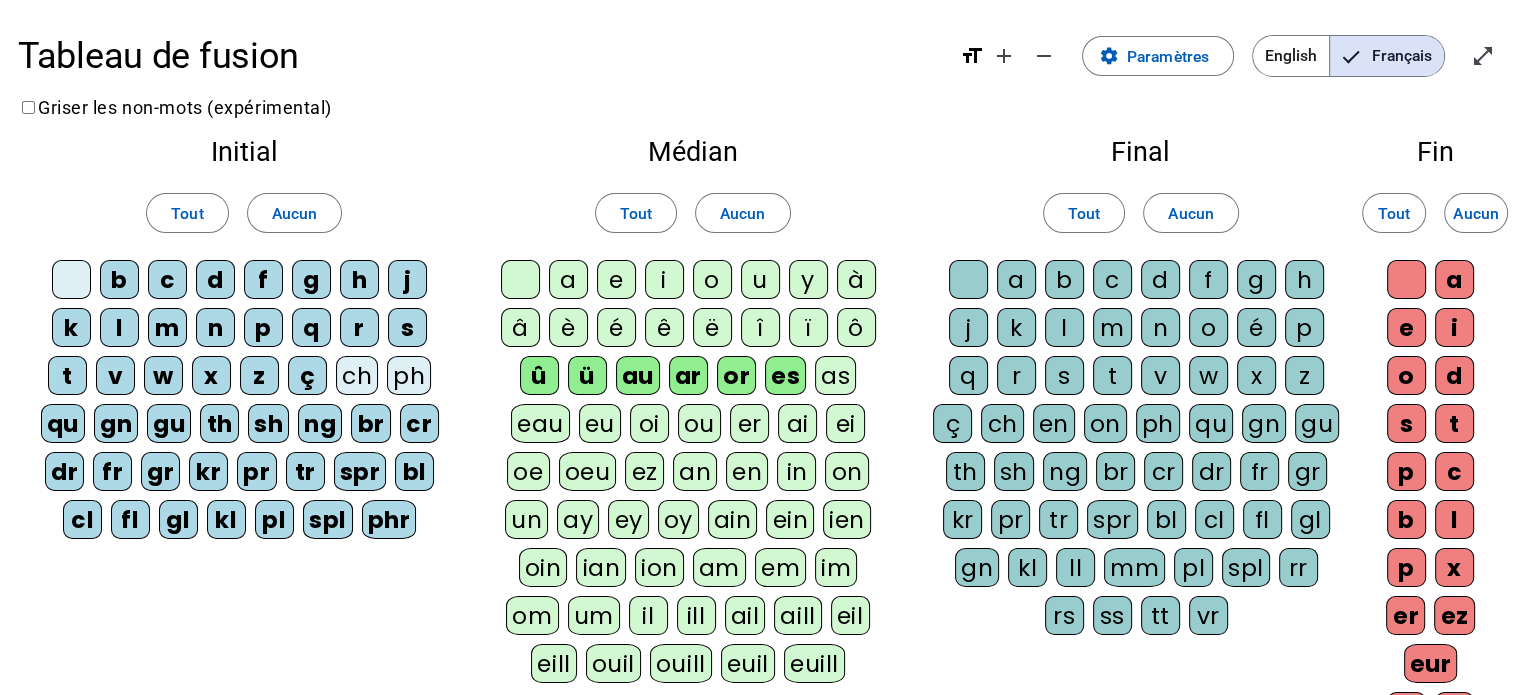 click on "as" at bounding box center [520, 279] 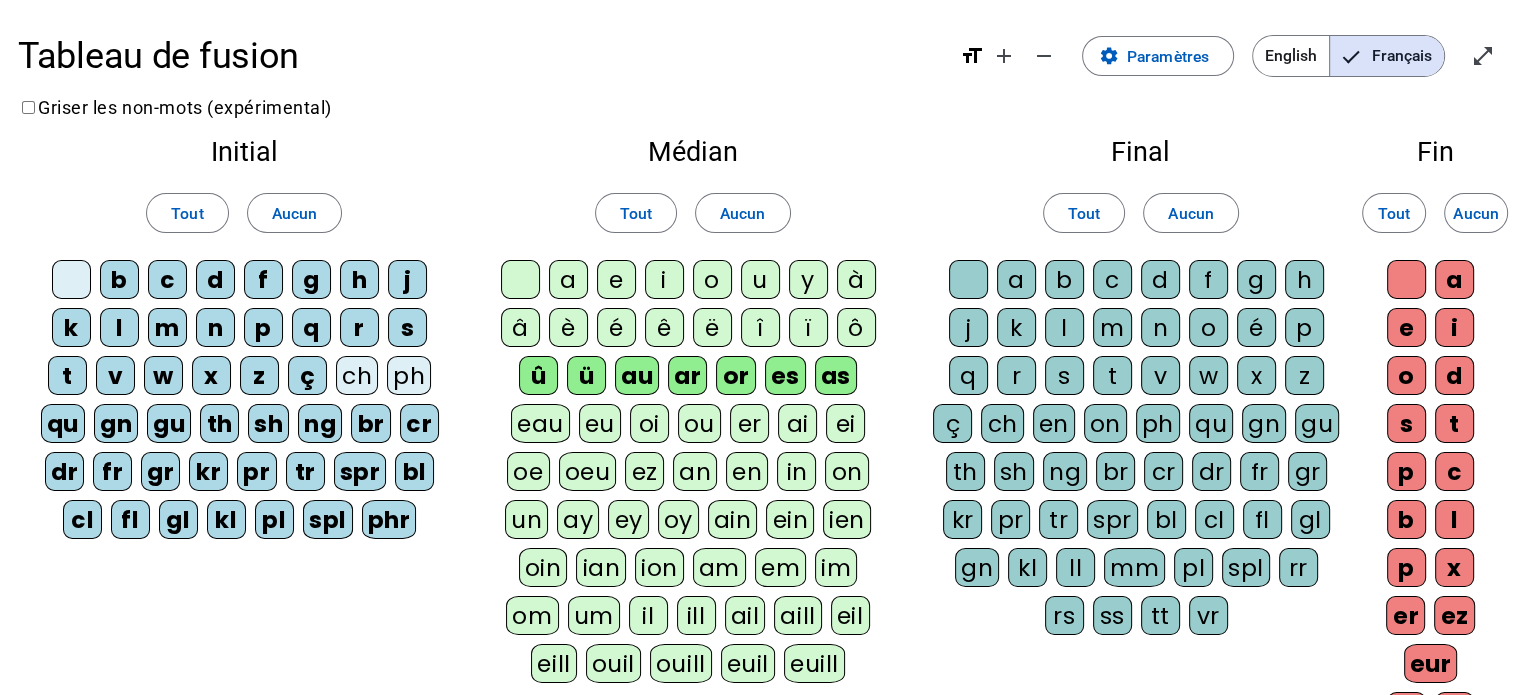 click on "eau" at bounding box center [520, 279] 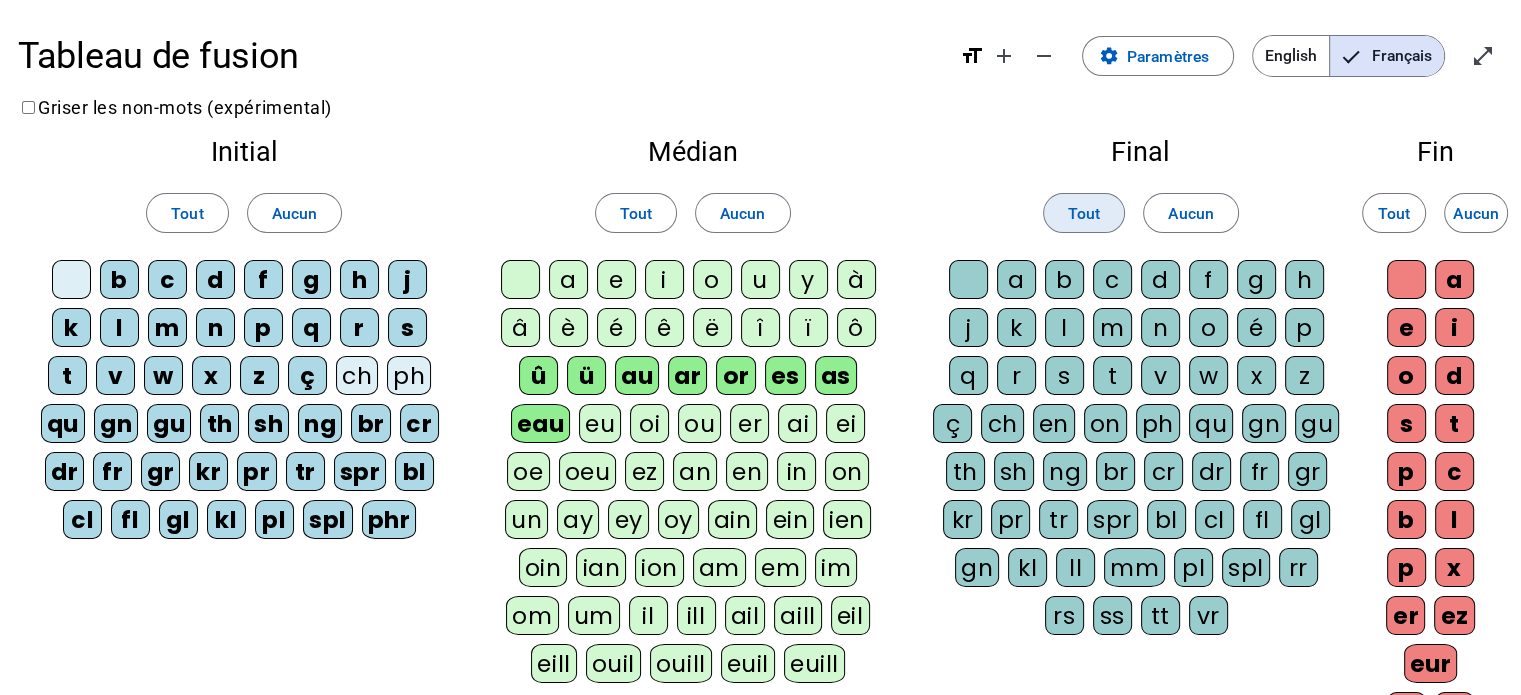 type 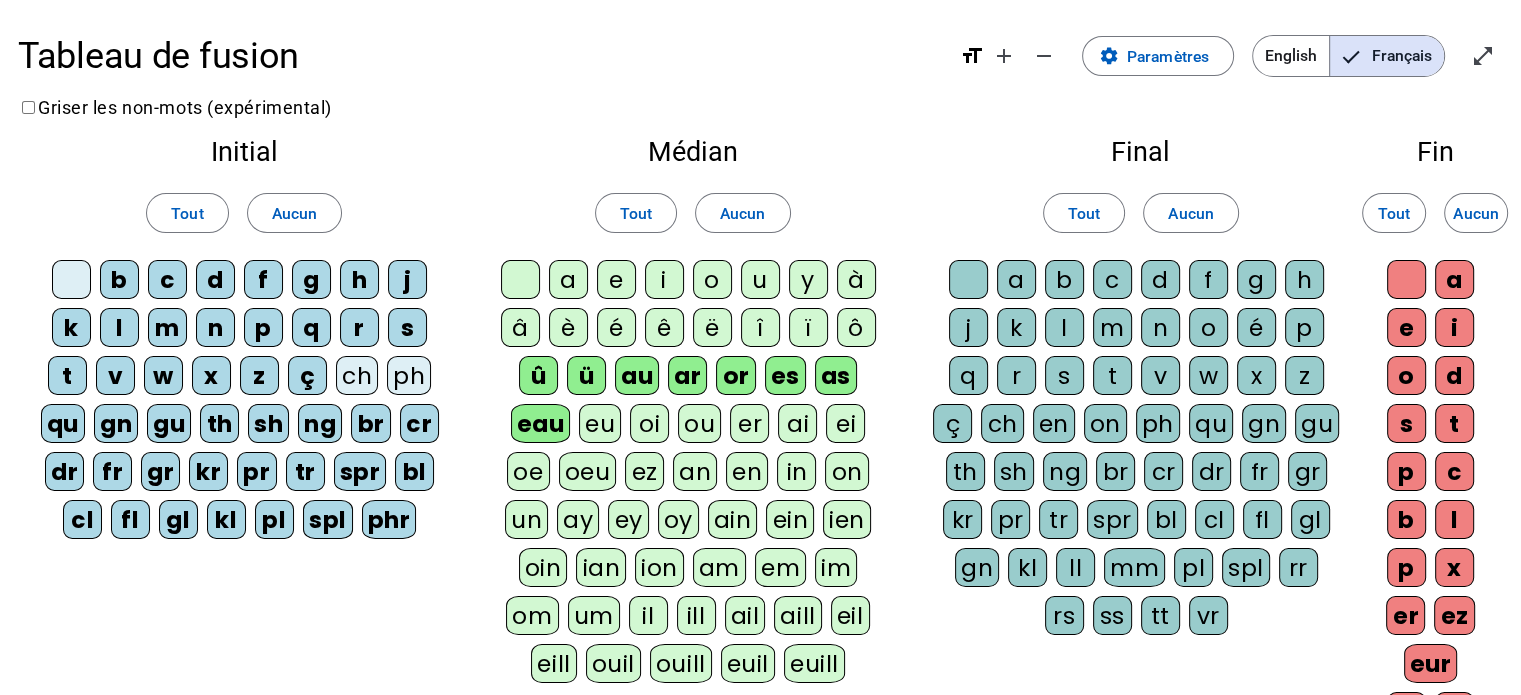 scroll, scrollTop: 477, scrollLeft: 0, axis: vertical 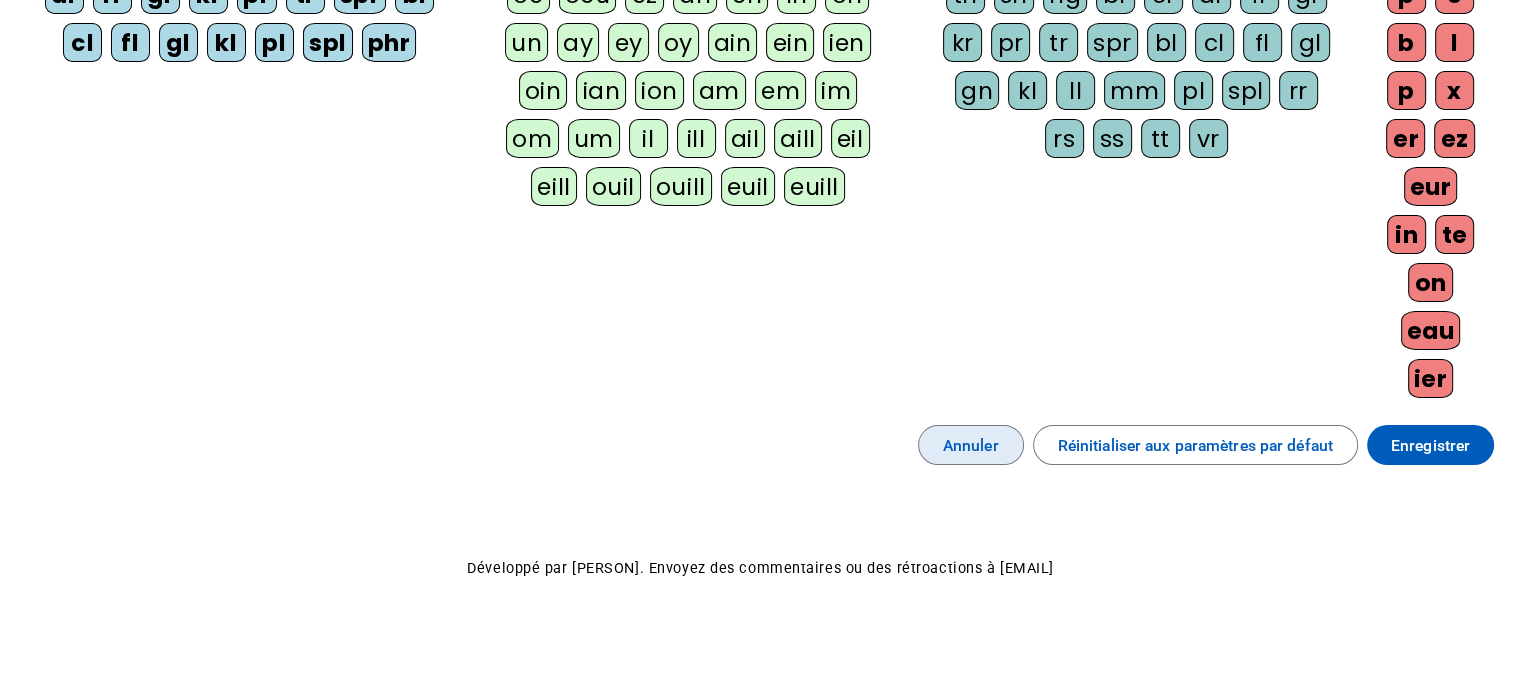 type 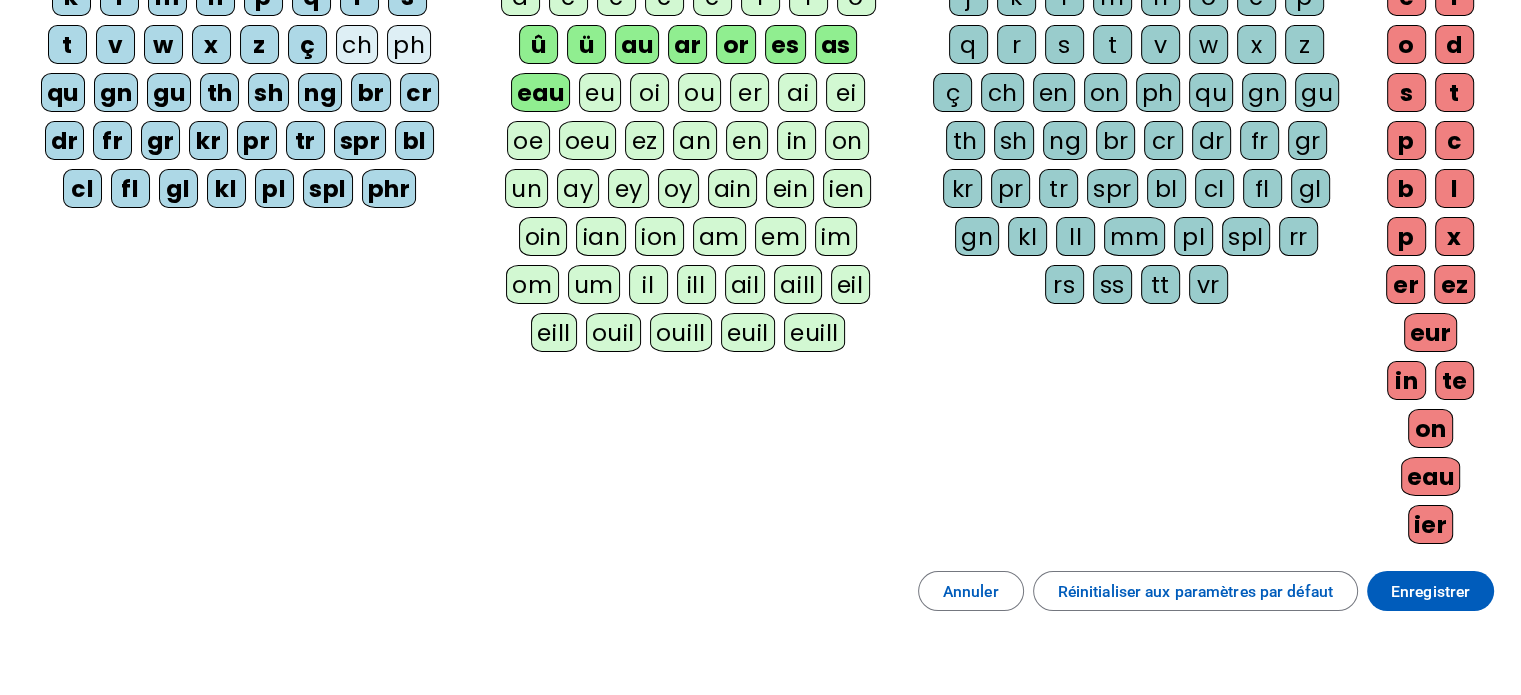 scroll, scrollTop: 0, scrollLeft: 0, axis: both 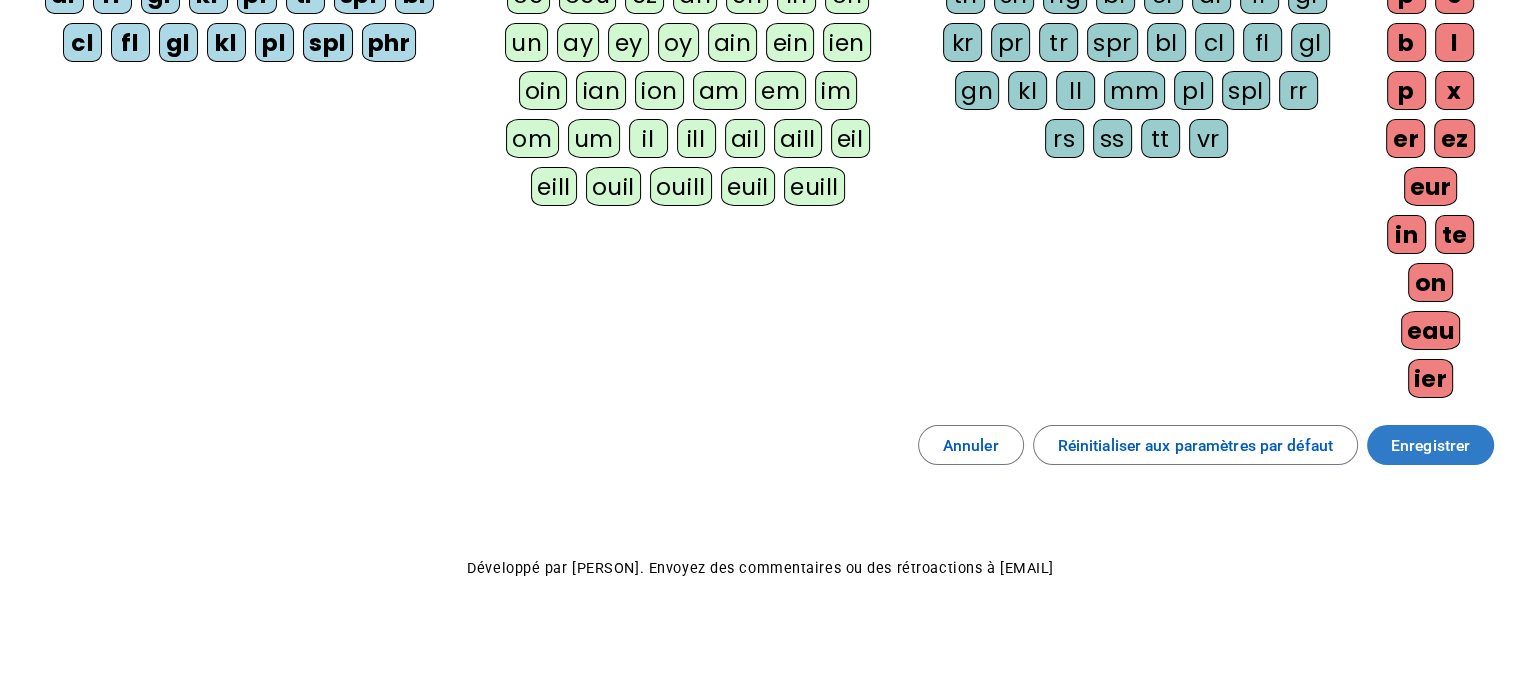 click on "Enregistrer" at bounding box center [1430, 445] 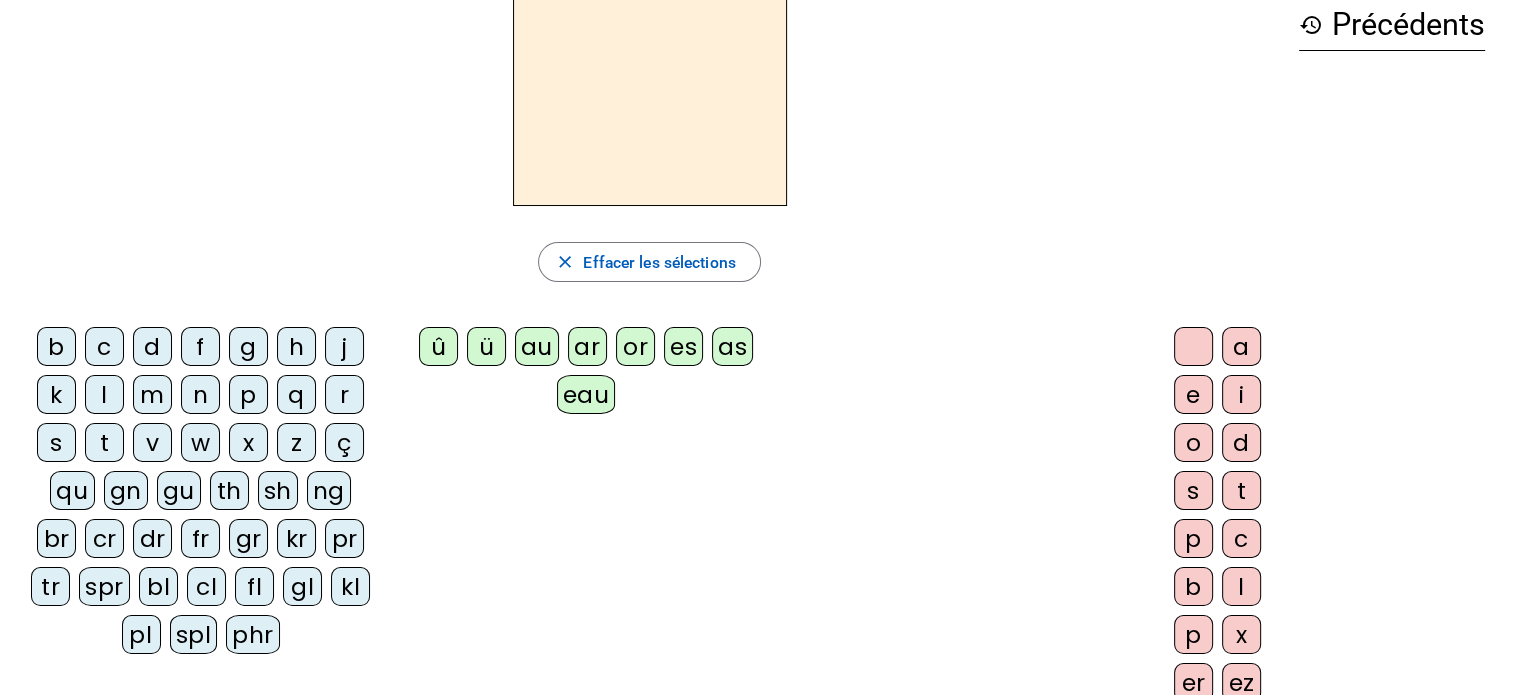 scroll, scrollTop: 0, scrollLeft: 0, axis: both 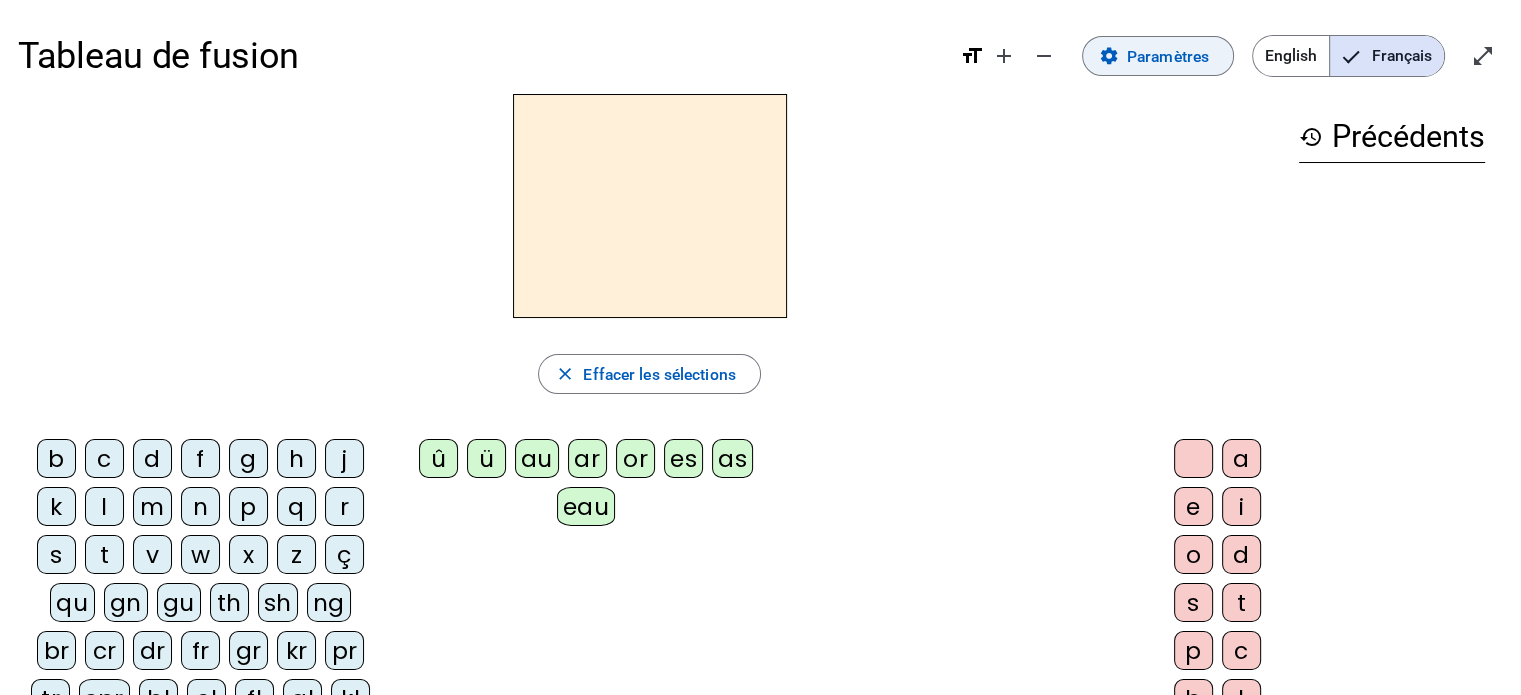 click on "Paramètres" at bounding box center (1168, 56) 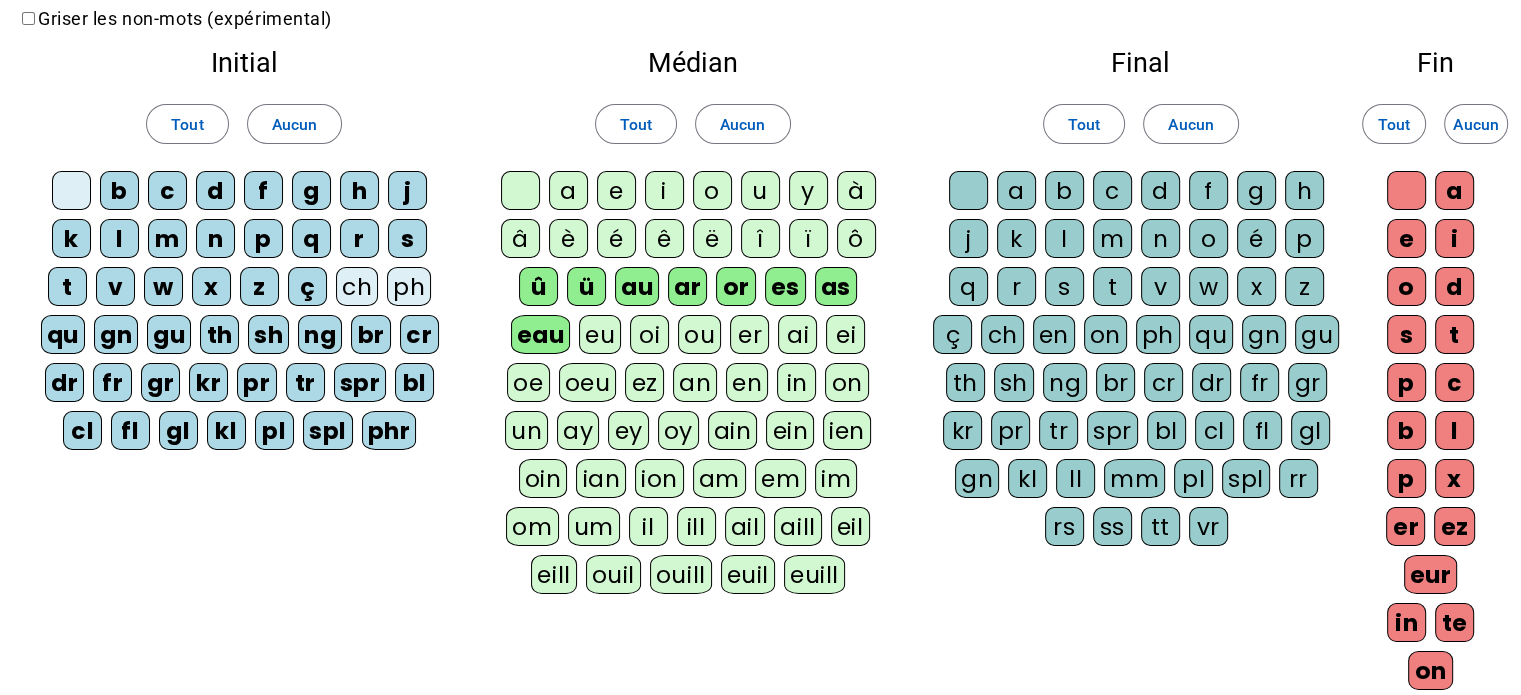 scroll, scrollTop: 477, scrollLeft: 0, axis: vertical 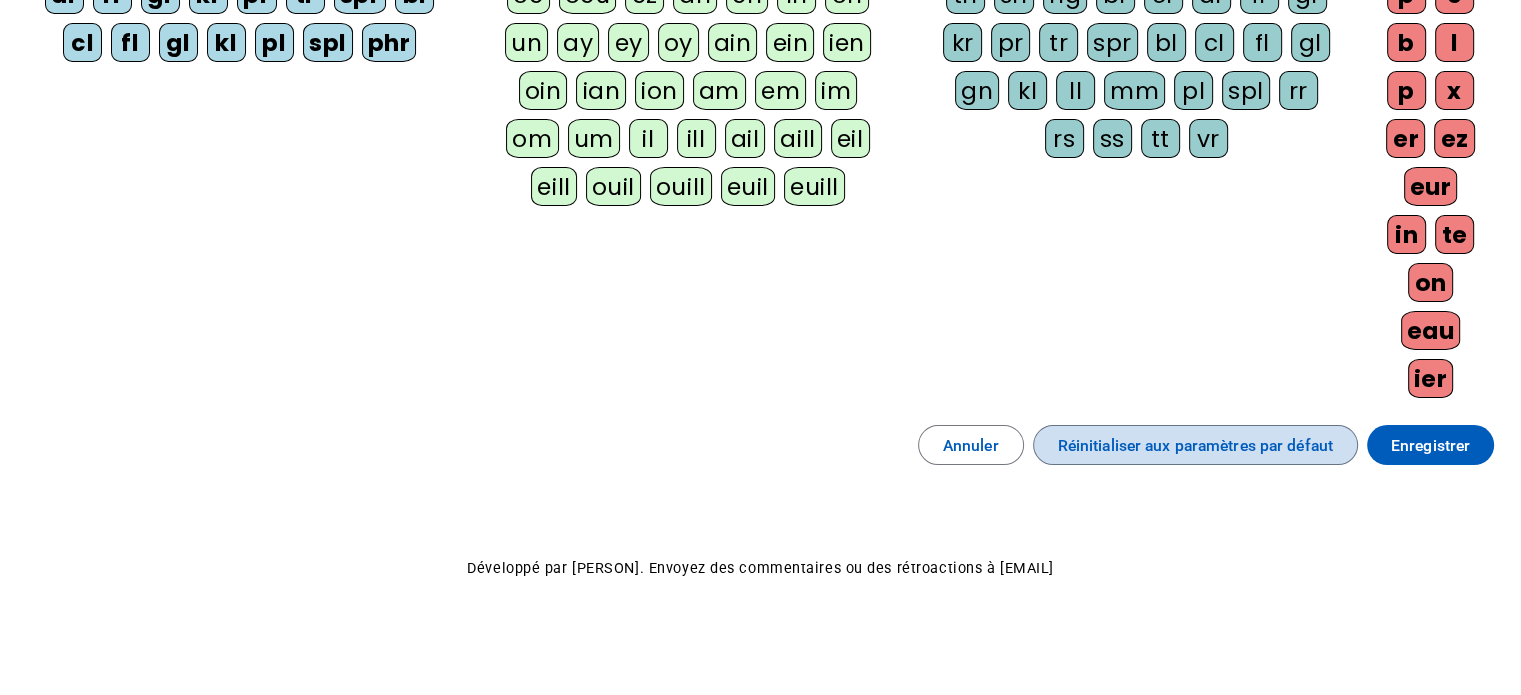 click on "Réinitialiser aux paramètres par défaut" at bounding box center (1195, 445) 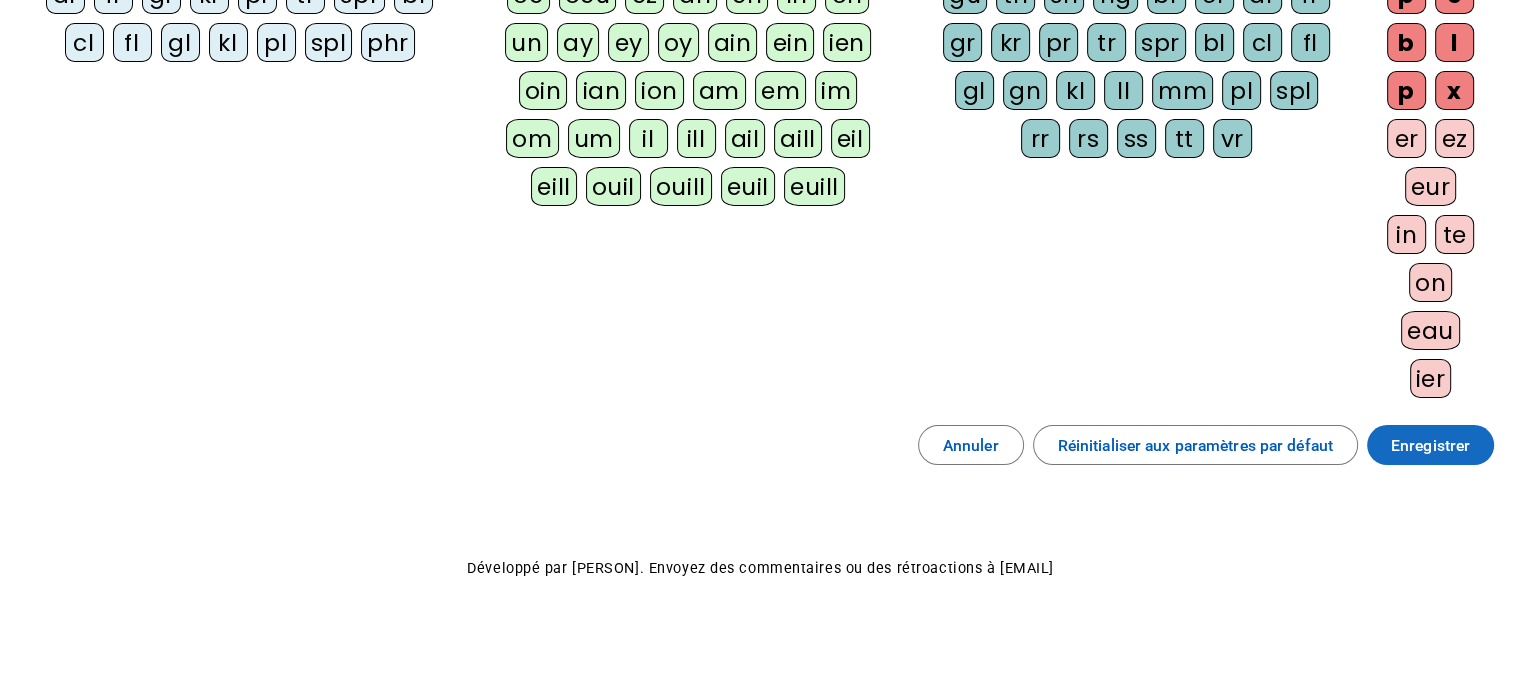 click on "Enregistrer" at bounding box center [1430, 445] 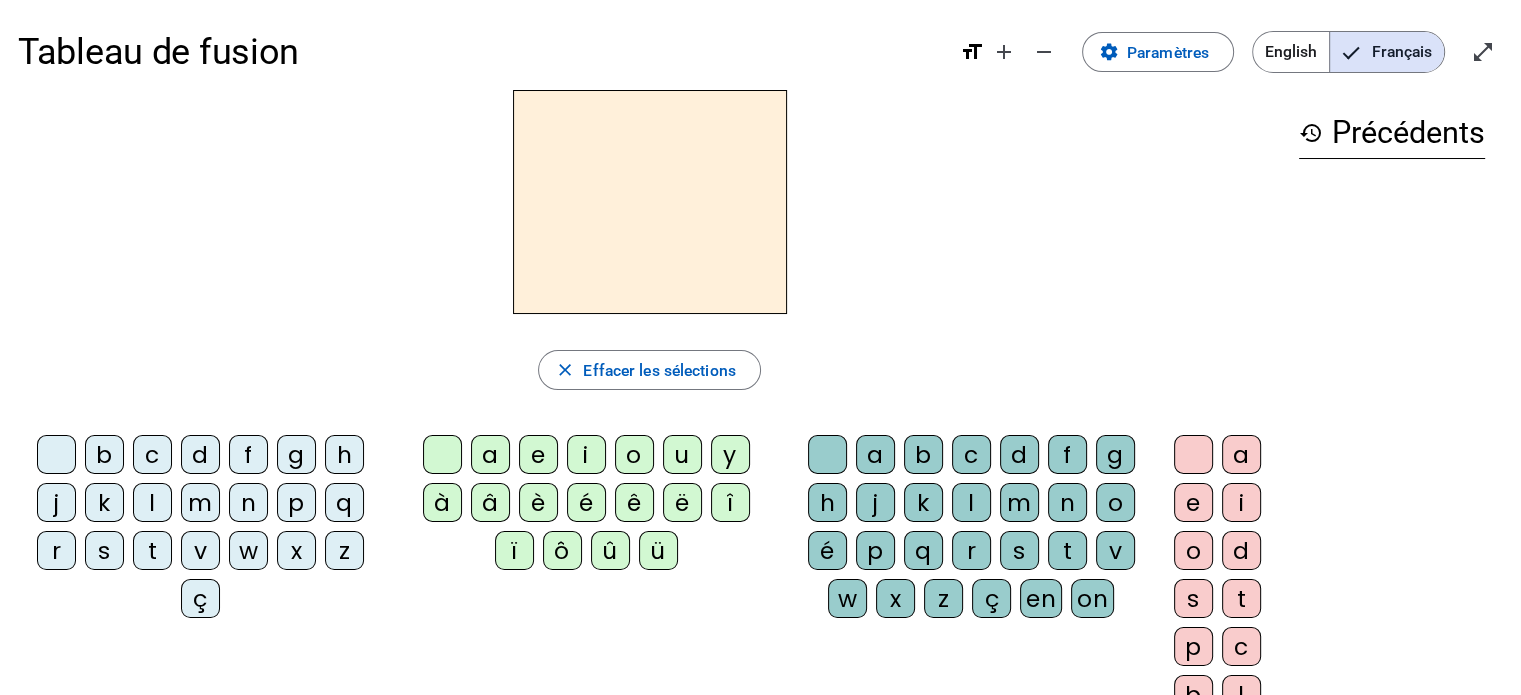 scroll, scrollTop: 0, scrollLeft: 0, axis: both 